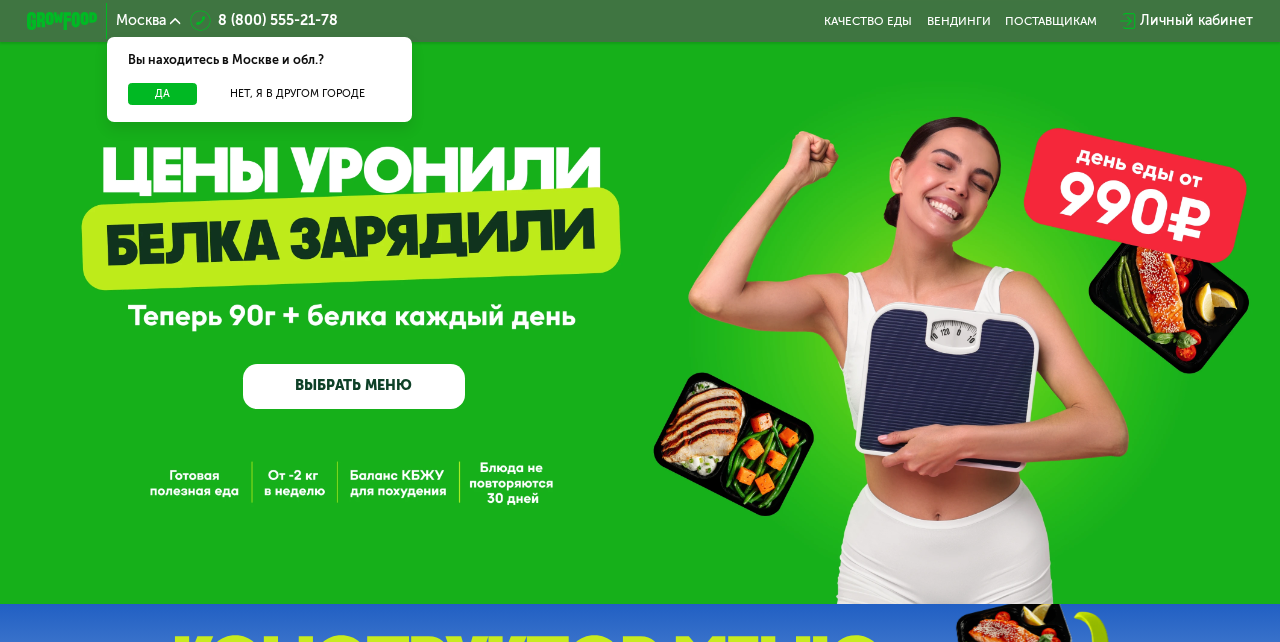 scroll, scrollTop: 0, scrollLeft: 0, axis: both 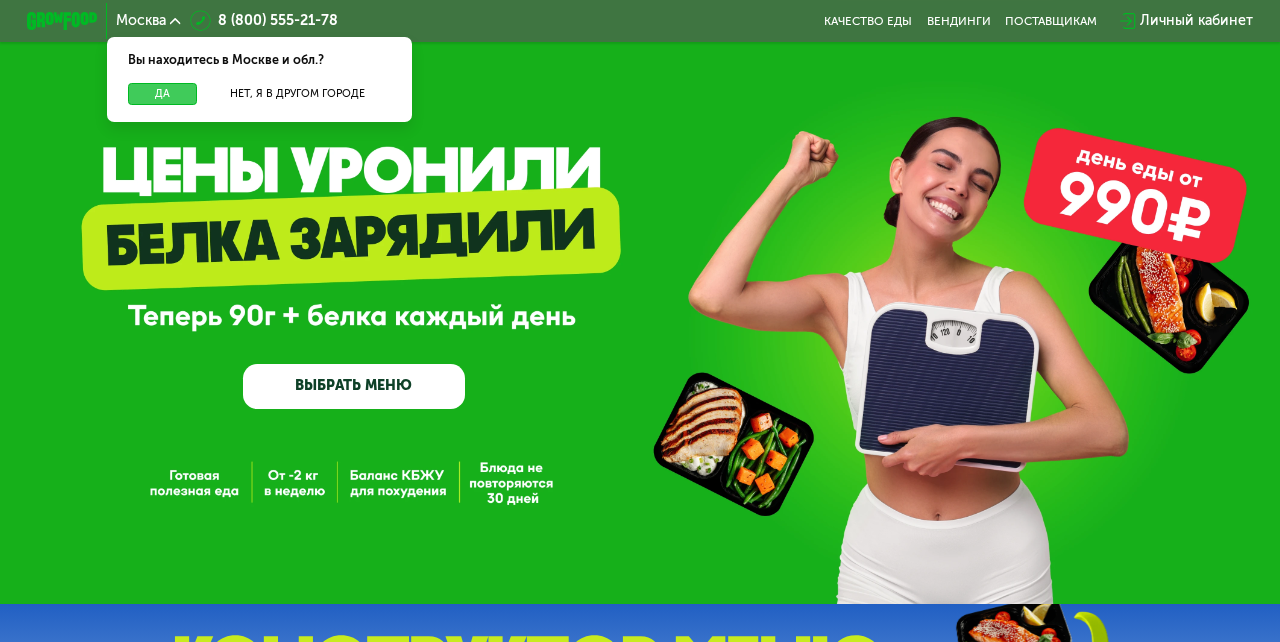 click on "Да" at bounding box center [162, 94] 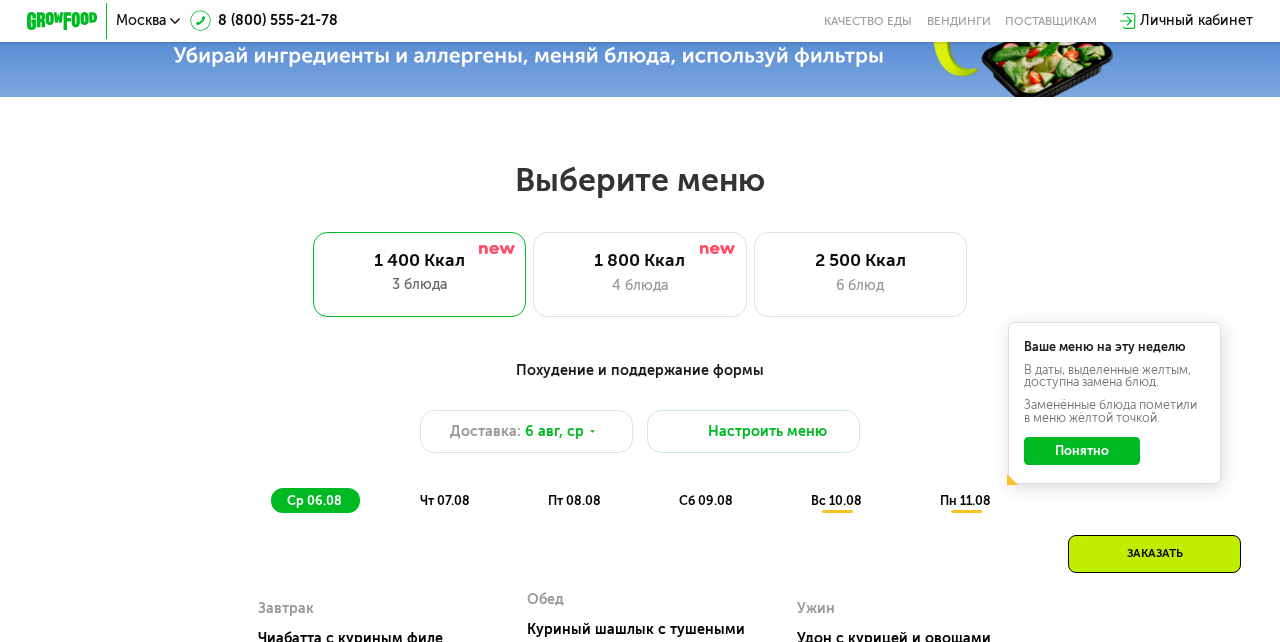 scroll, scrollTop: 658, scrollLeft: 0, axis: vertical 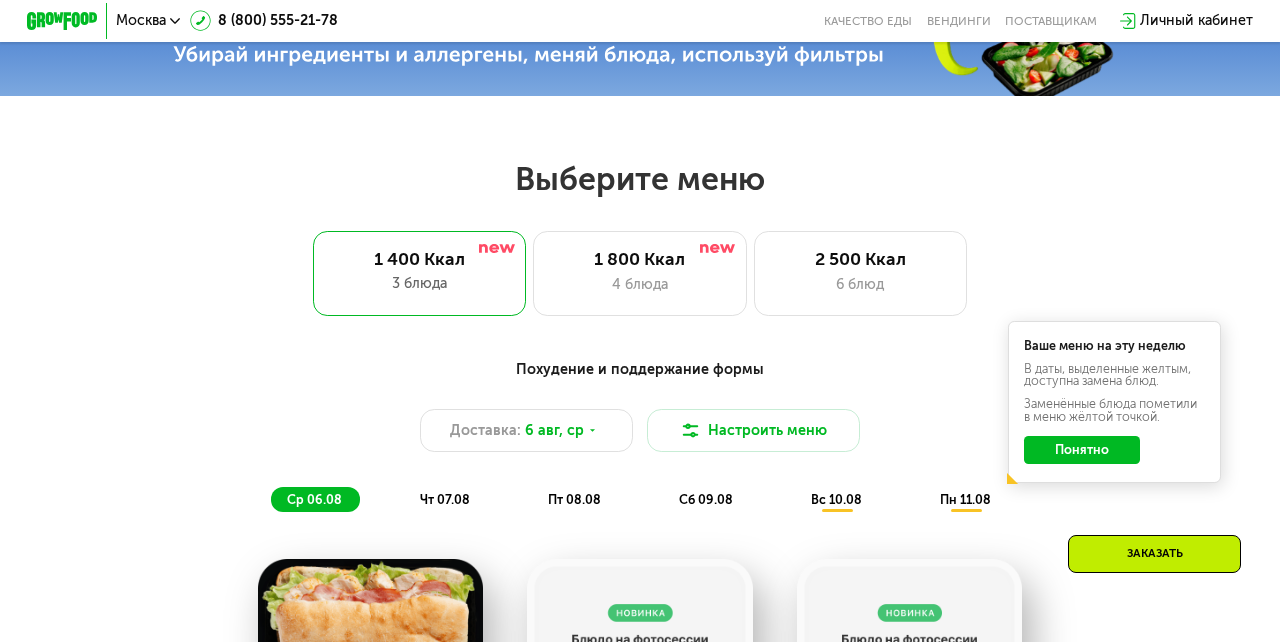 click on "Понятно" 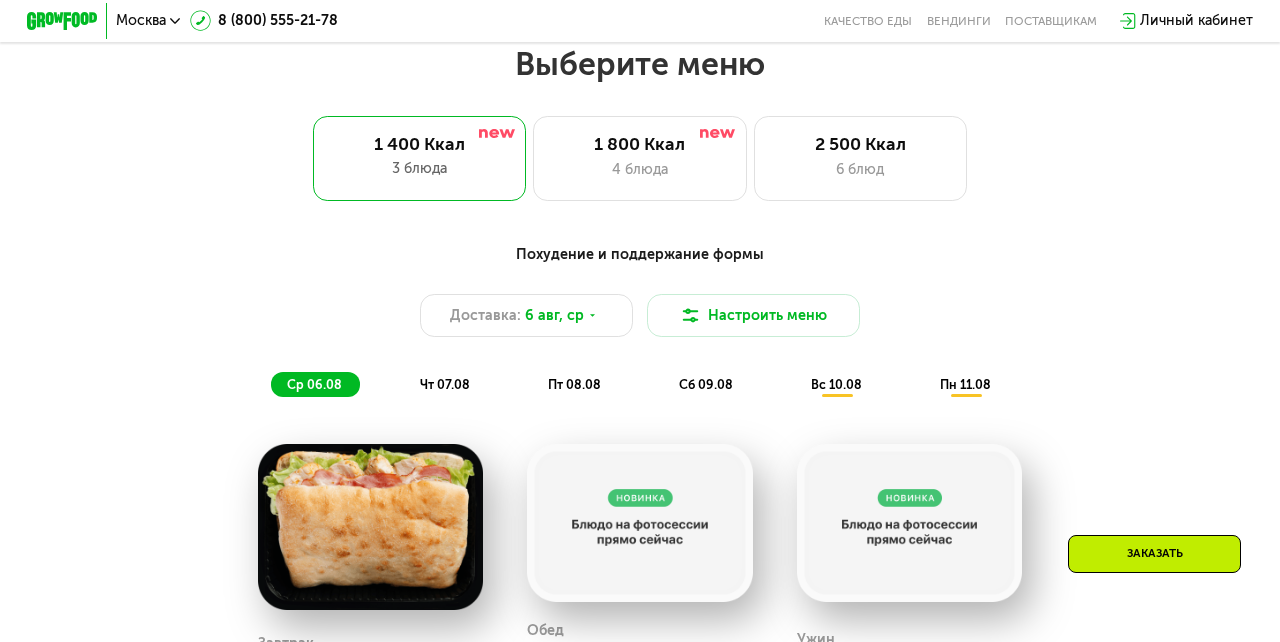 scroll, scrollTop: 792, scrollLeft: 0, axis: vertical 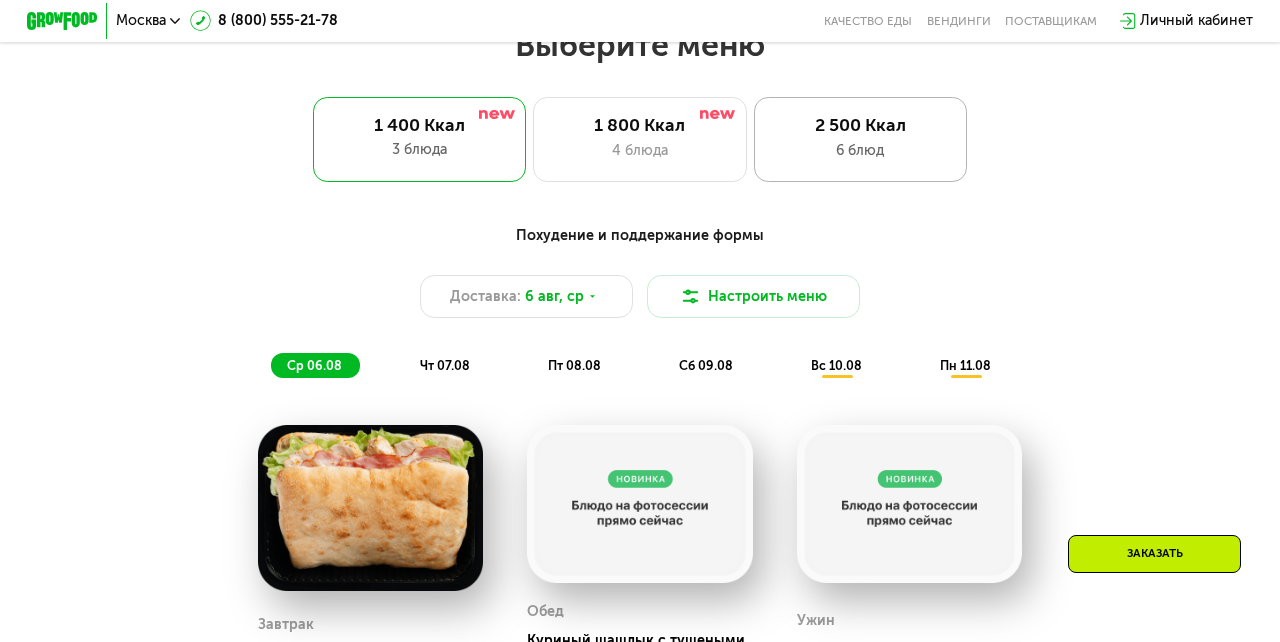 click on "2 500 Ккал" at bounding box center [861, 125] 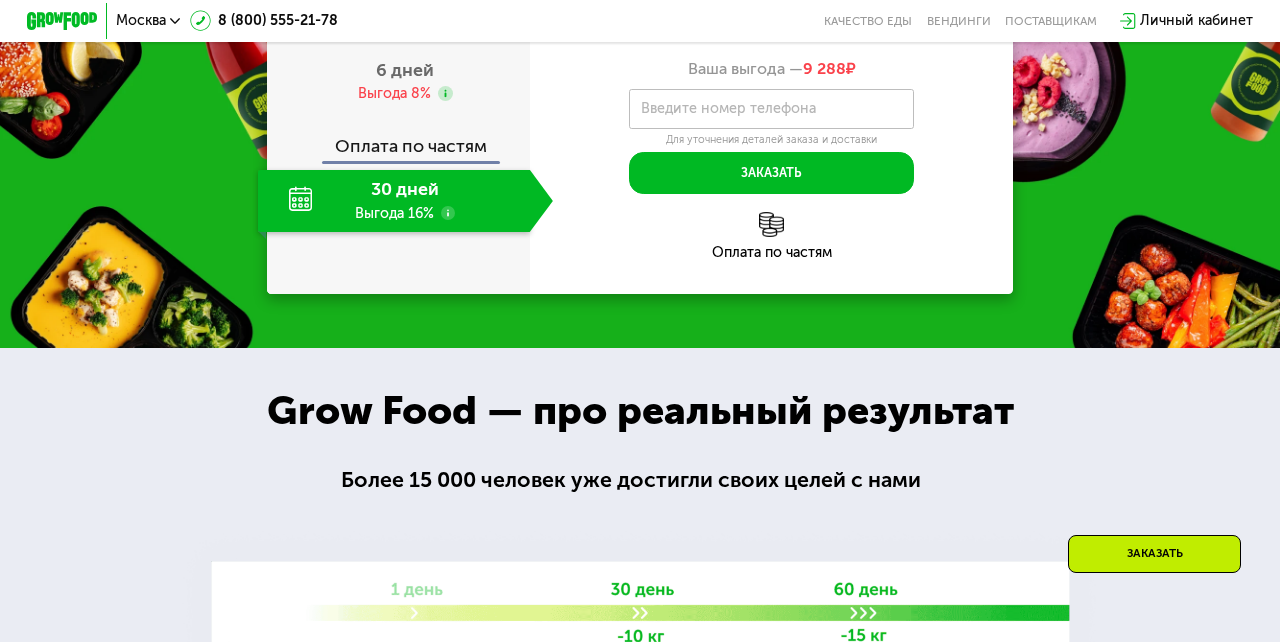 scroll, scrollTop: 2009, scrollLeft: 0, axis: vertical 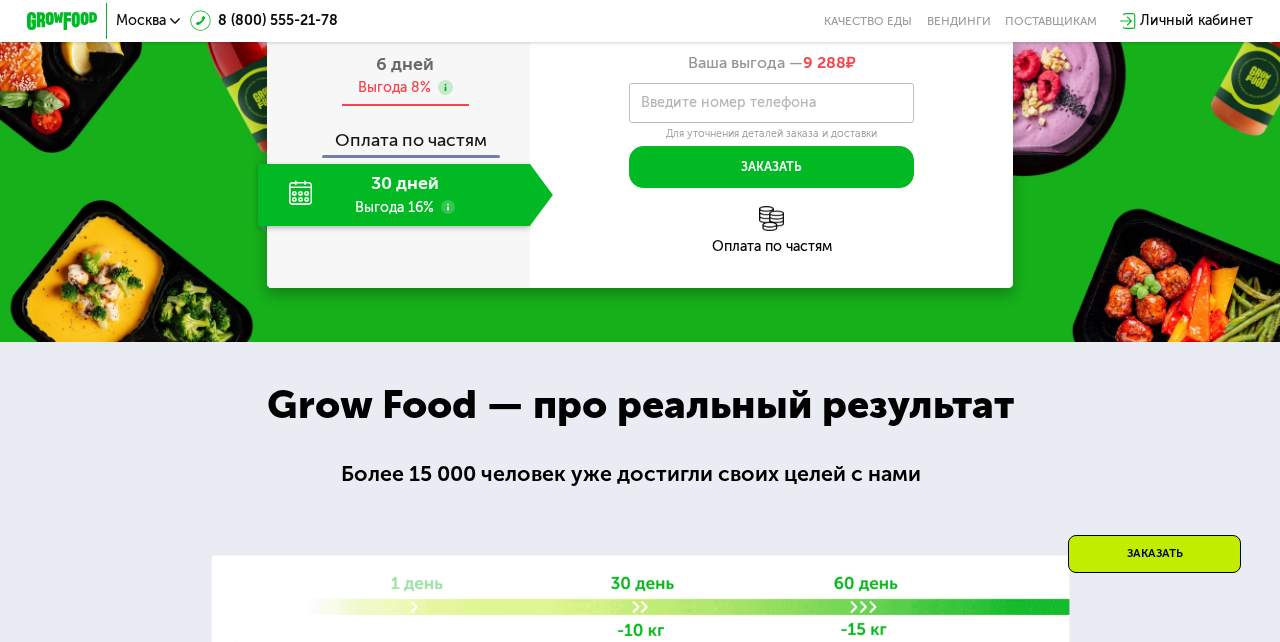 click on "6 дней Выгода 8%" at bounding box center (405, 76) 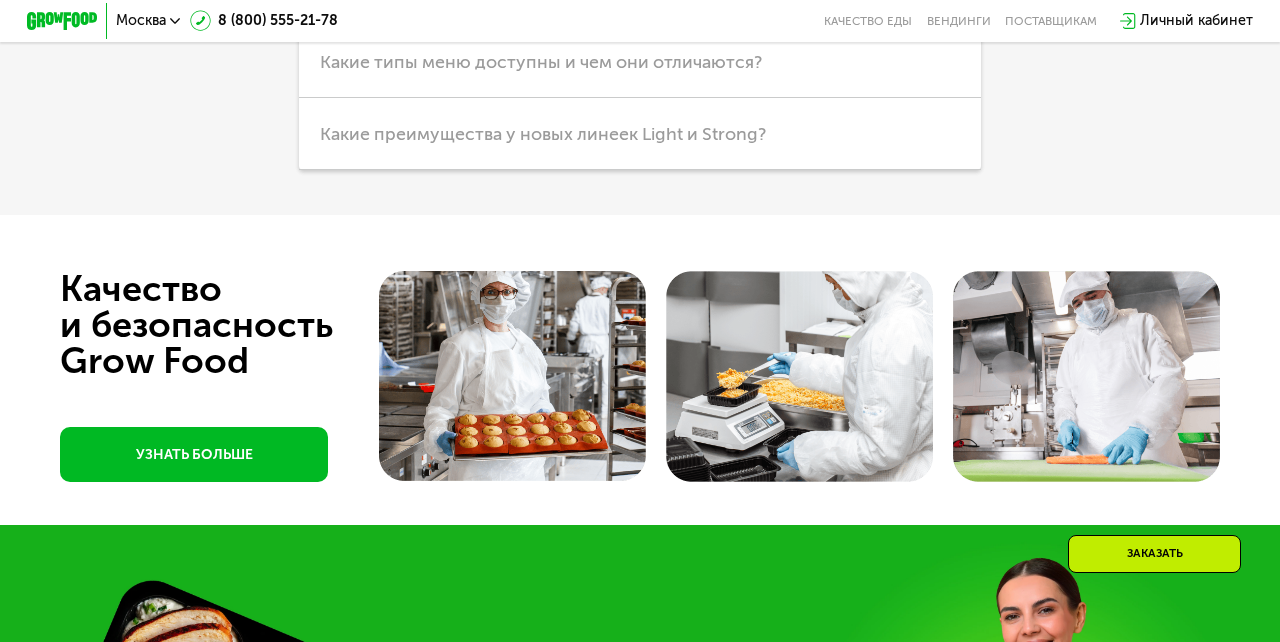 scroll, scrollTop: 4663, scrollLeft: 0, axis: vertical 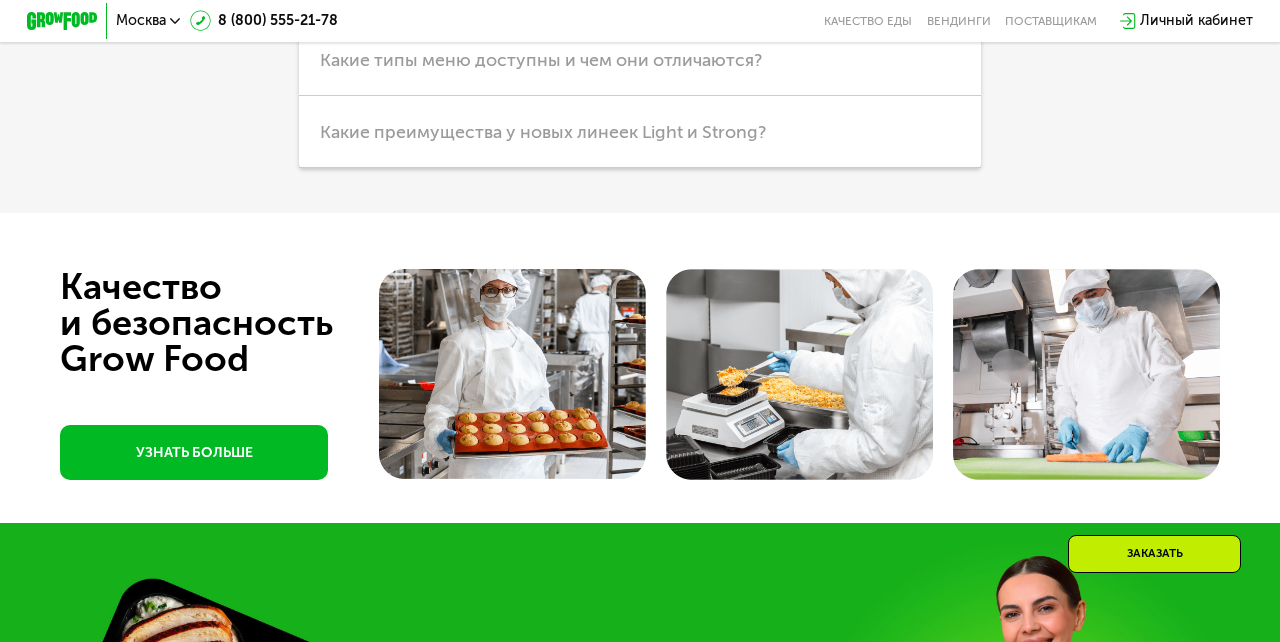click on "Продукты" at bounding box center [639, -133] 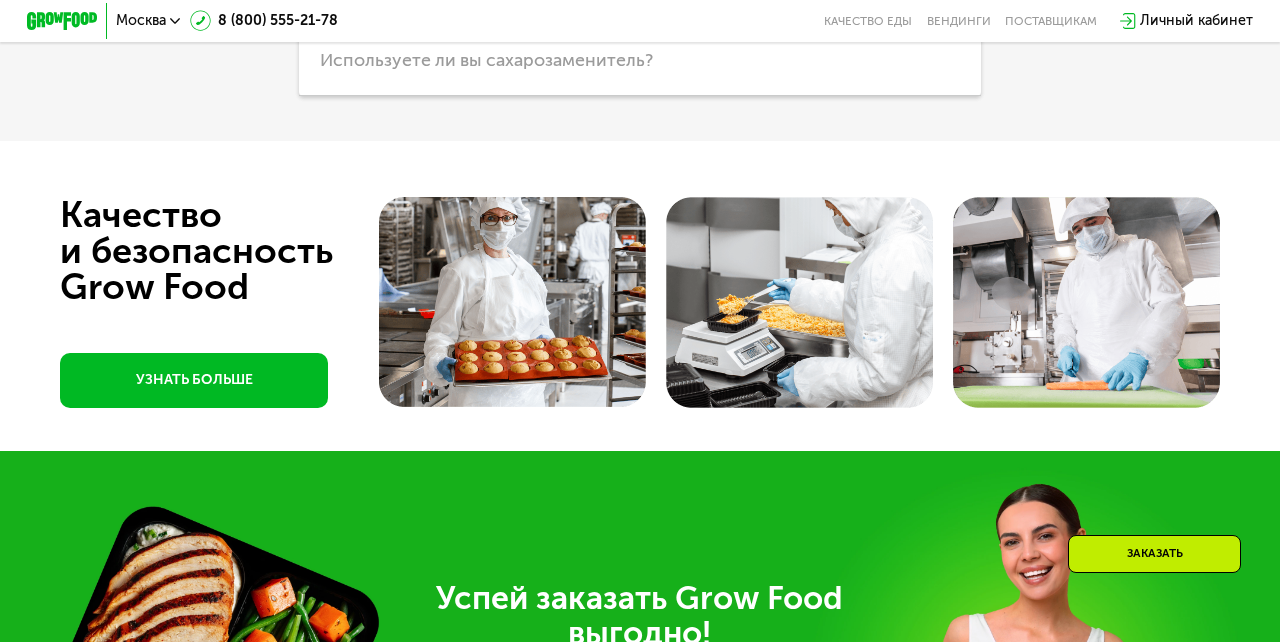 click on "Какие продукты вы используете?" at bounding box center [640, -12] 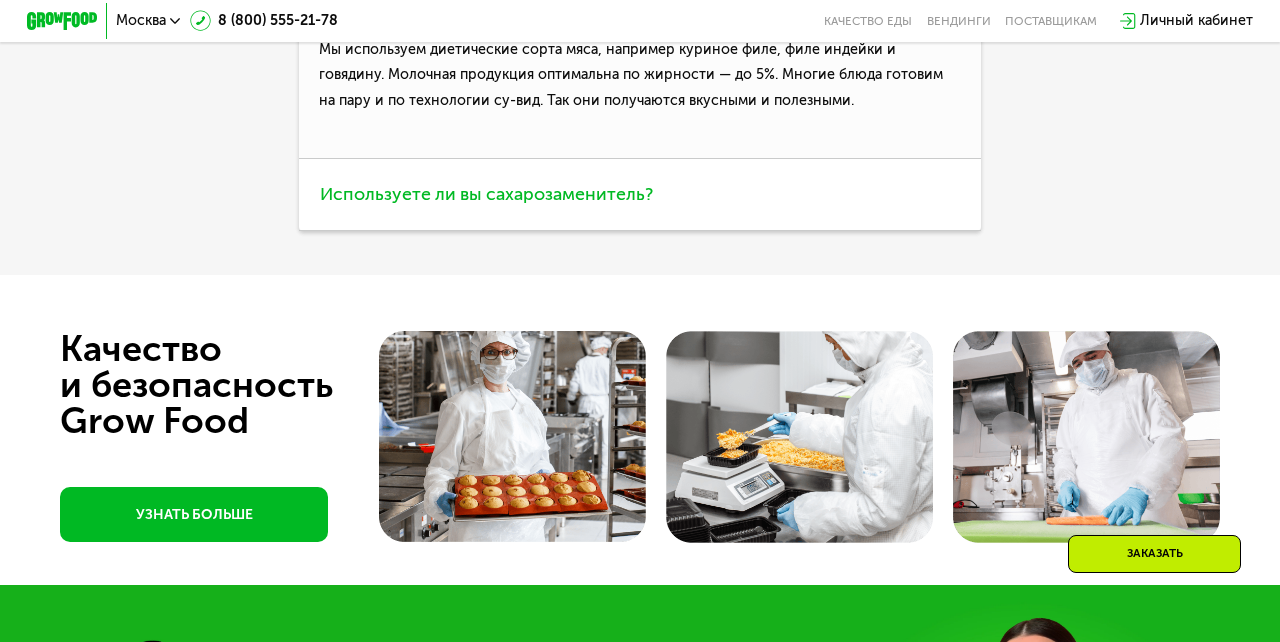 click on "Используете ли вы сахарозаменитель?" at bounding box center [640, 195] 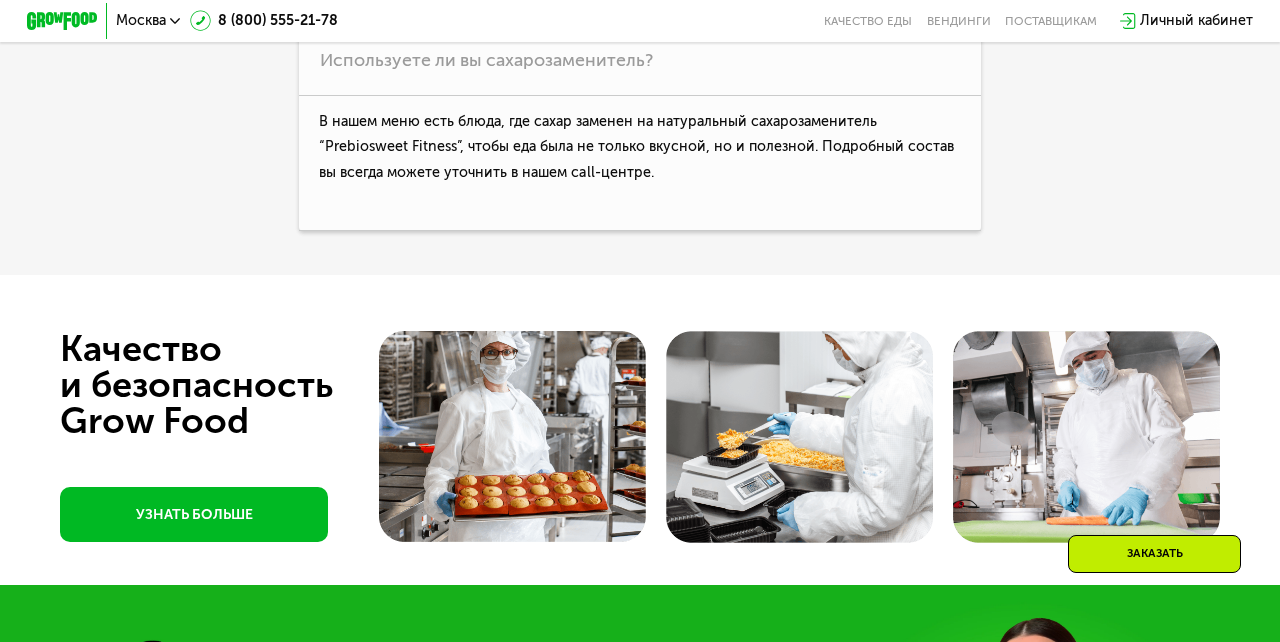 click on "Оплата и доставка" at bounding box center (773, -133) 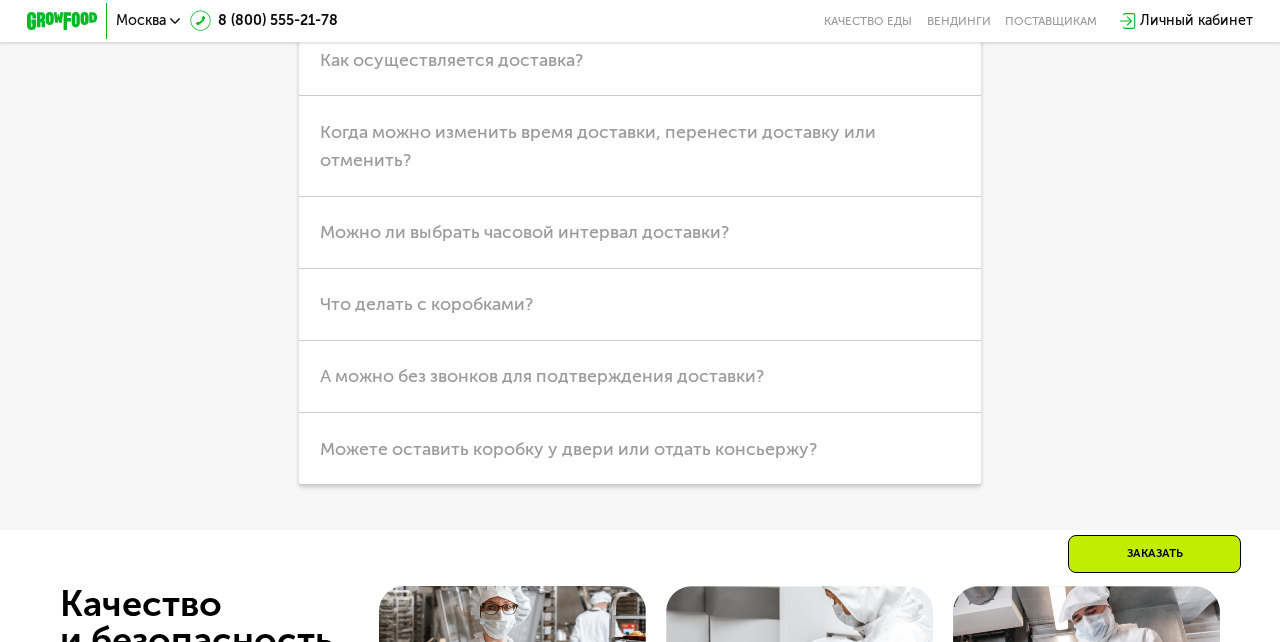click on "Как я могу оплатить свой заказ?" at bounding box center [455, -12] 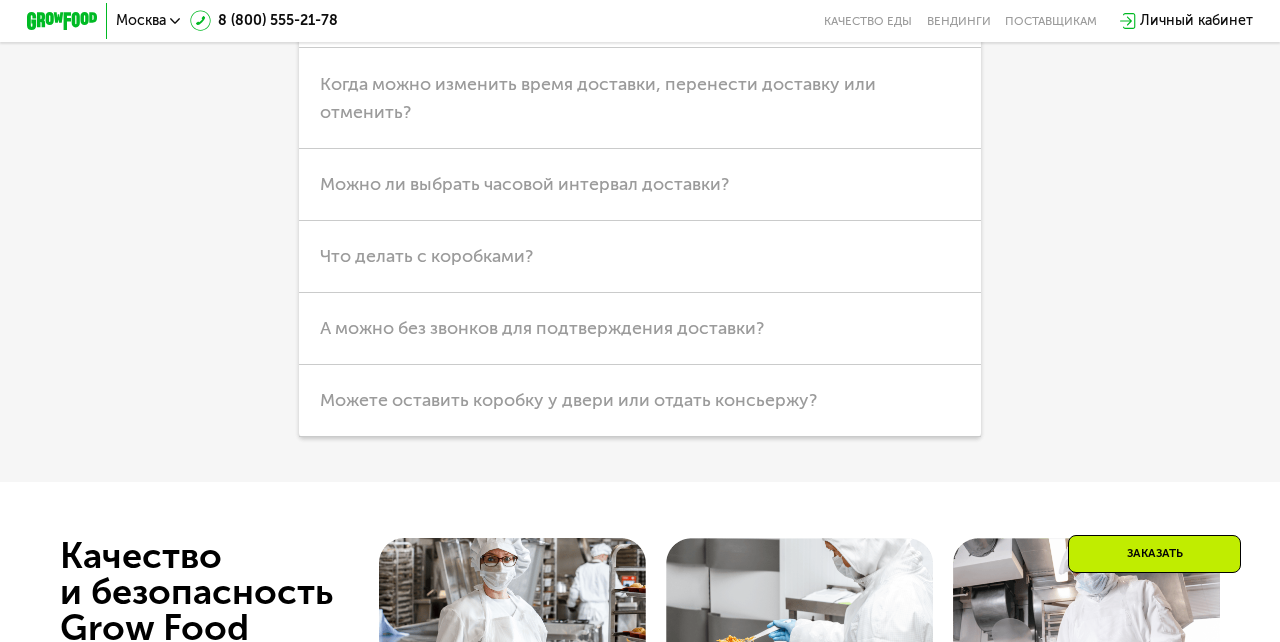 scroll, scrollTop: 4898, scrollLeft: 0, axis: vertical 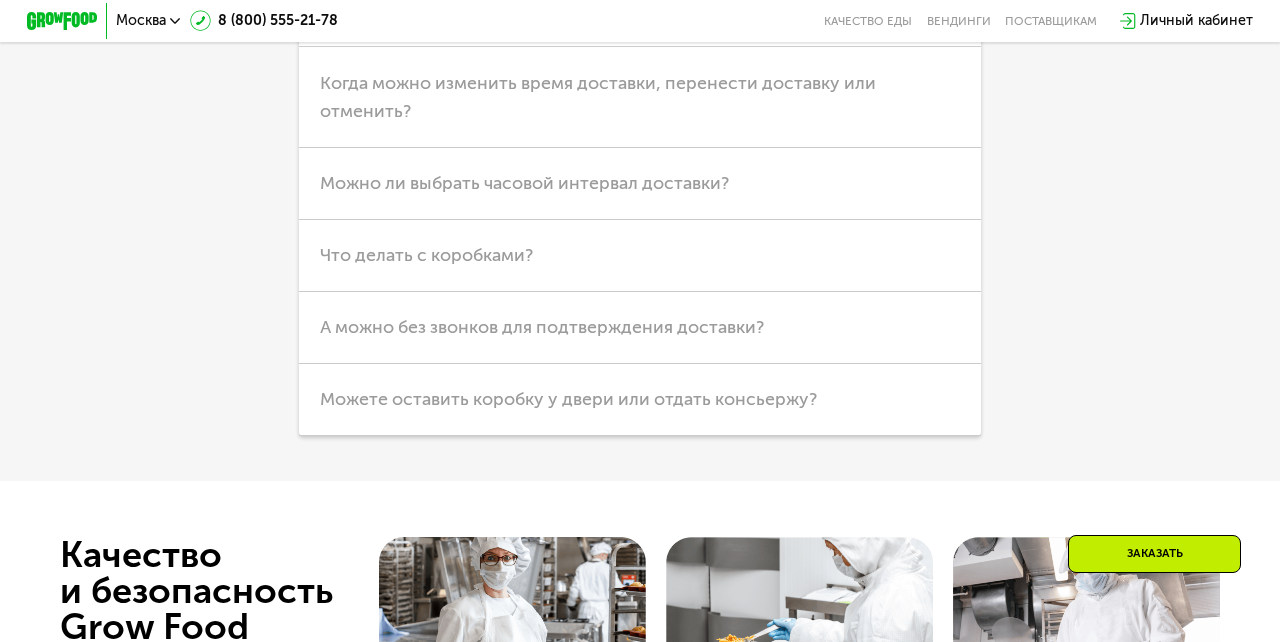 click on "Как осуществляется доставка?" at bounding box center [451, 10] 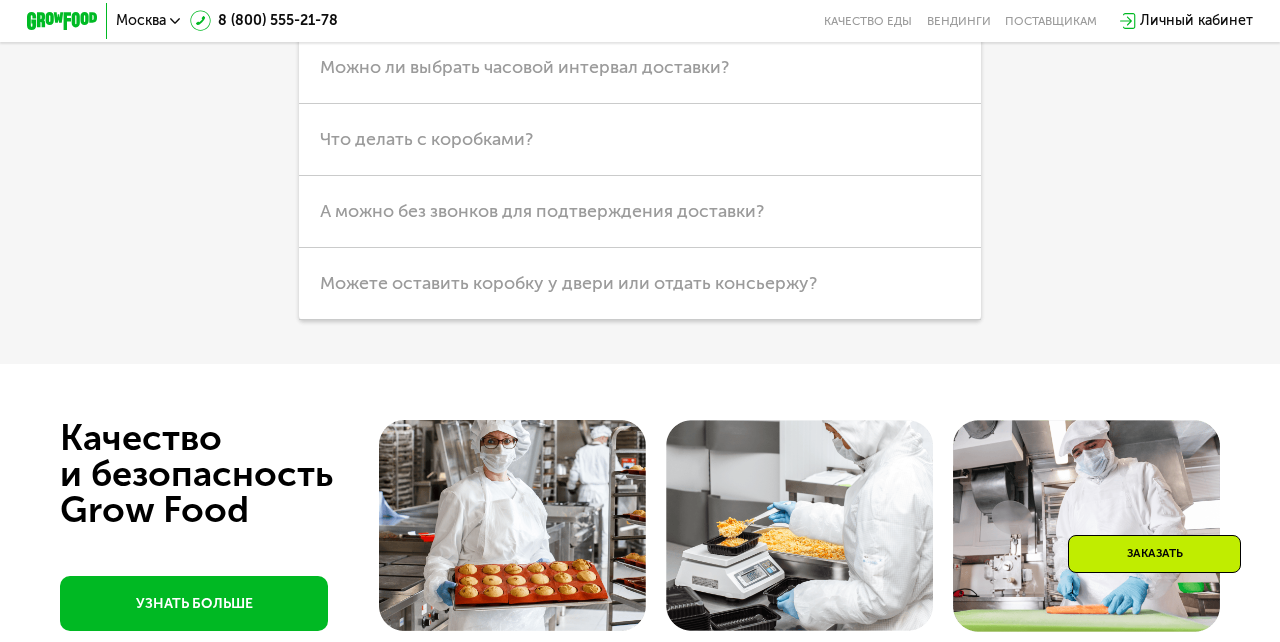 scroll, scrollTop: 5284, scrollLeft: 0, axis: vertical 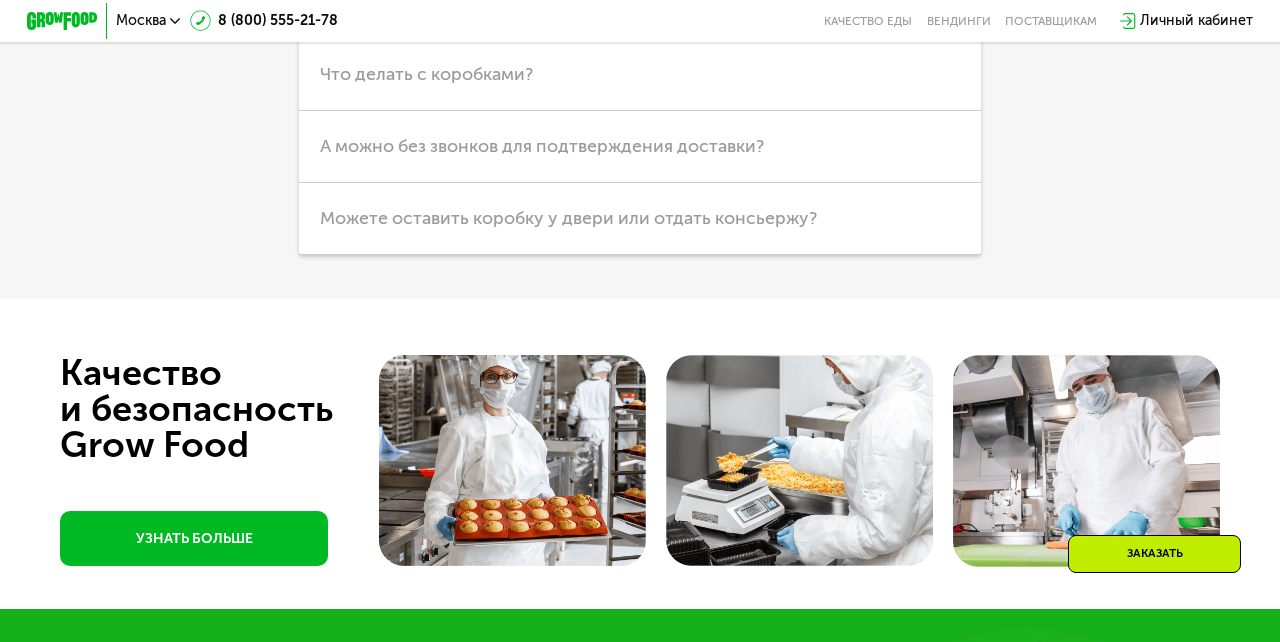 click on "Можно ли выбрать часовой интервал доставки?" at bounding box center [524, 2] 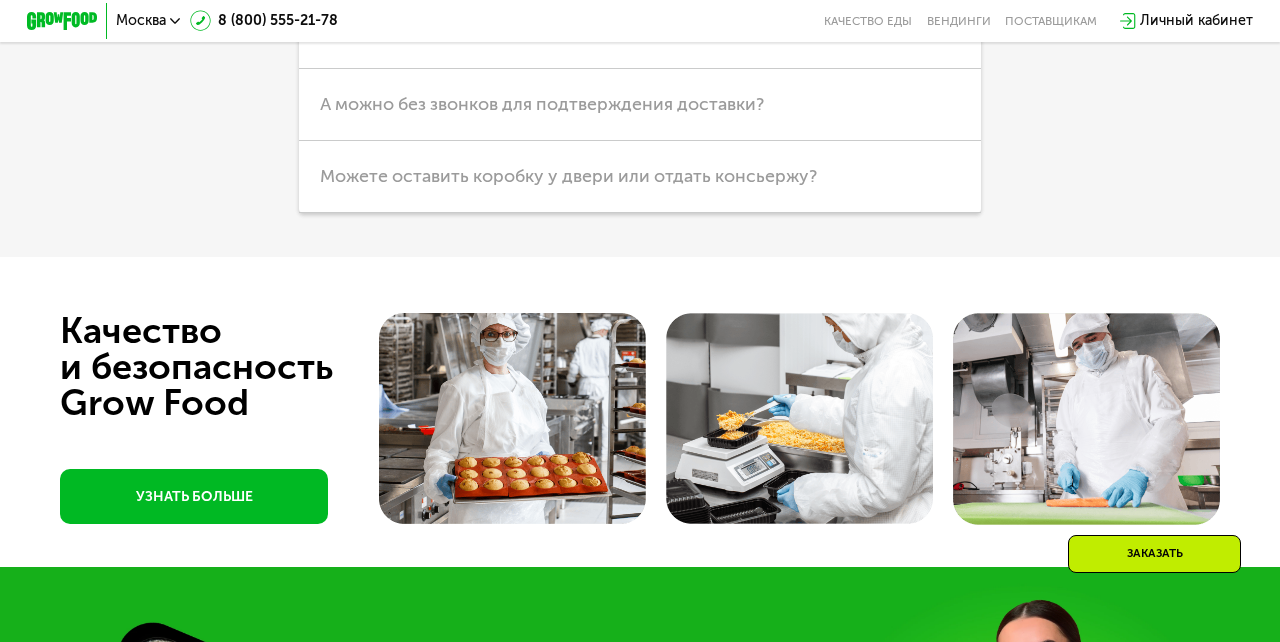 scroll, scrollTop: 5071, scrollLeft: 0, axis: vertical 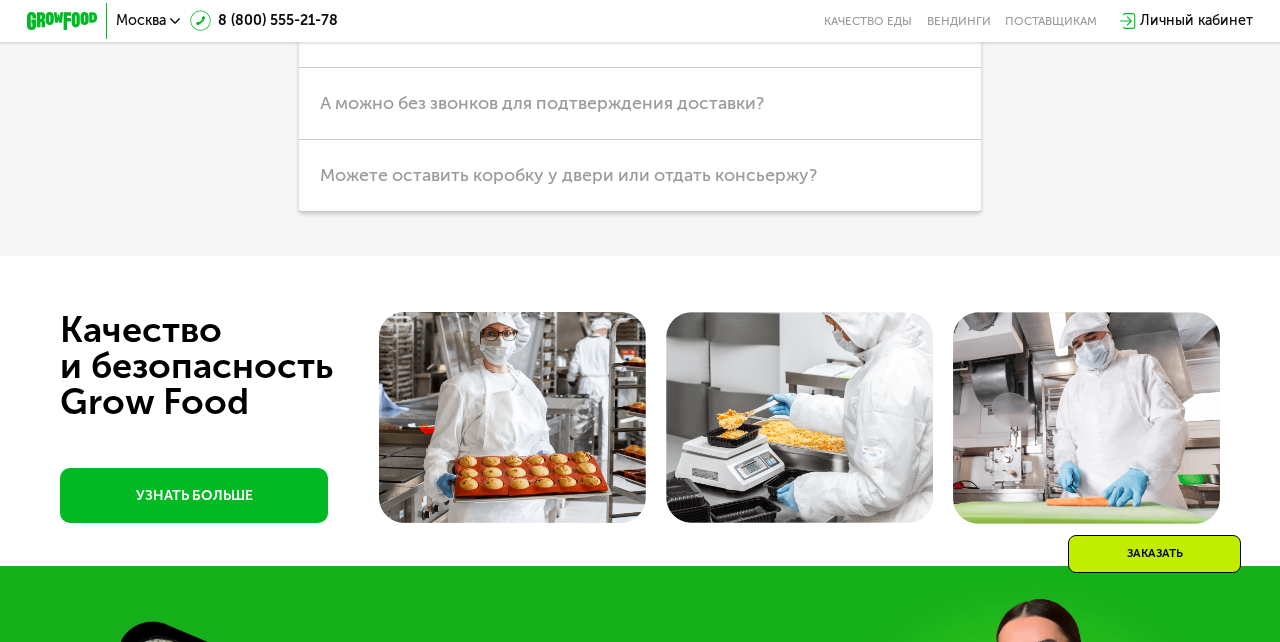 click on "Что делать с коробками?" at bounding box center (426, 31) 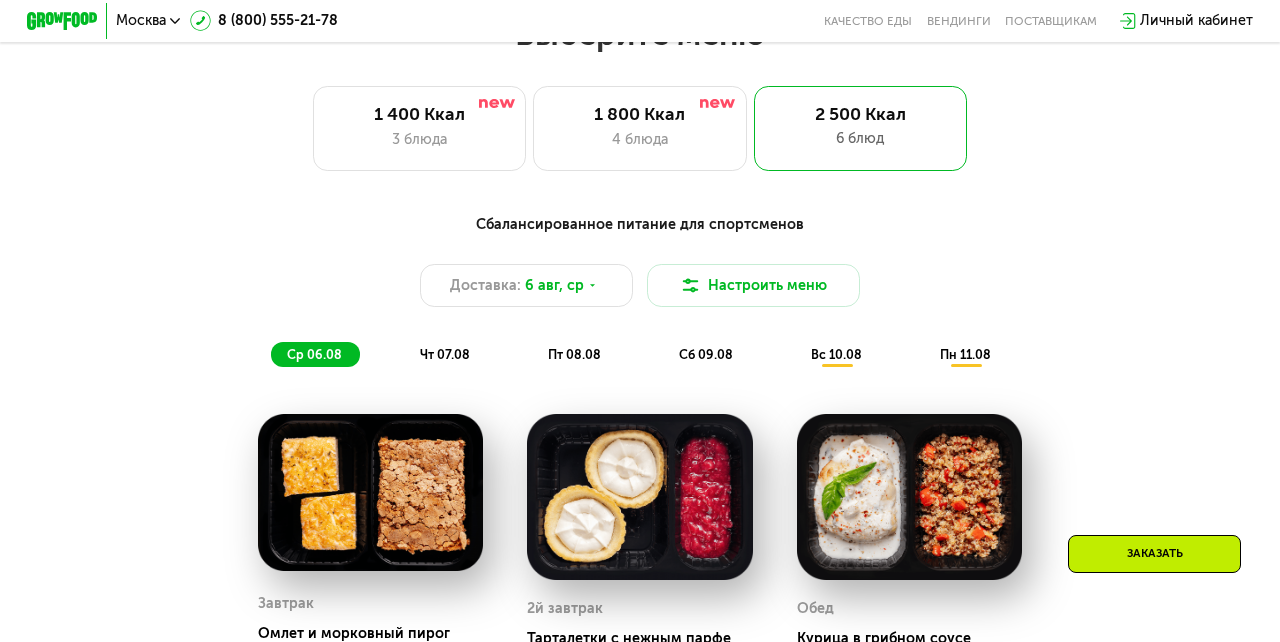 scroll, scrollTop: 831, scrollLeft: 0, axis: vertical 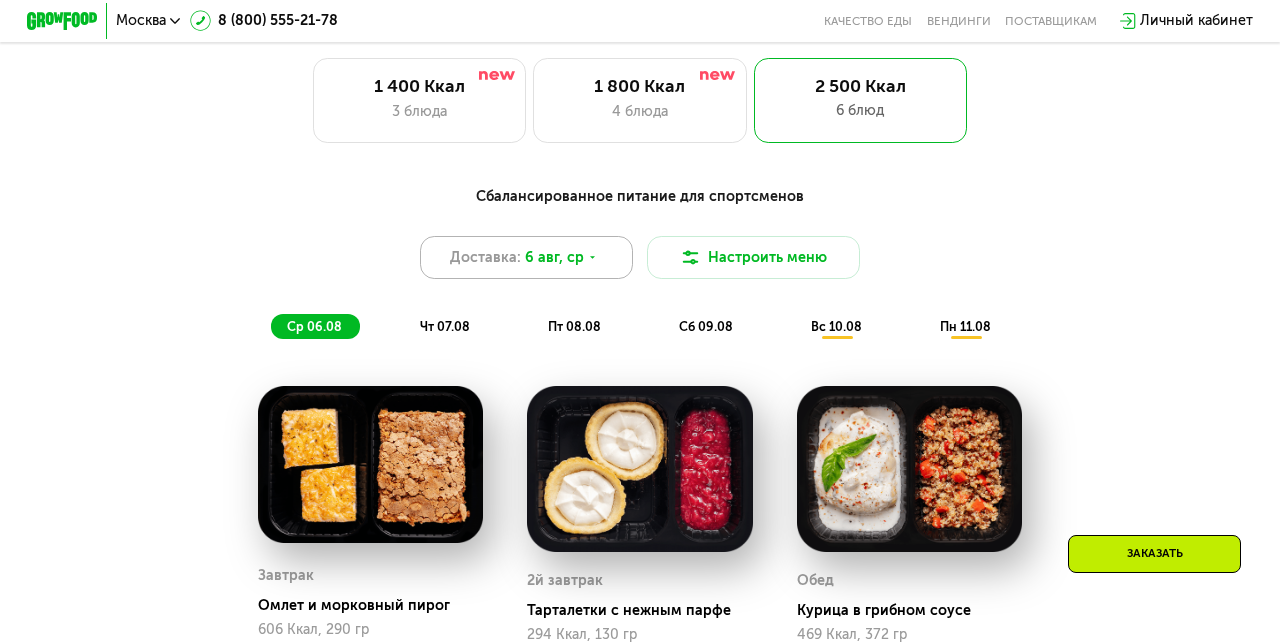 click on "Доставка: 6 авг, ср" at bounding box center [526, 257] 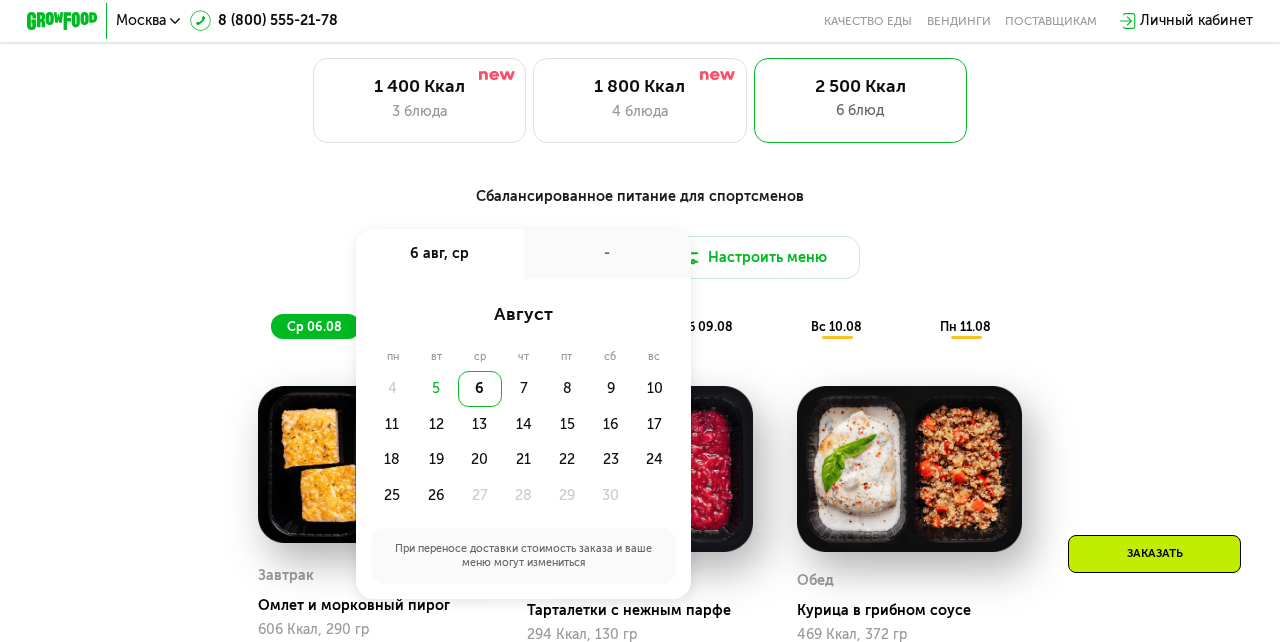 click on "Сбалансированное питание для спортсменов Доставка: [DATE], [DAY] [DATE], [DAY] - август пн вт ср чт пт сб вс 4 5 6 7 8 9 10 11 12 13 14 15 16 17 18 19 20 21 22 23 24 25 26 27 28 29 30  При переносе доставки стоимость заказа и ваше меню могут измениться  Настроить меню  ср [DATE] чт [DATE] пт [DATE] сб [DATE] вс [DATE] пн [DATE] Завтрак Омлет и морковный пирог 606 Ккал, 290 гр 2й завтрак Тарталетки с нежным парфе 294 Ккал, 130 гр Обед Курица в грибном соусе 469 Ккал, 372 гр Полдник Салат с курицей и орехами 340 Ккал, 176 гр Ужин Котлеты из курицы и пюре 700 Ккал, 448 гр Напиток Ягодный лимонад 29 Ккал, 298 гр  Всего в среду 2438 Ккал 102  Белки  140  Жиры  194" at bounding box center [639, 695] 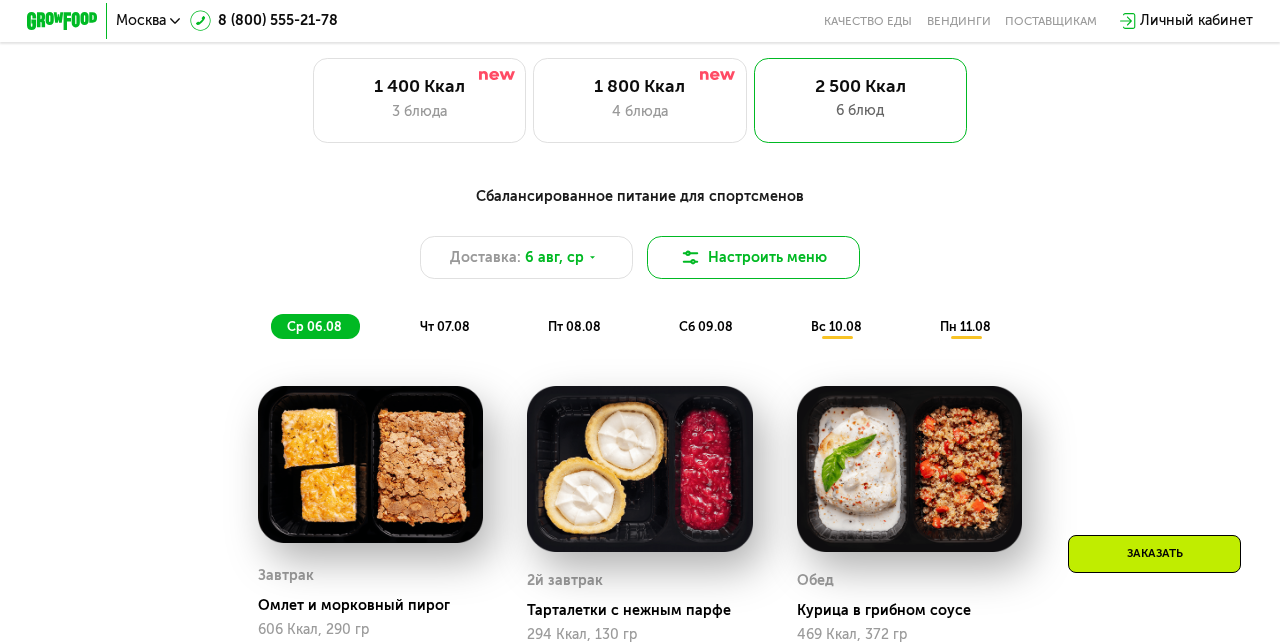 click on "Настроить меню" at bounding box center [753, 257] 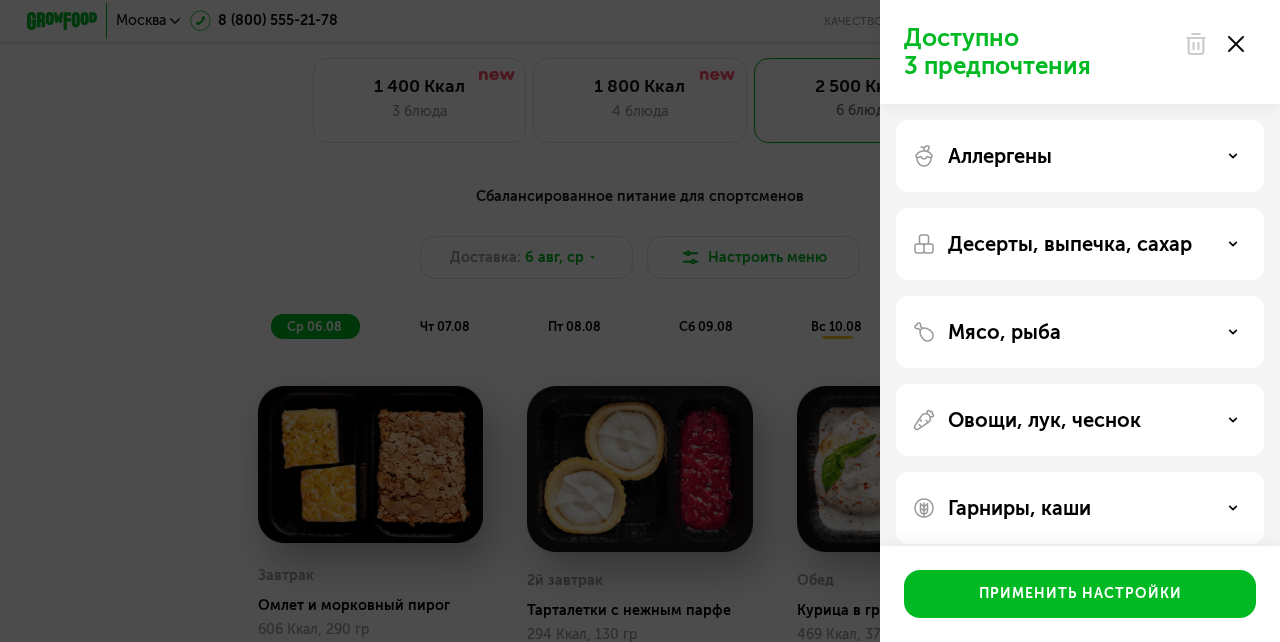 click on "Аллергены" at bounding box center [1080, 156] 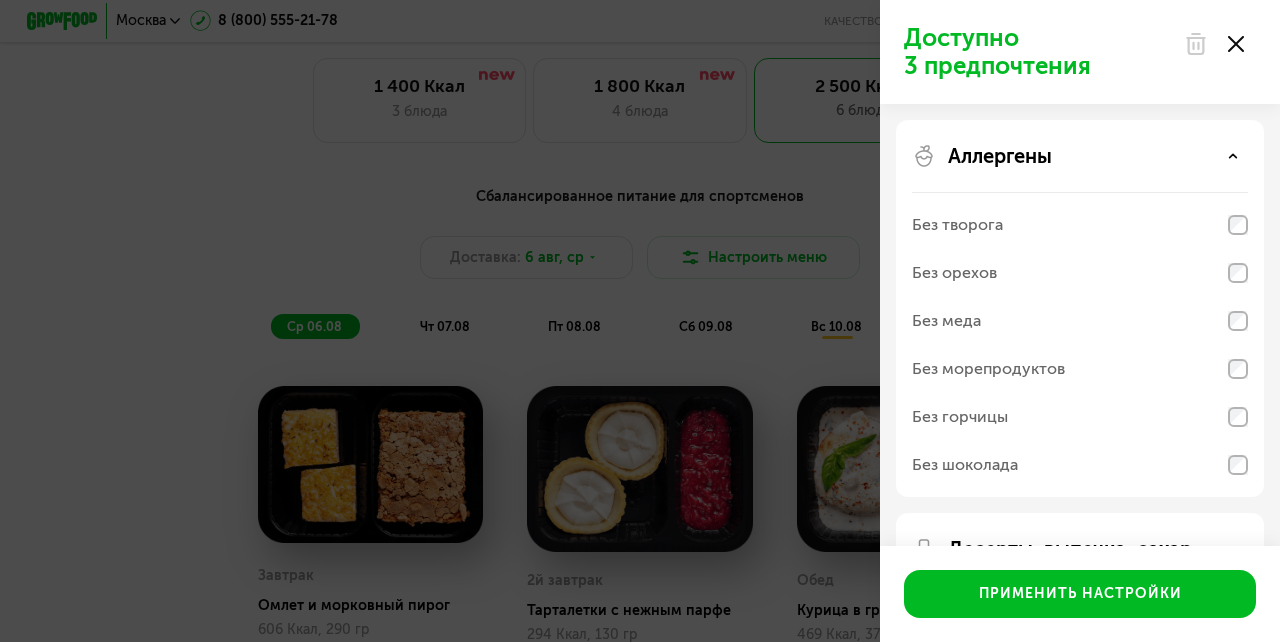 click on "Аллергены" at bounding box center [1080, 156] 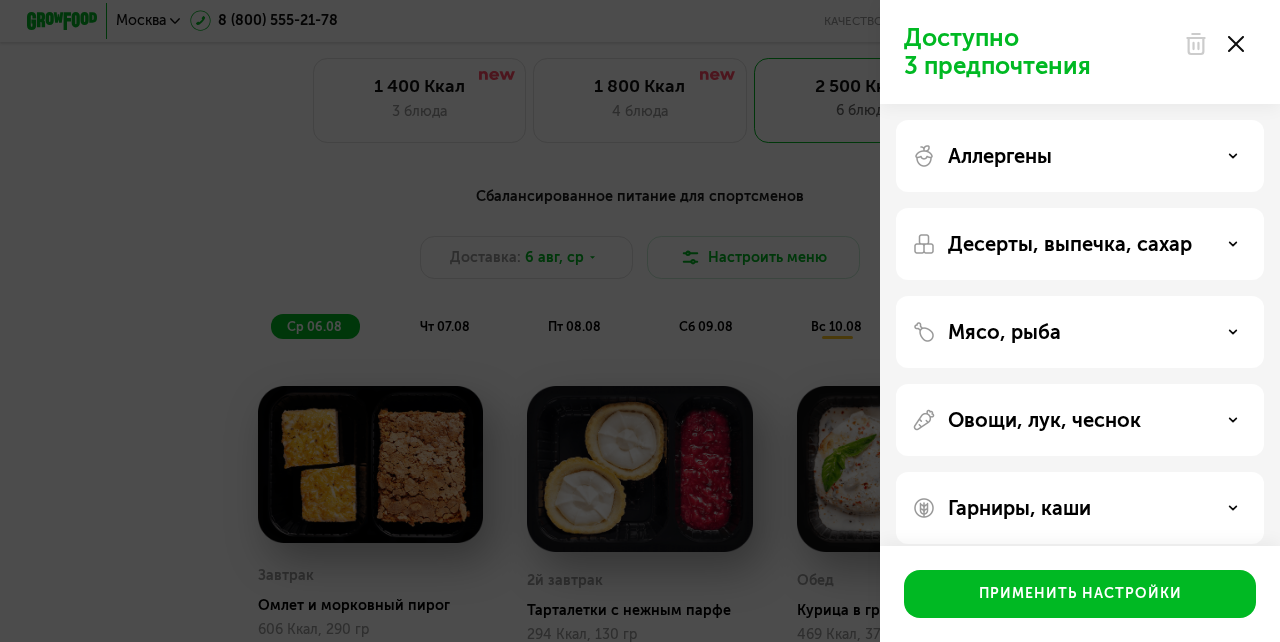 click on "Десерты, выпечка, сахар" at bounding box center (1070, 244) 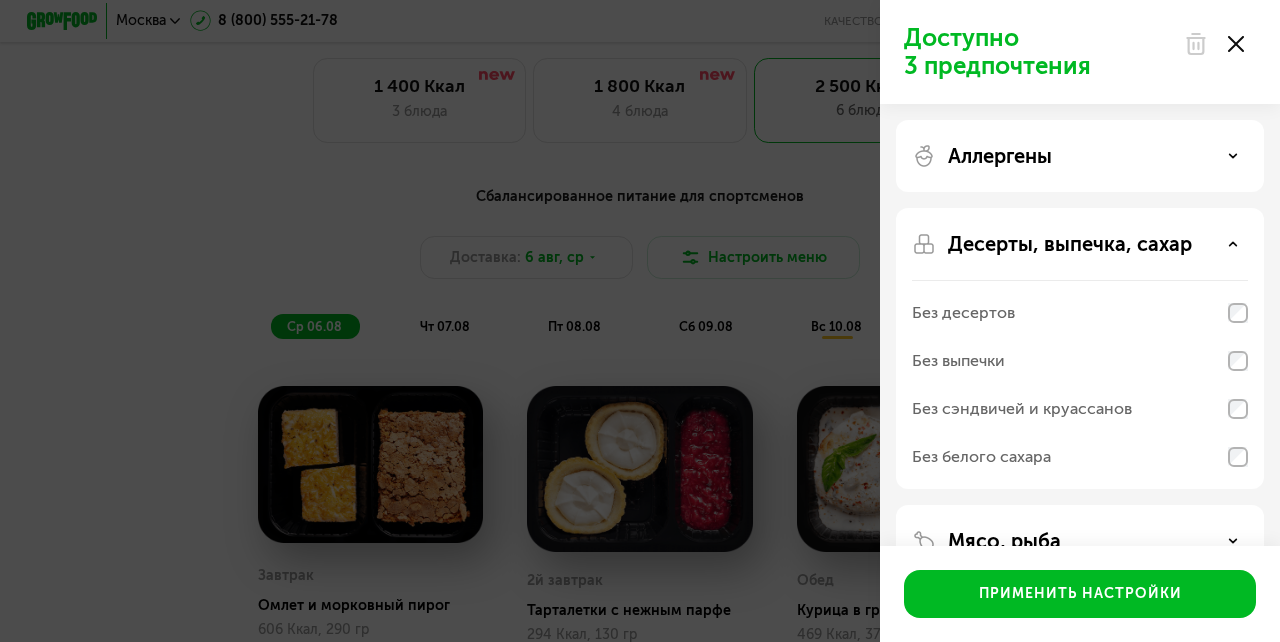 click on "Десерты, выпечка, сахар" at bounding box center (1070, 244) 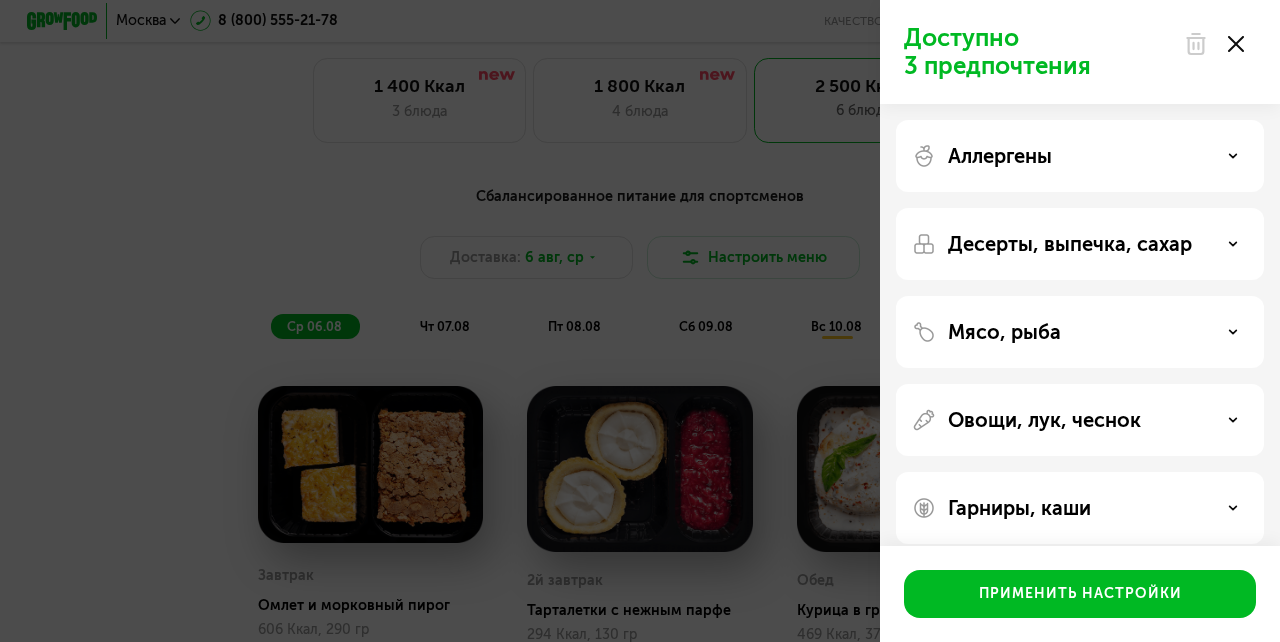 scroll, scrollTop: 19, scrollLeft: 0, axis: vertical 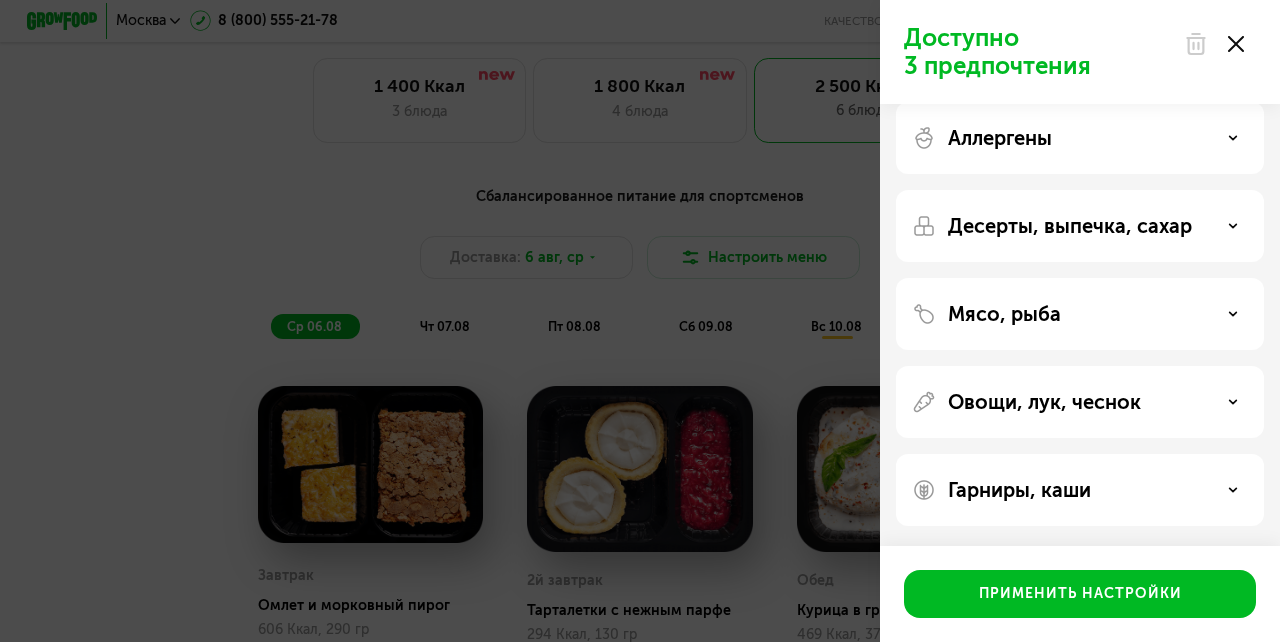 click on "Мясо, рыба" at bounding box center (1080, 314) 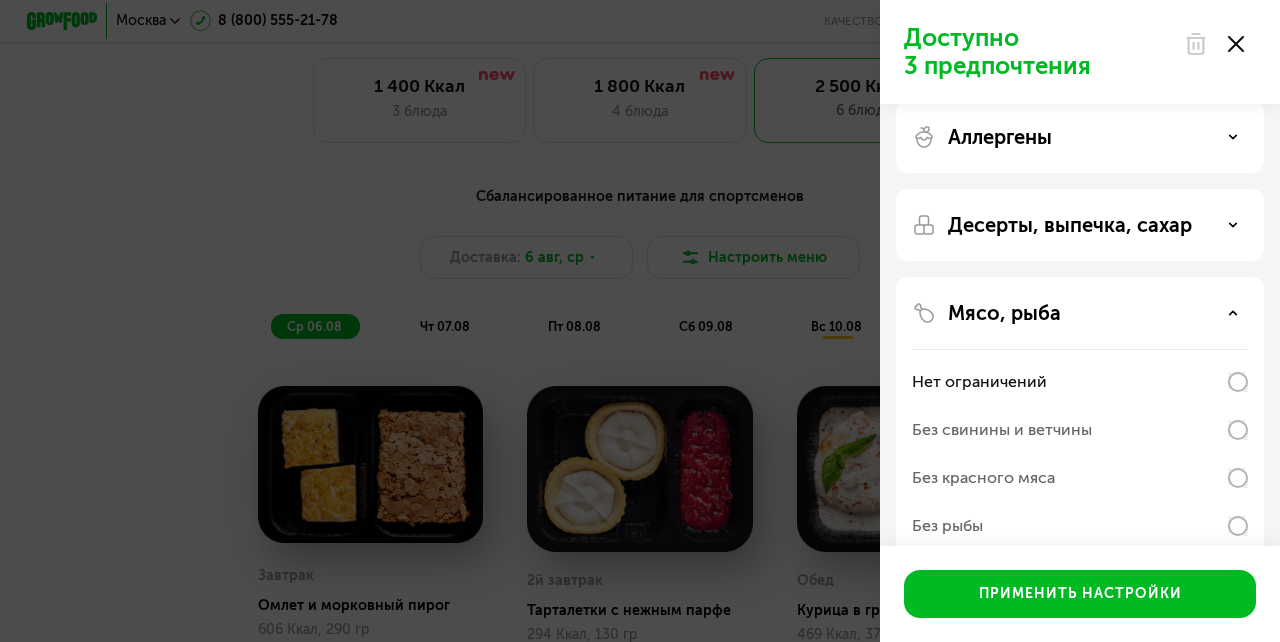 click on "Мясо, рыба" at bounding box center (1080, 313) 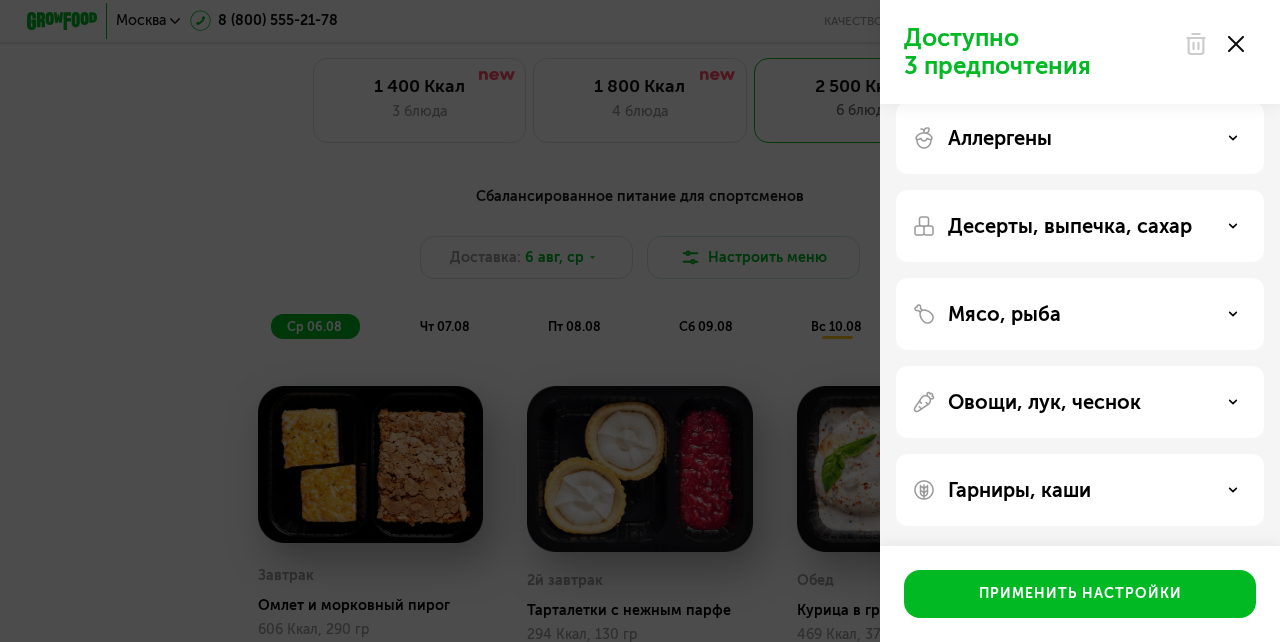 click on "Овощи, лук, чеснок" at bounding box center [1044, 402] 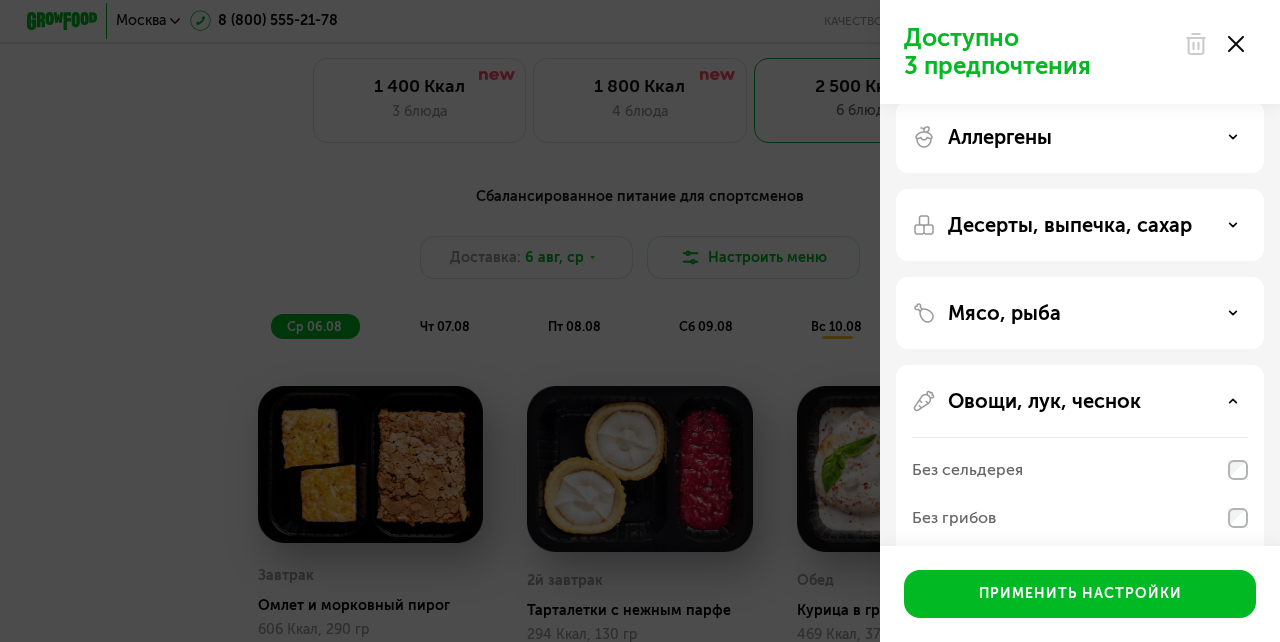 click on "Овощи, лук, чеснок" at bounding box center [1044, 401] 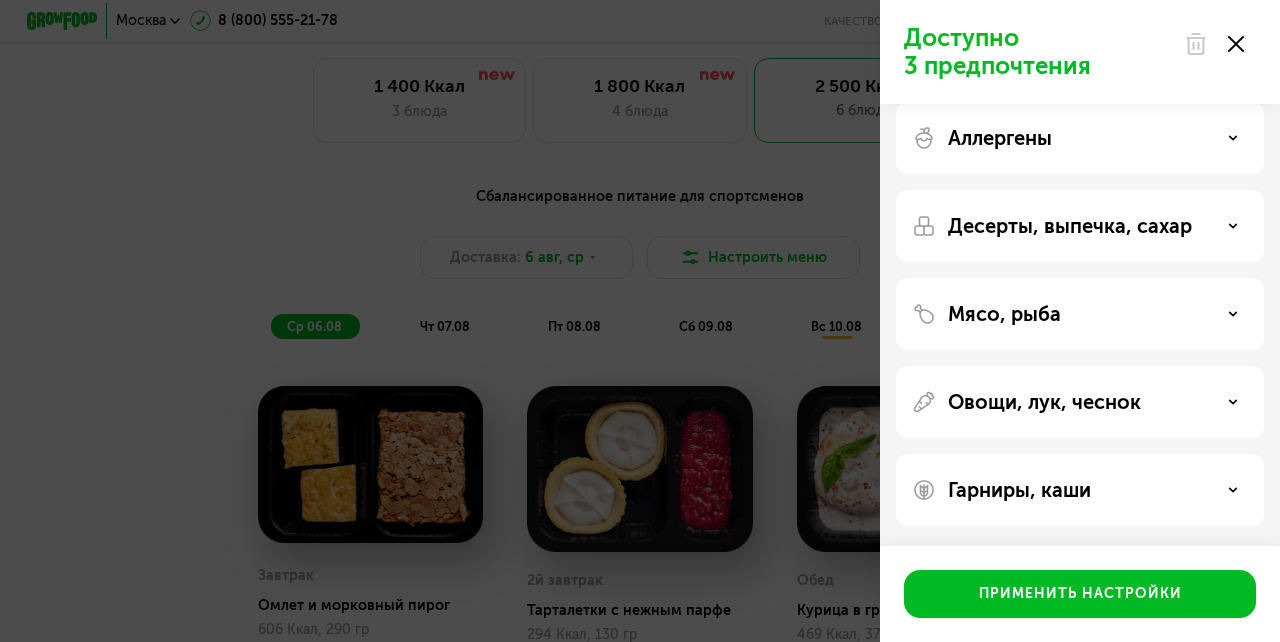 click on "Гарниры, каши" 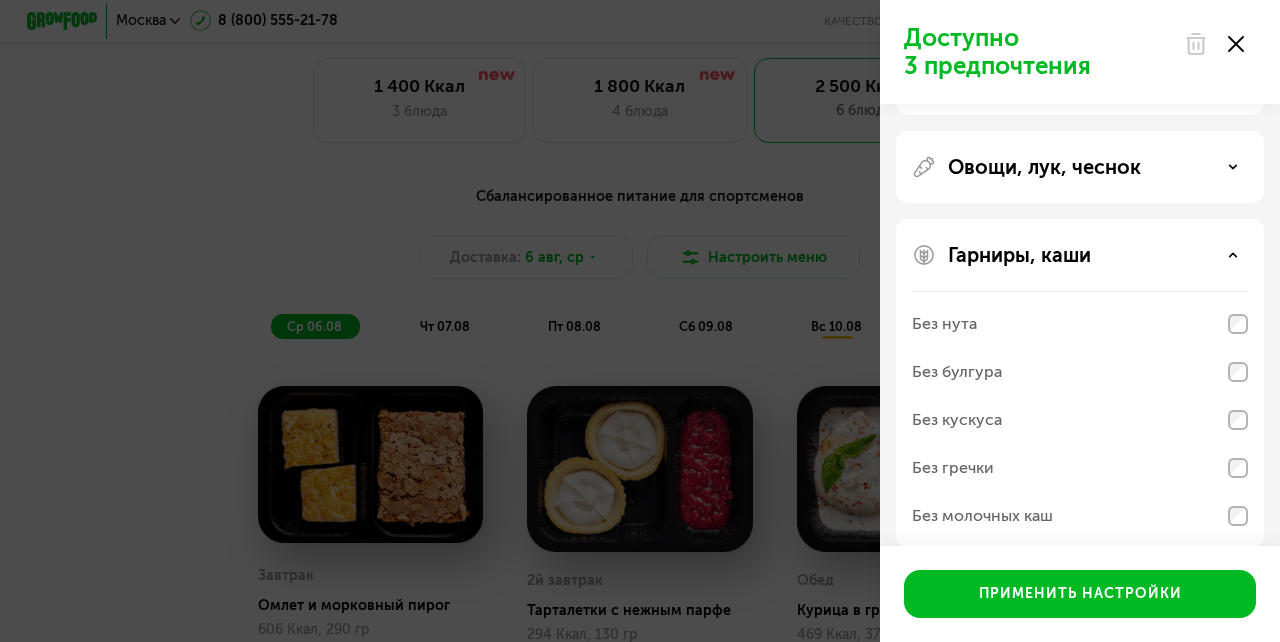 scroll, scrollTop: 240, scrollLeft: 0, axis: vertical 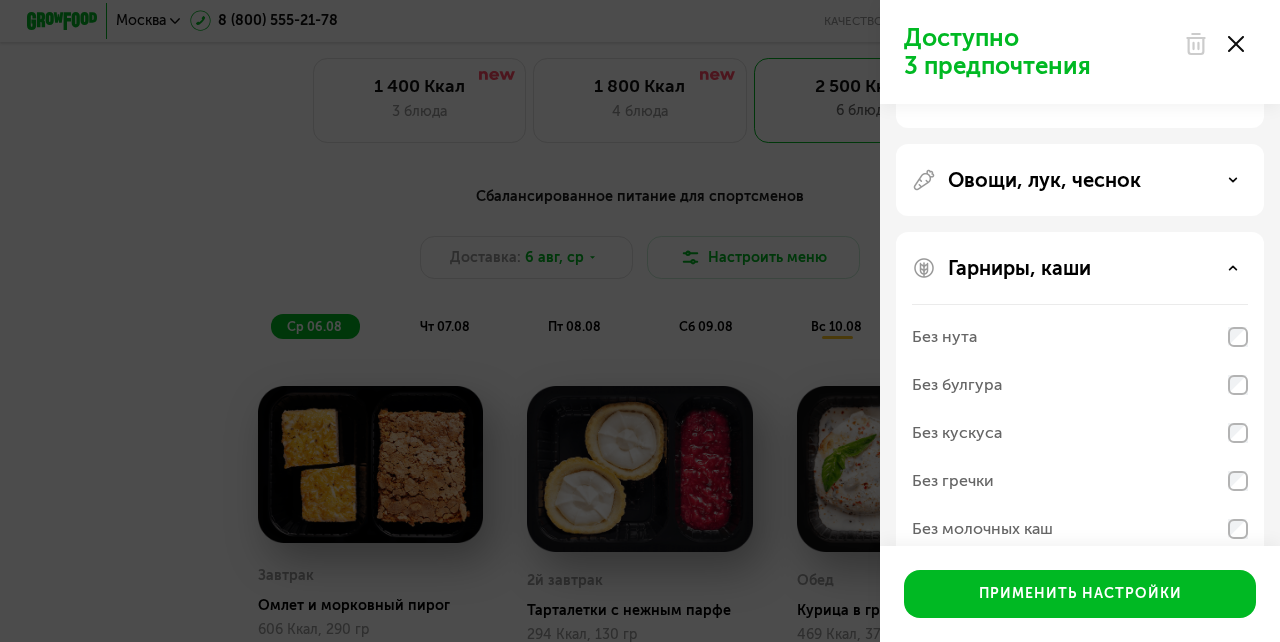 click 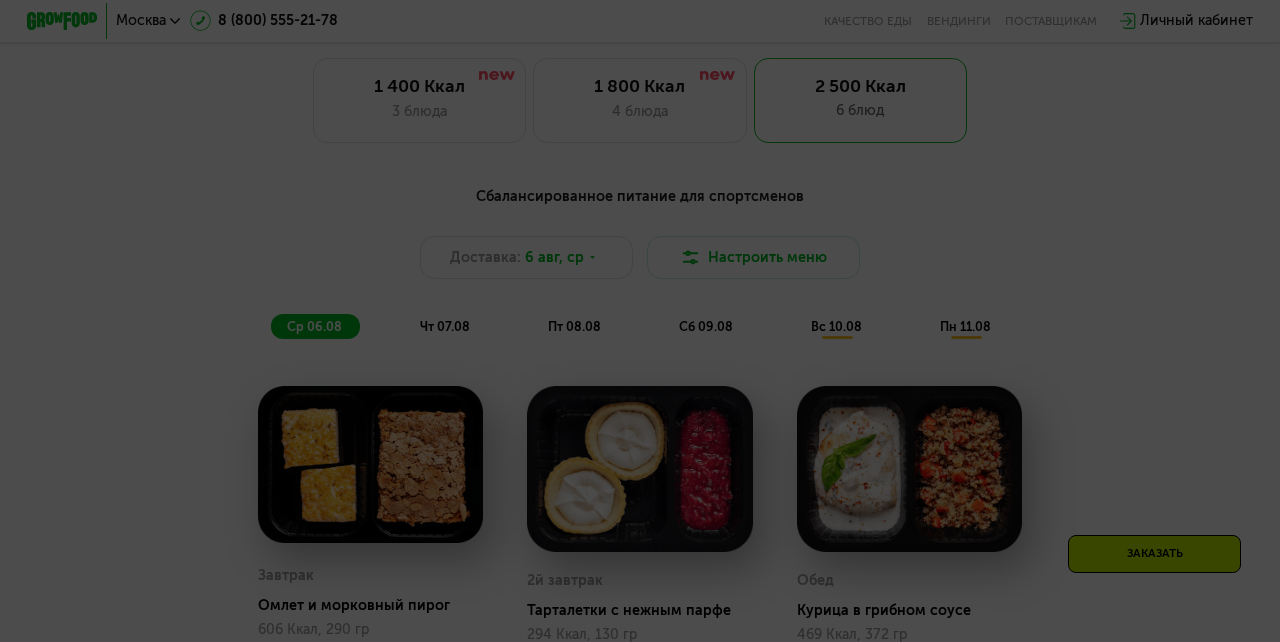 scroll, scrollTop: 240, scrollLeft: 0, axis: vertical 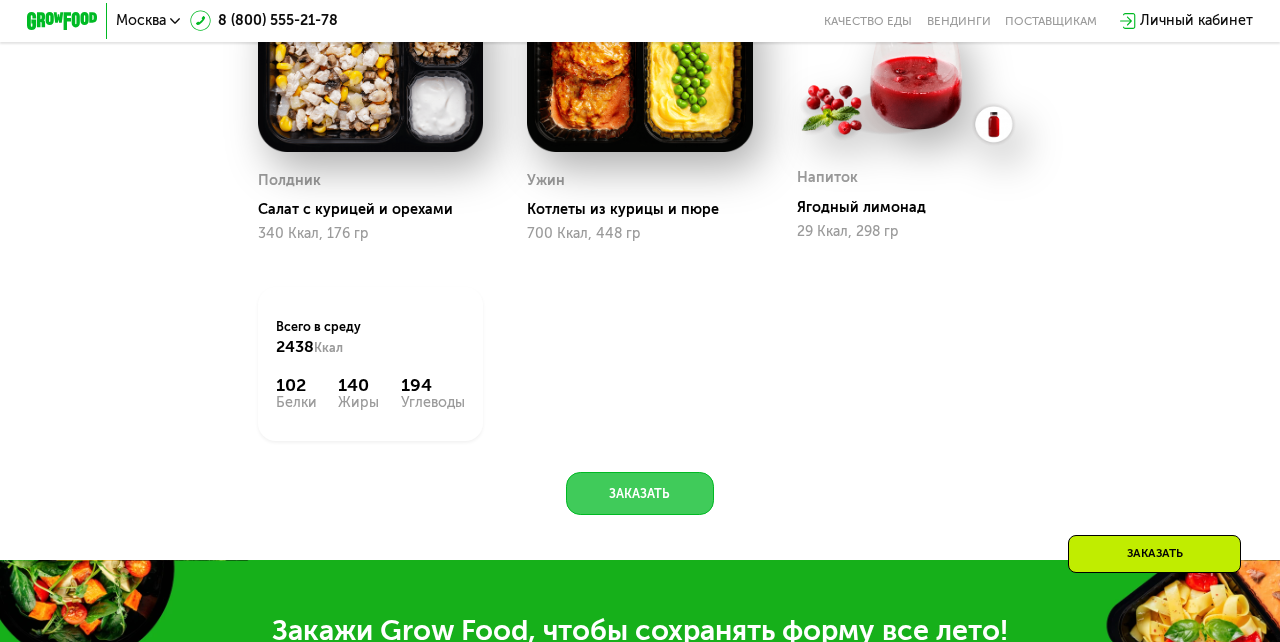 click on "Заказать" 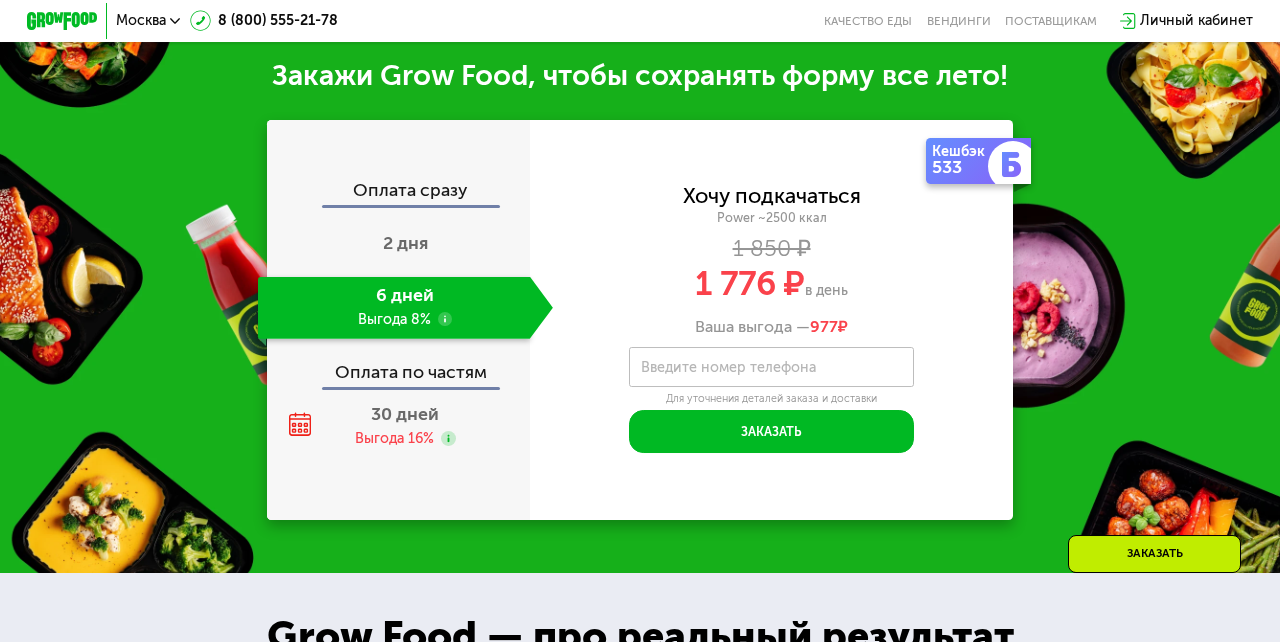 scroll, scrollTop: 2089, scrollLeft: 0, axis: vertical 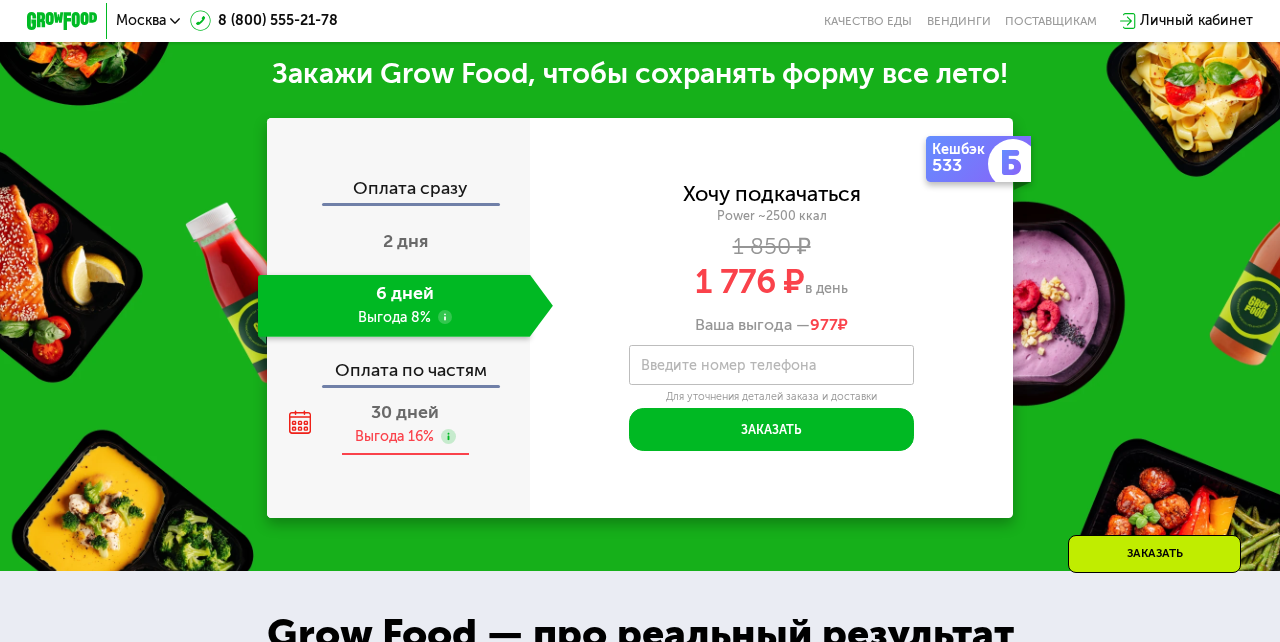 click on "30 дней Выгода 16%" at bounding box center [405, 425] 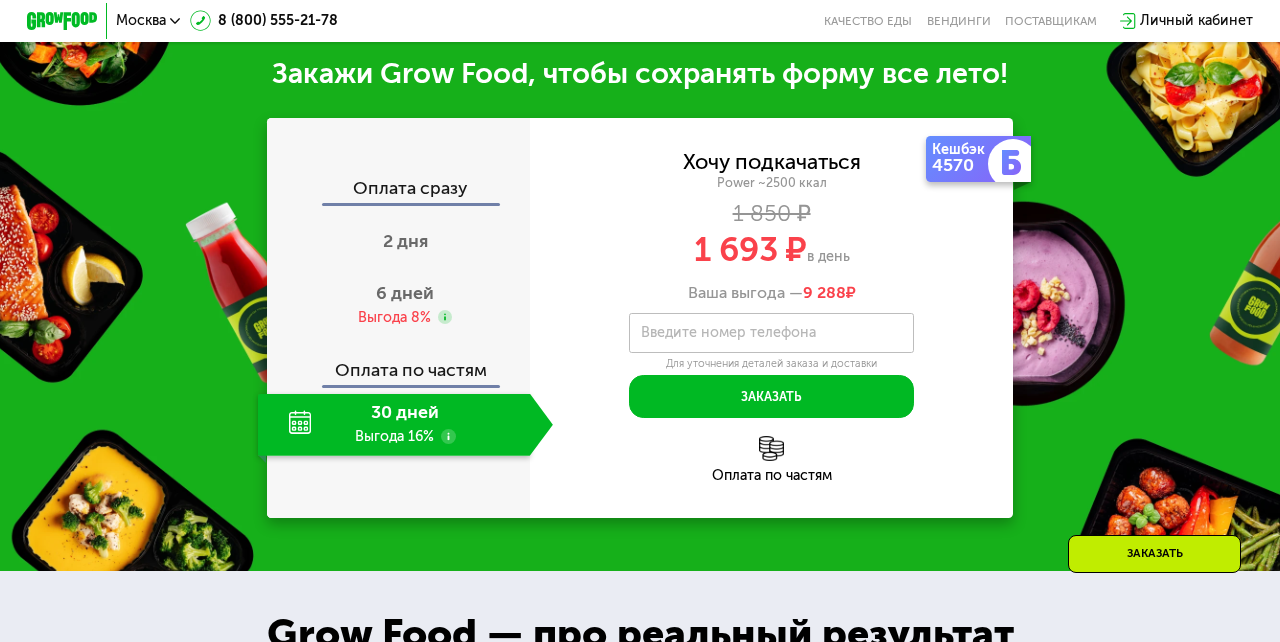 click 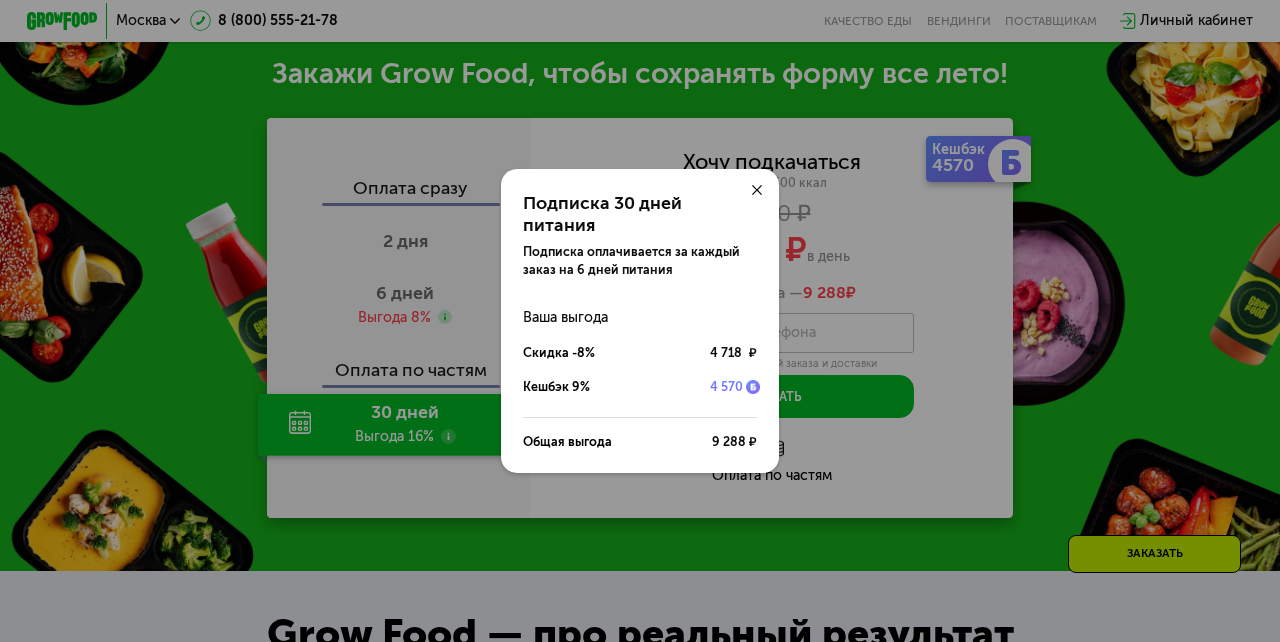 click 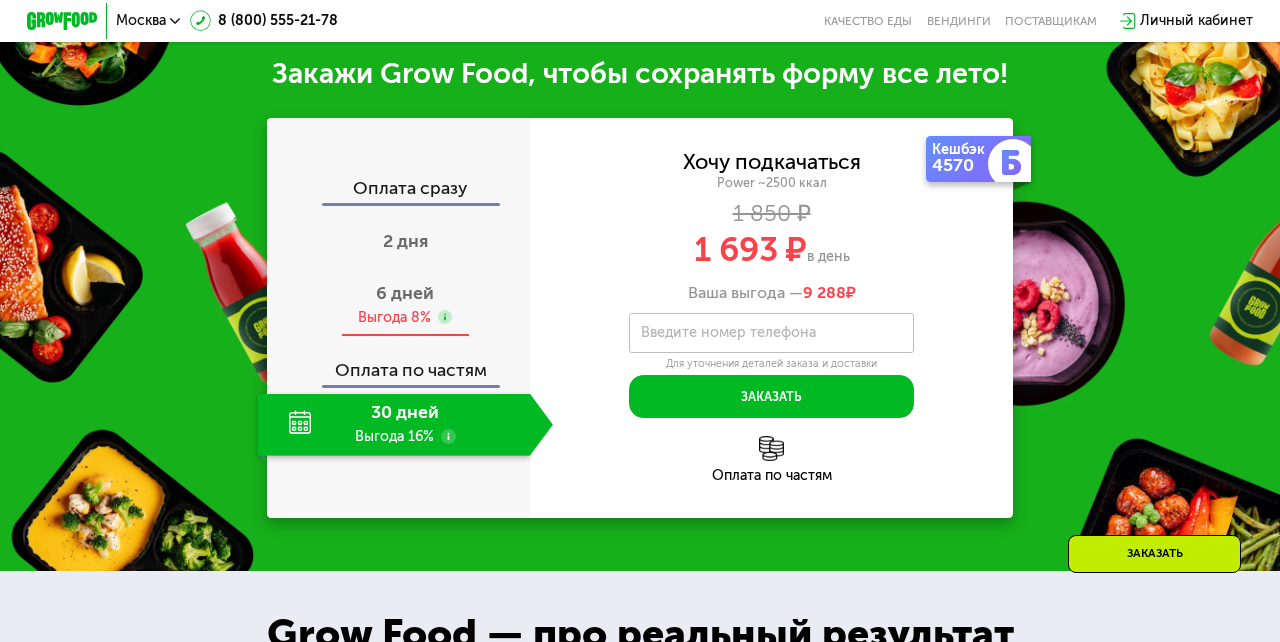 click on "6 дней" at bounding box center [405, 293] 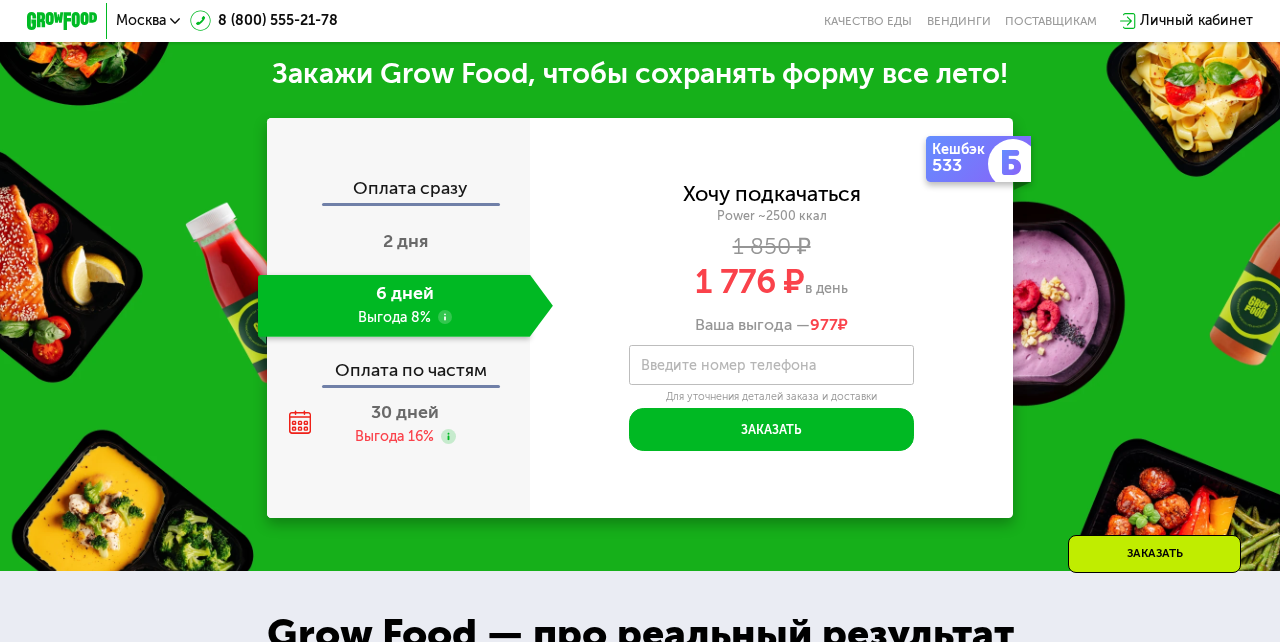 click 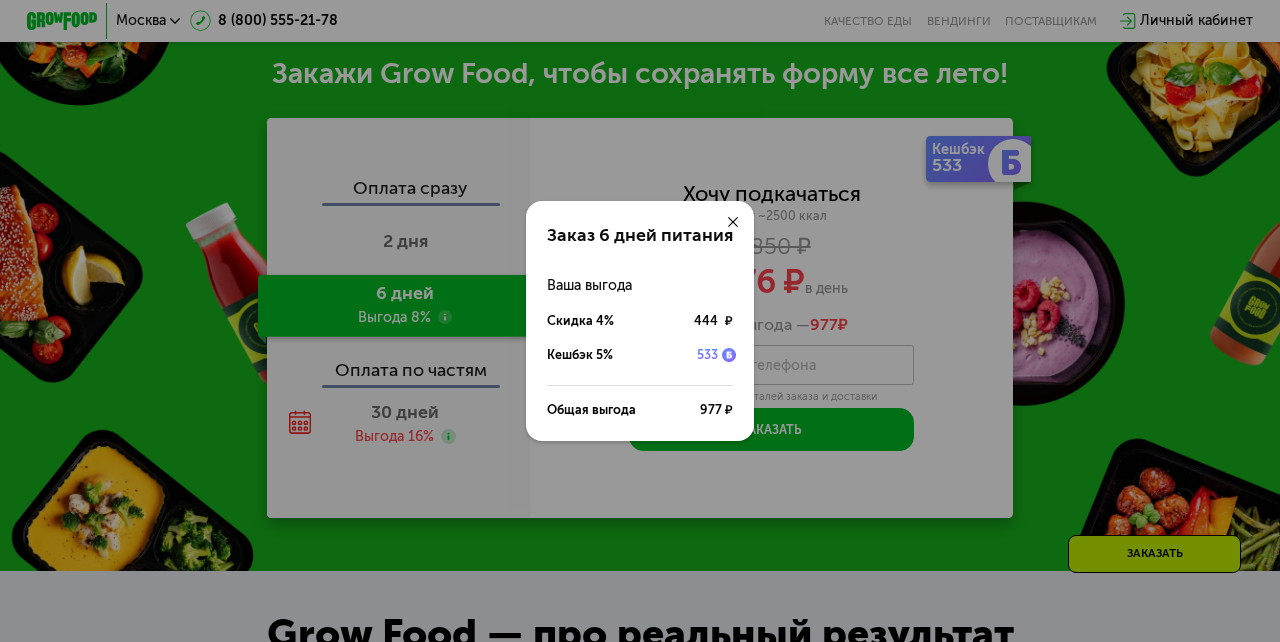 click 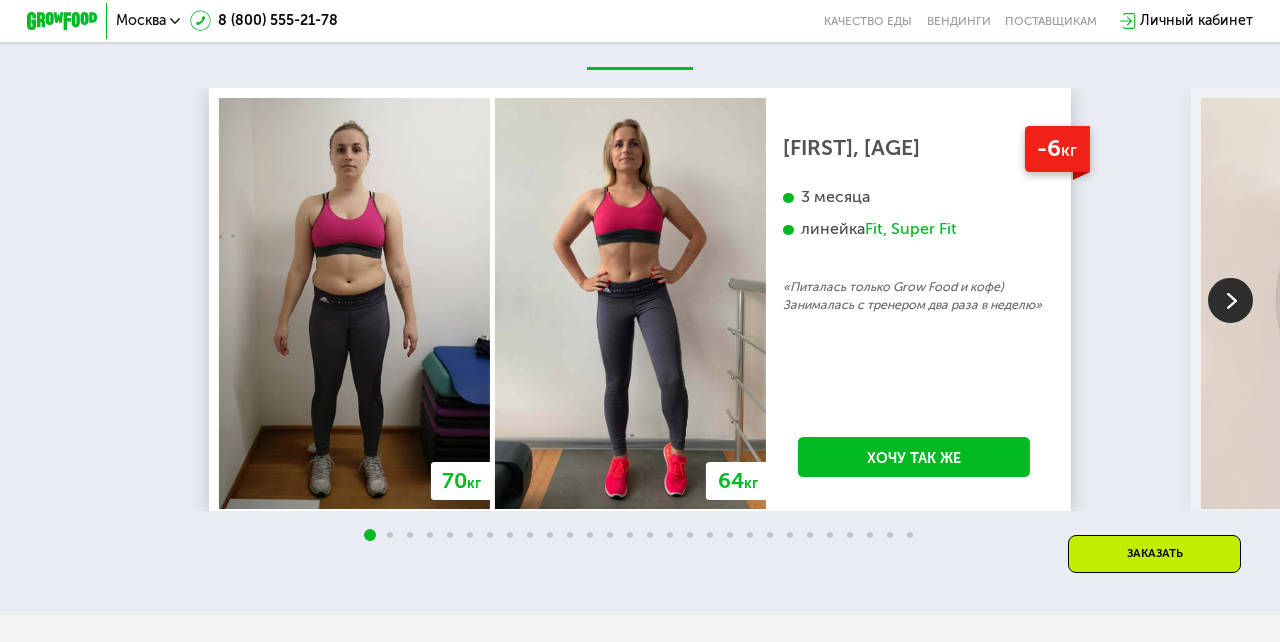 scroll, scrollTop: 3331, scrollLeft: 0, axis: vertical 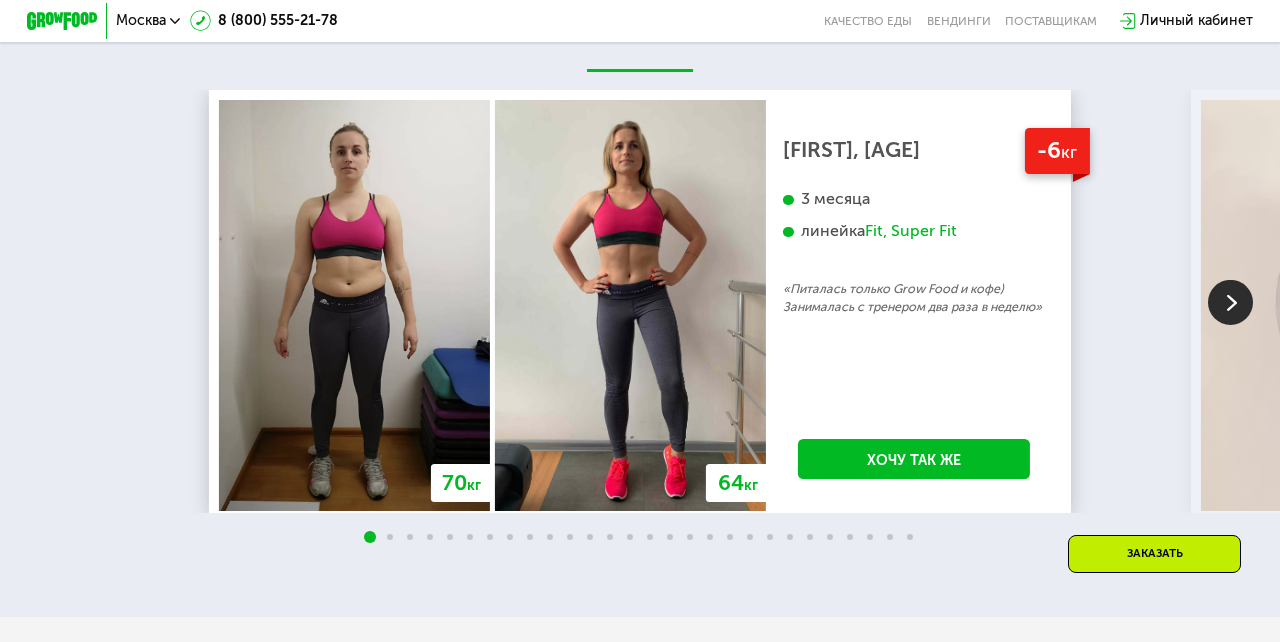 click at bounding box center [1230, 302] 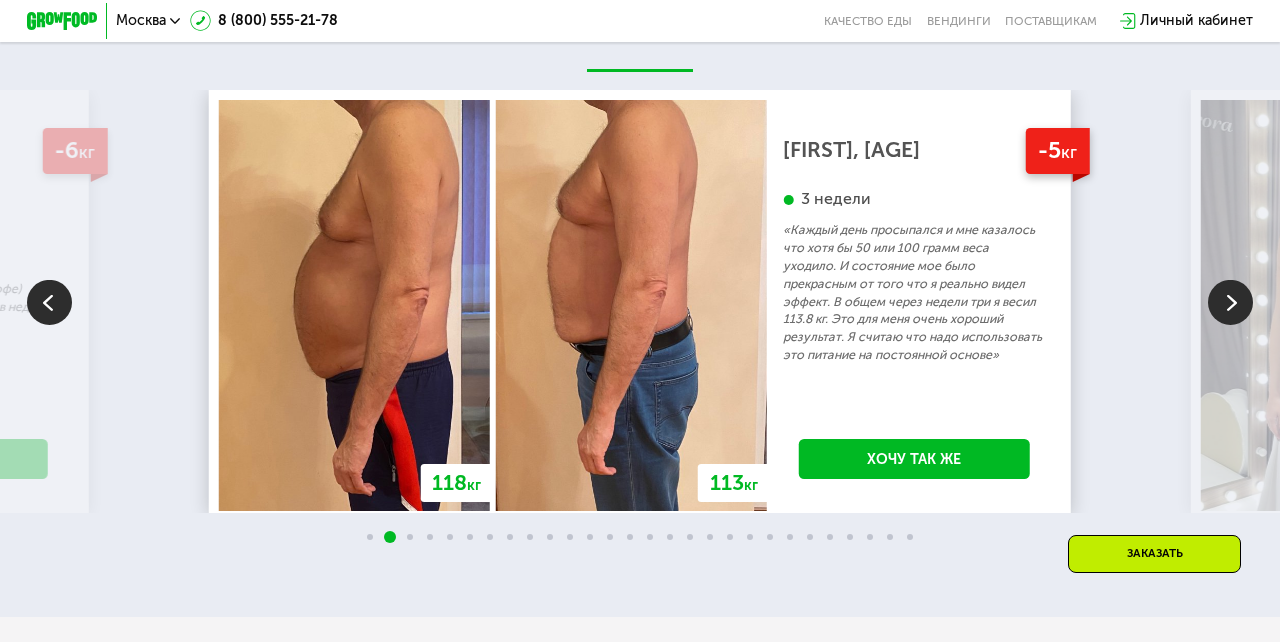 click at bounding box center (1230, 302) 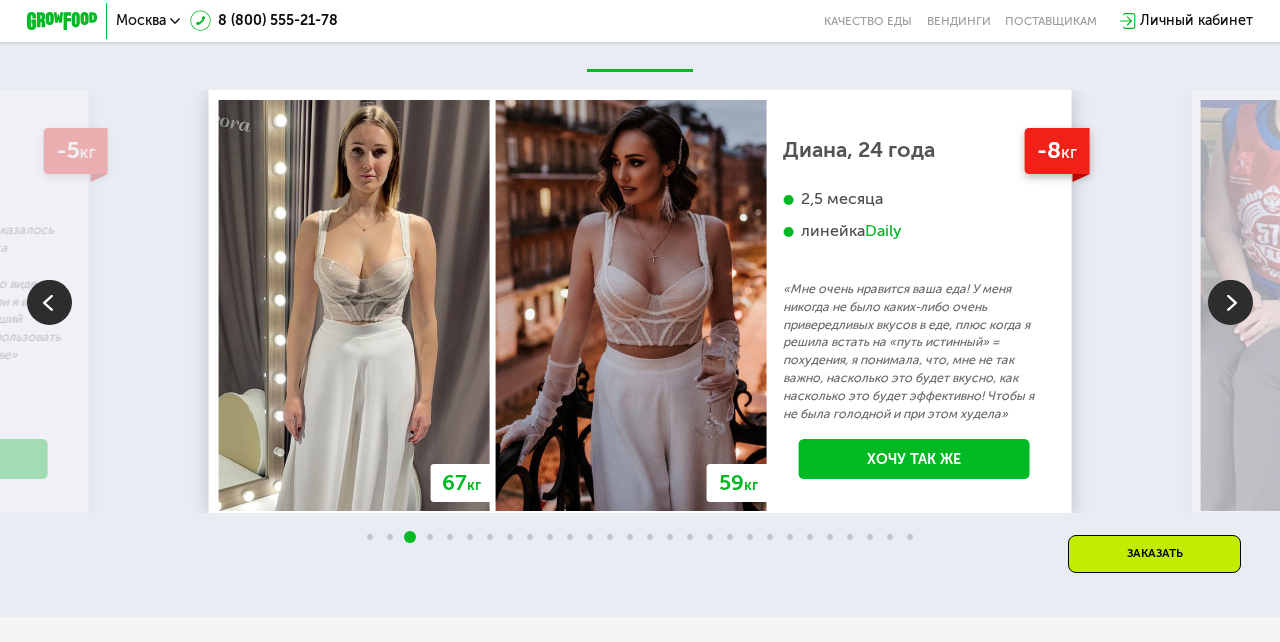 click at bounding box center [1230, 302] 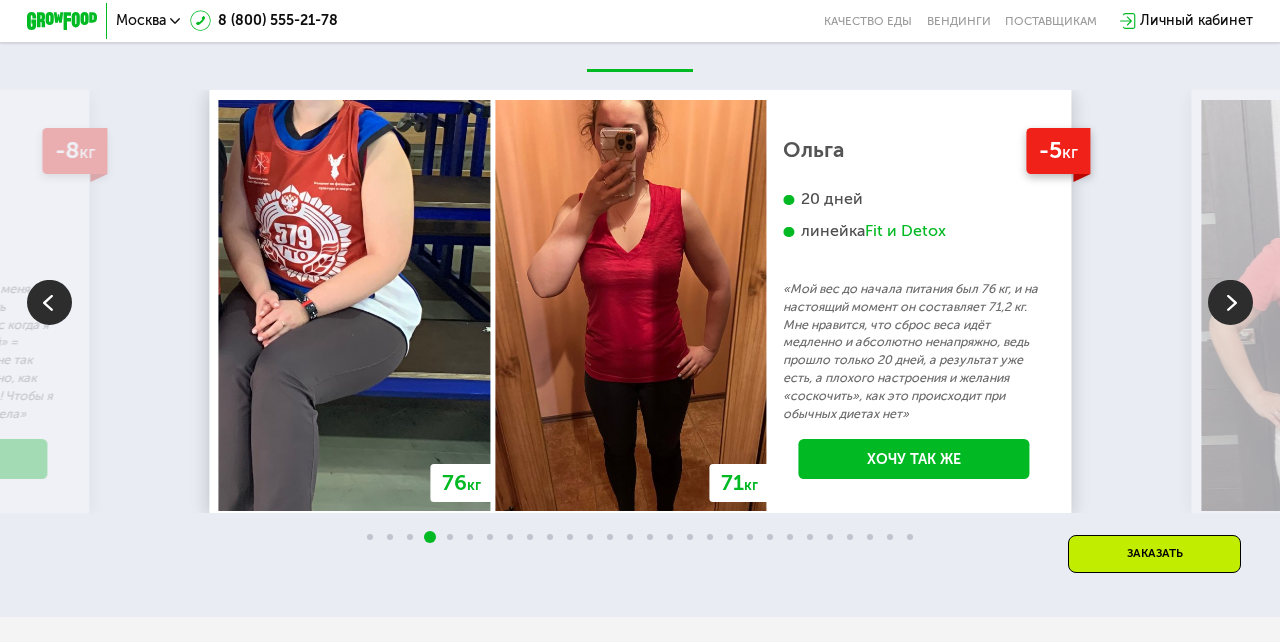 click at bounding box center (1230, 302) 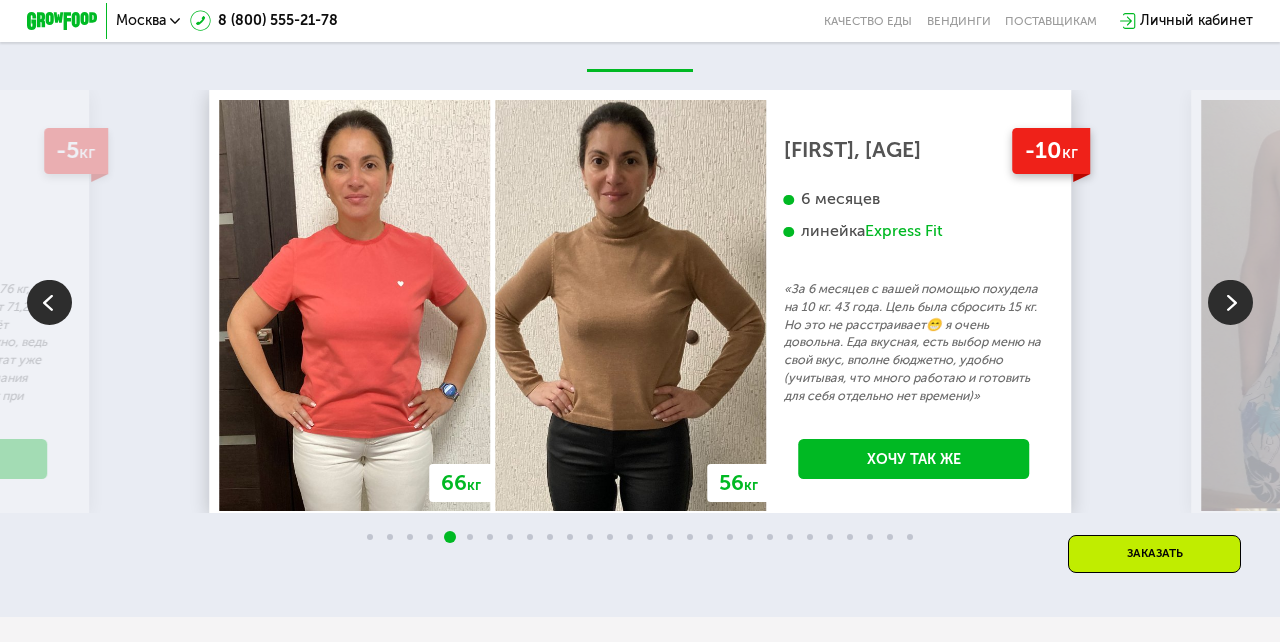 click at bounding box center [1230, 302] 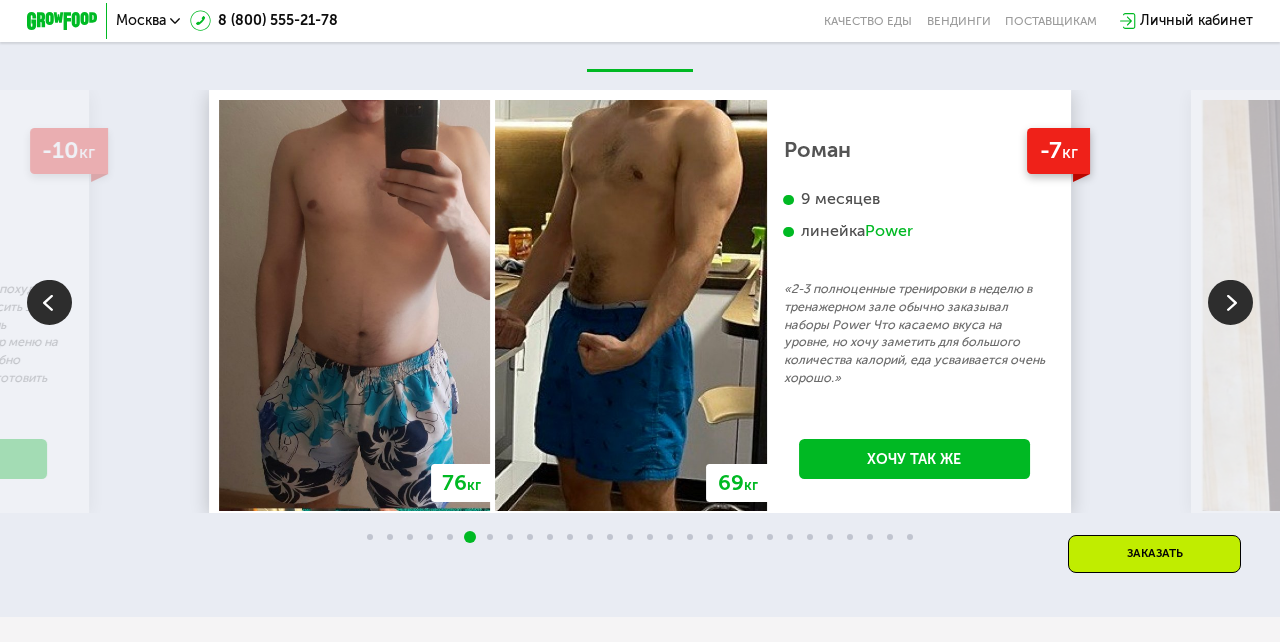 click at bounding box center [1230, 302] 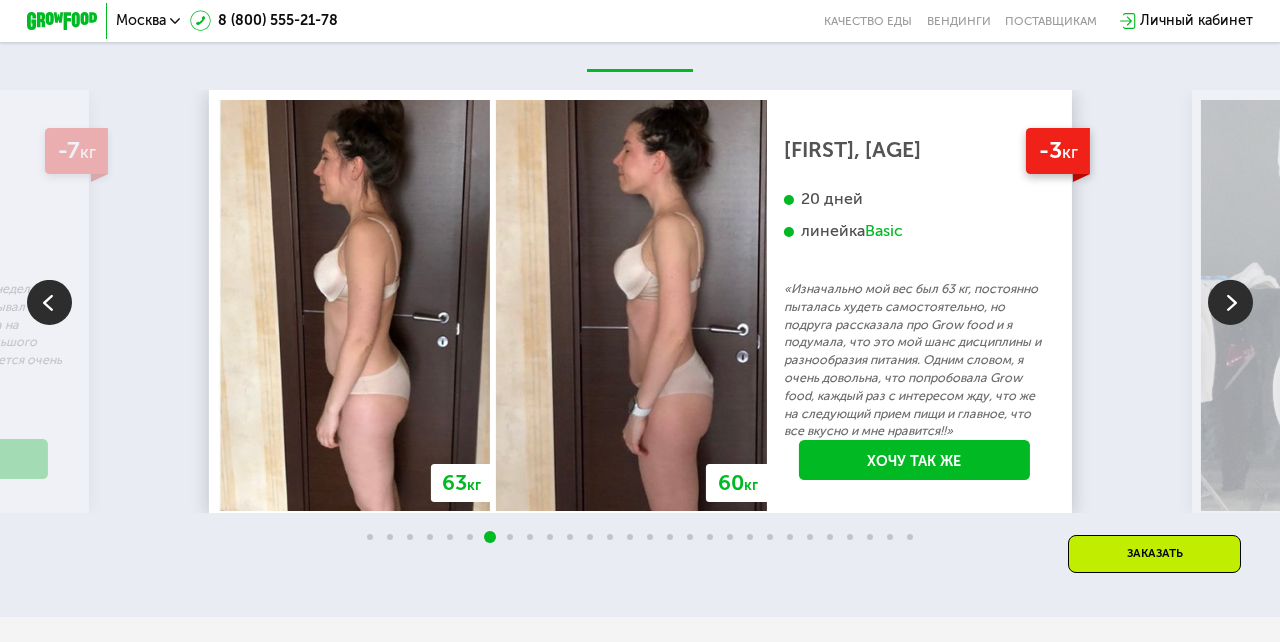 click at bounding box center (1230, 302) 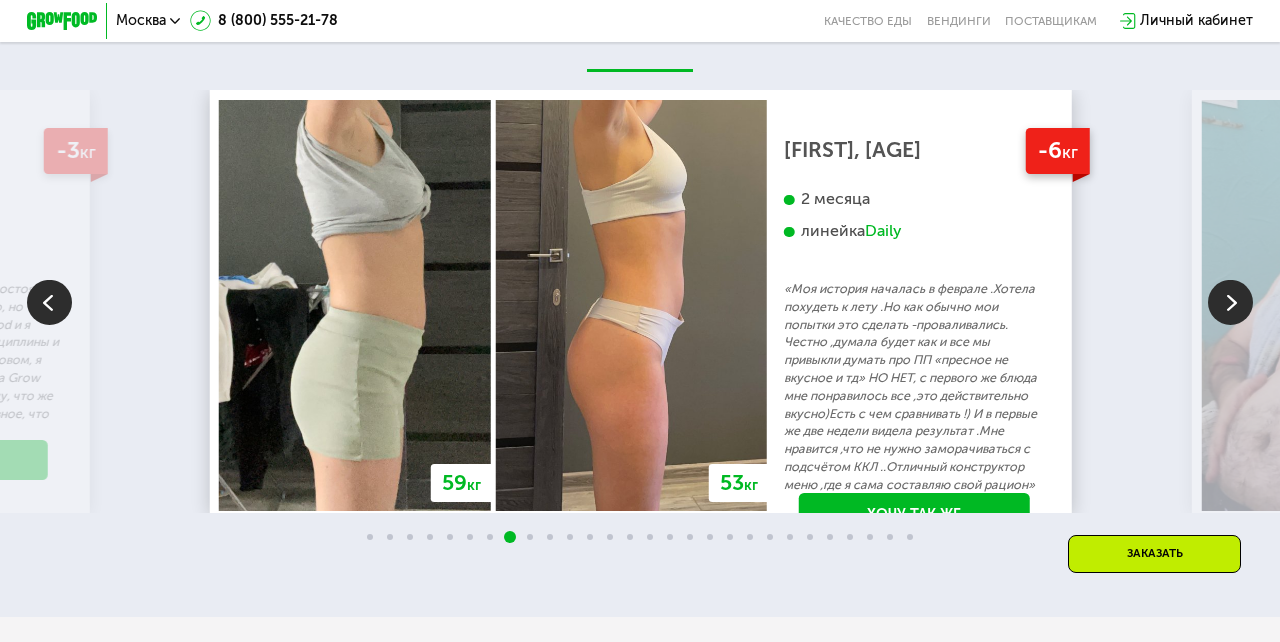 click at bounding box center (1230, 302) 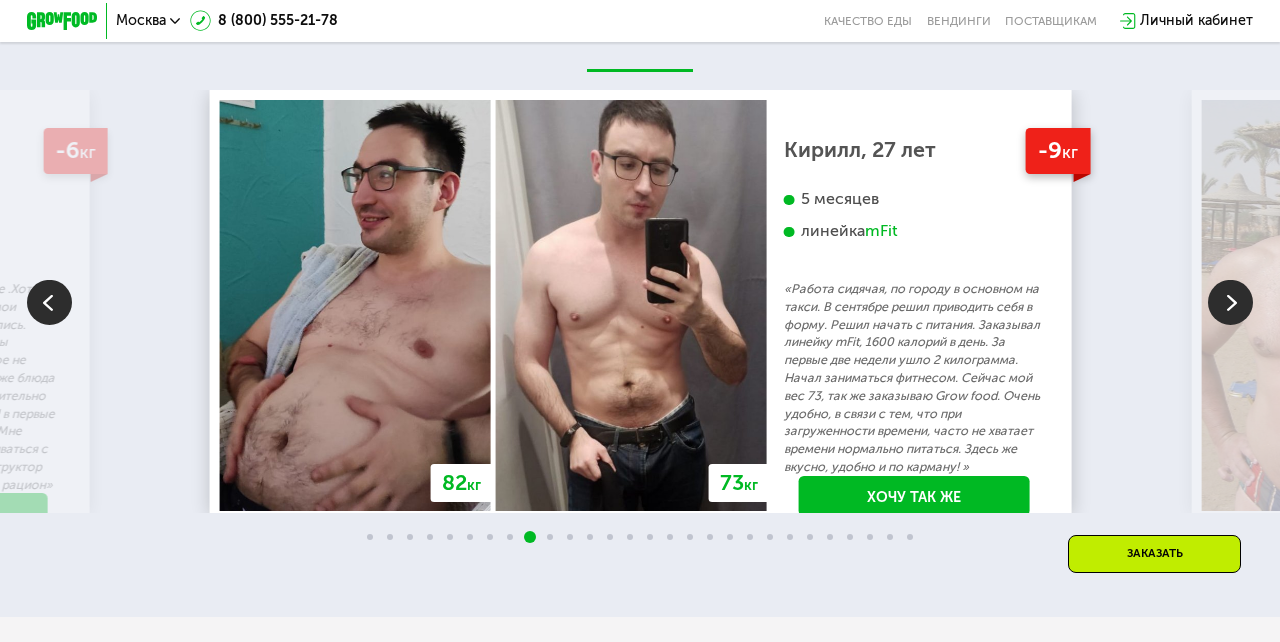 click at bounding box center (1230, 302) 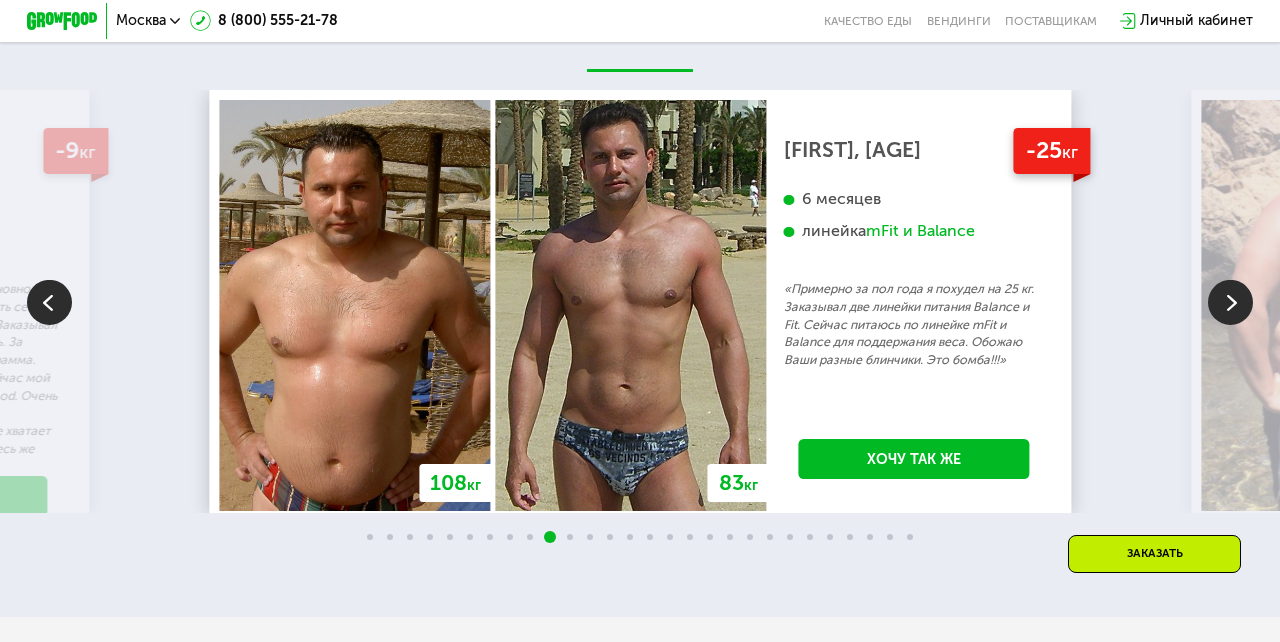 click at bounding box center (1230, 302) 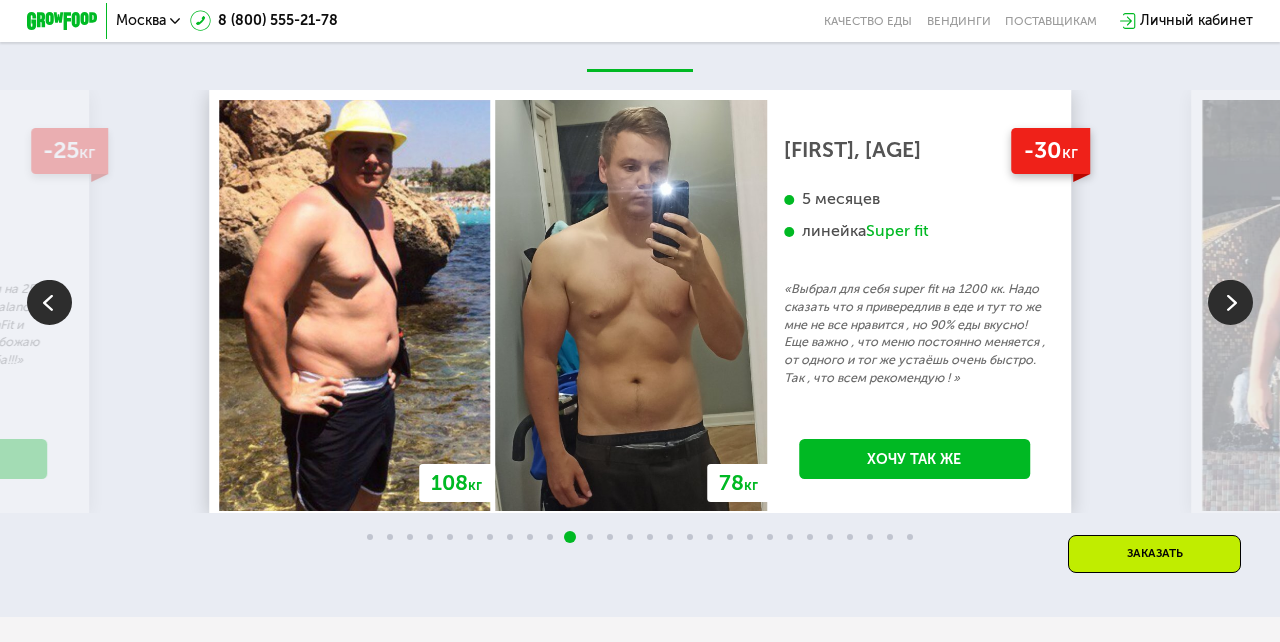 click at bounding box center (1230, 302) 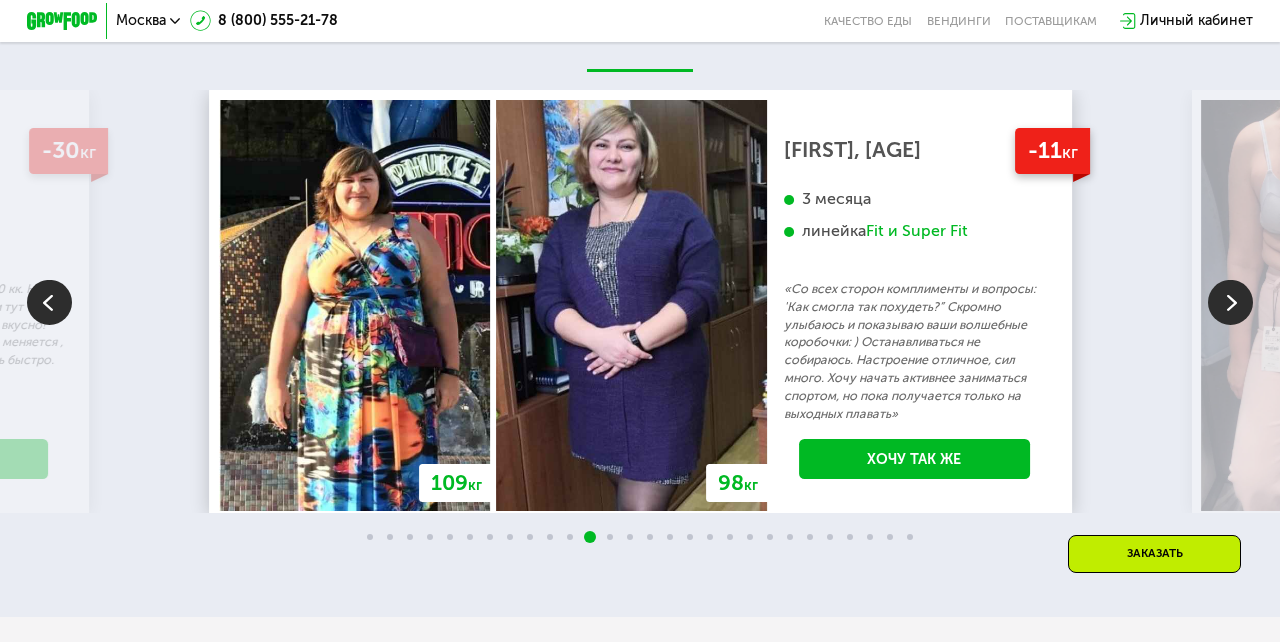click at bounding box center (1230, 302) 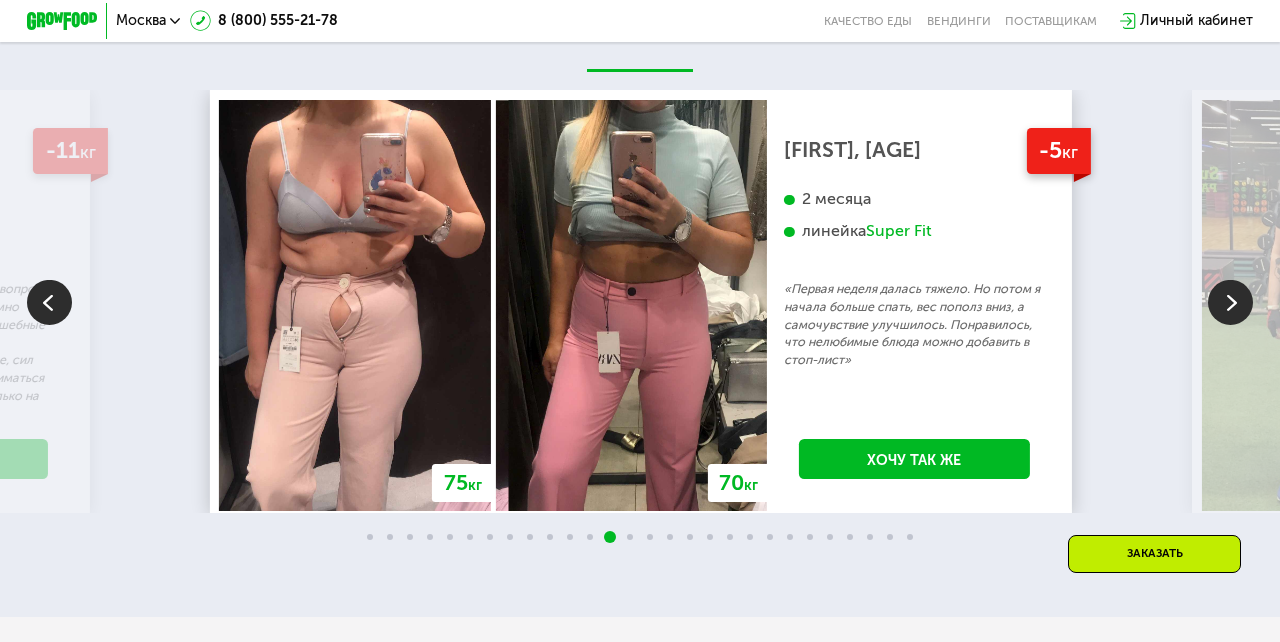 click at bounding box center [1230, 302] 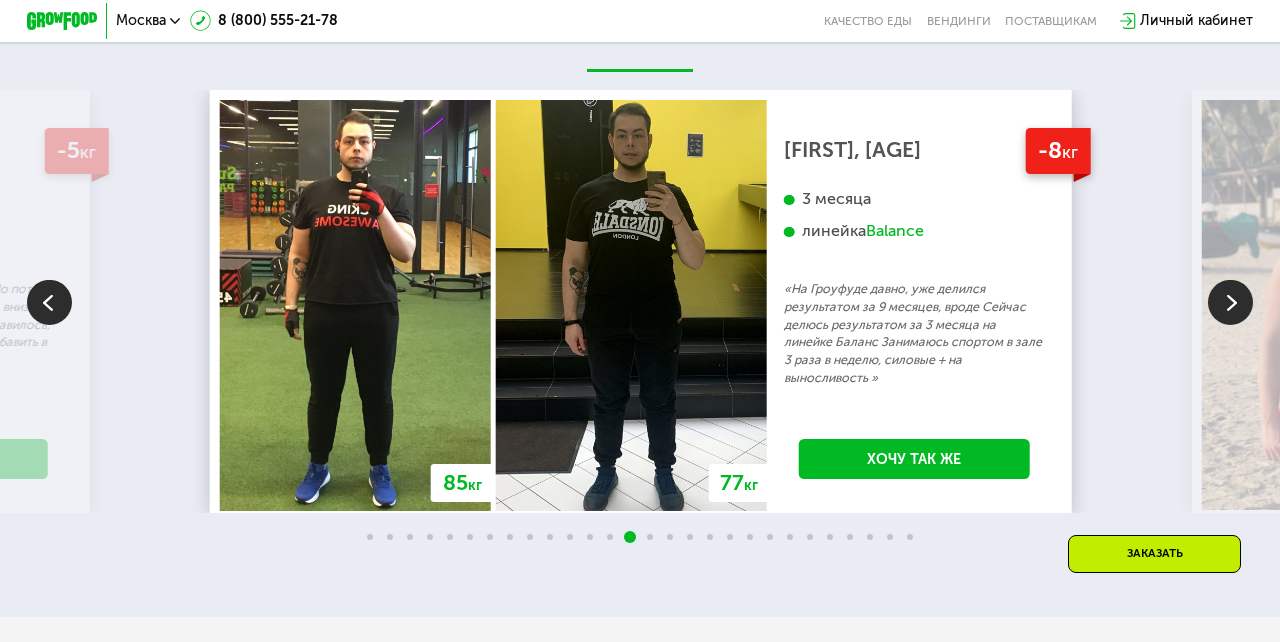 click at bounding box center (1230, 302) 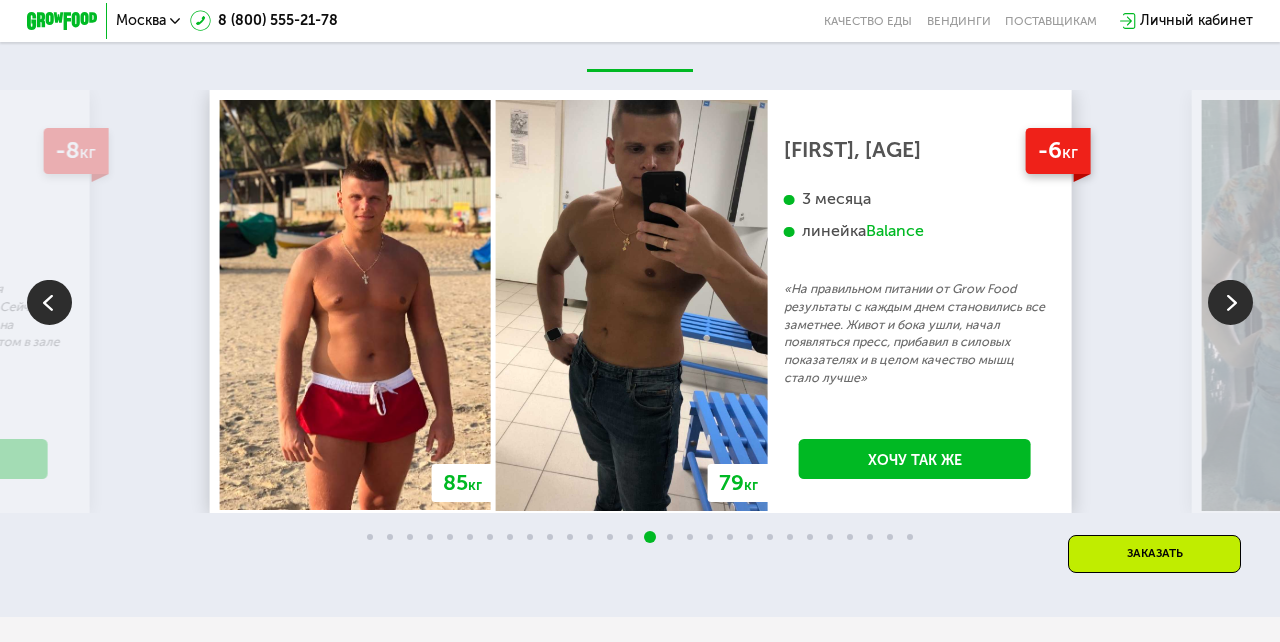 click at bounding box center (1230, 302) 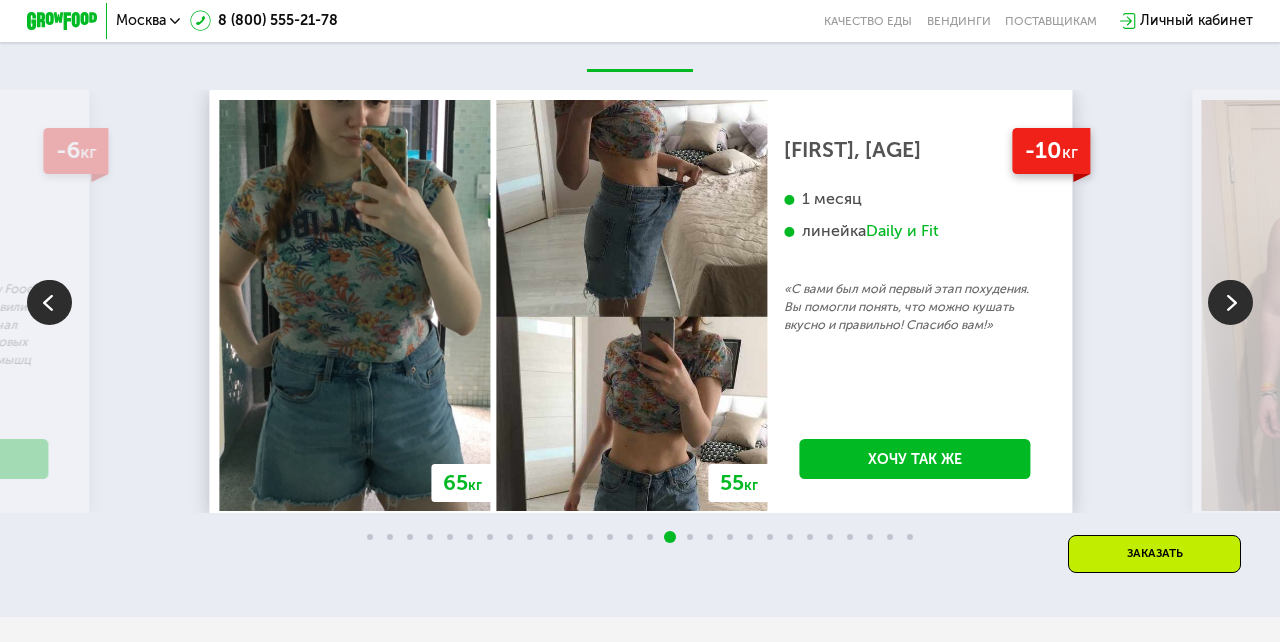 click at bounding box center (1230, 302) 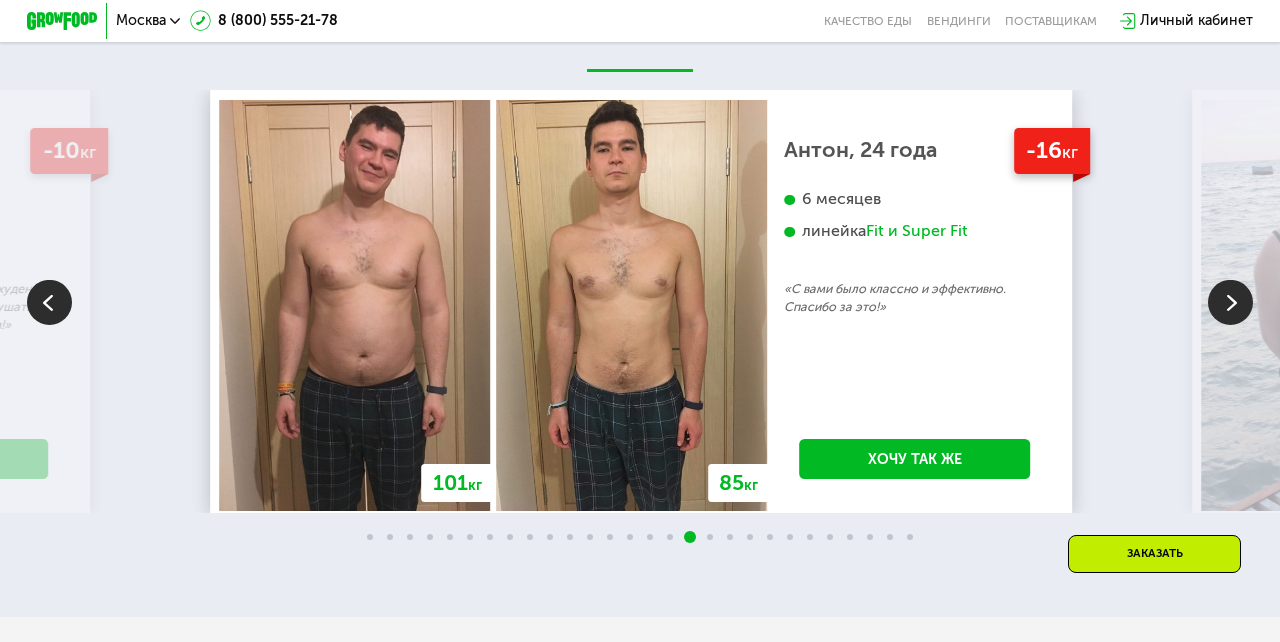click at bounding box center (1230, 302) 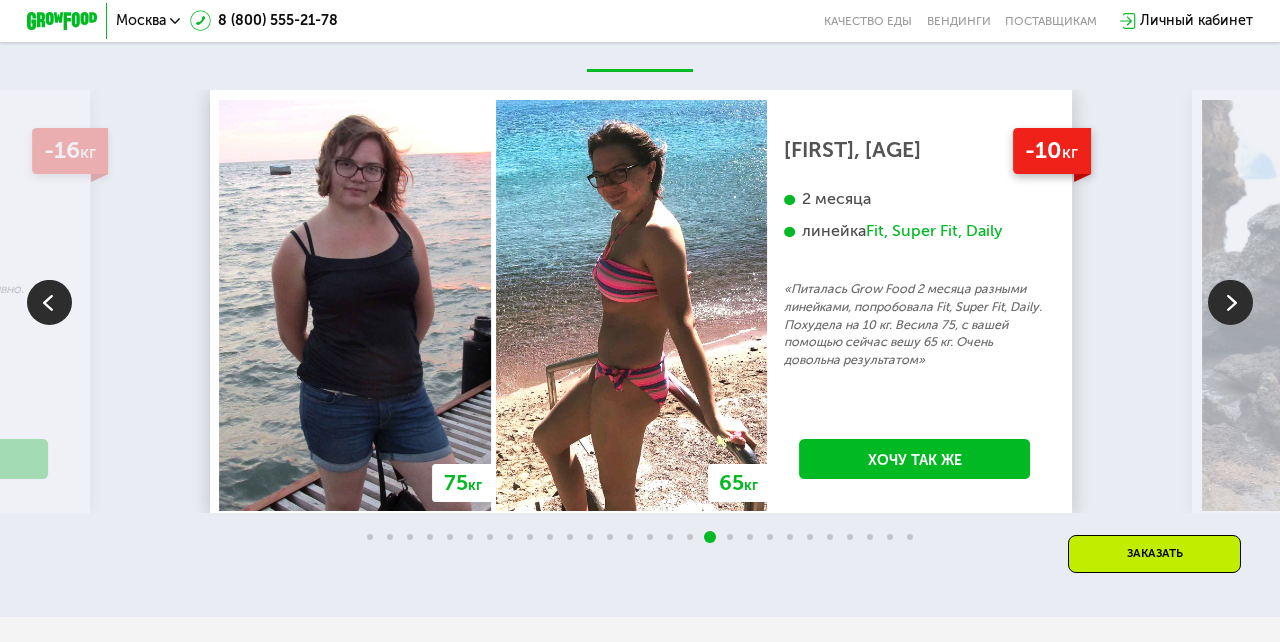 click at bounding box center [49, 302] 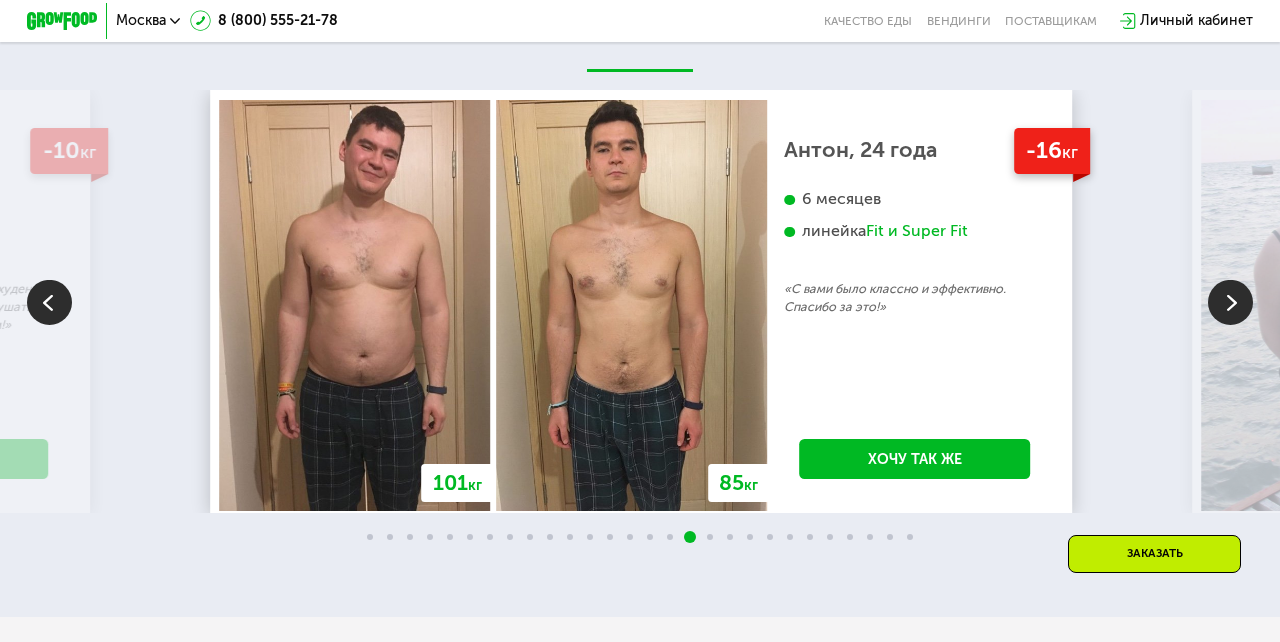 click at bounding box center (1230, 302) 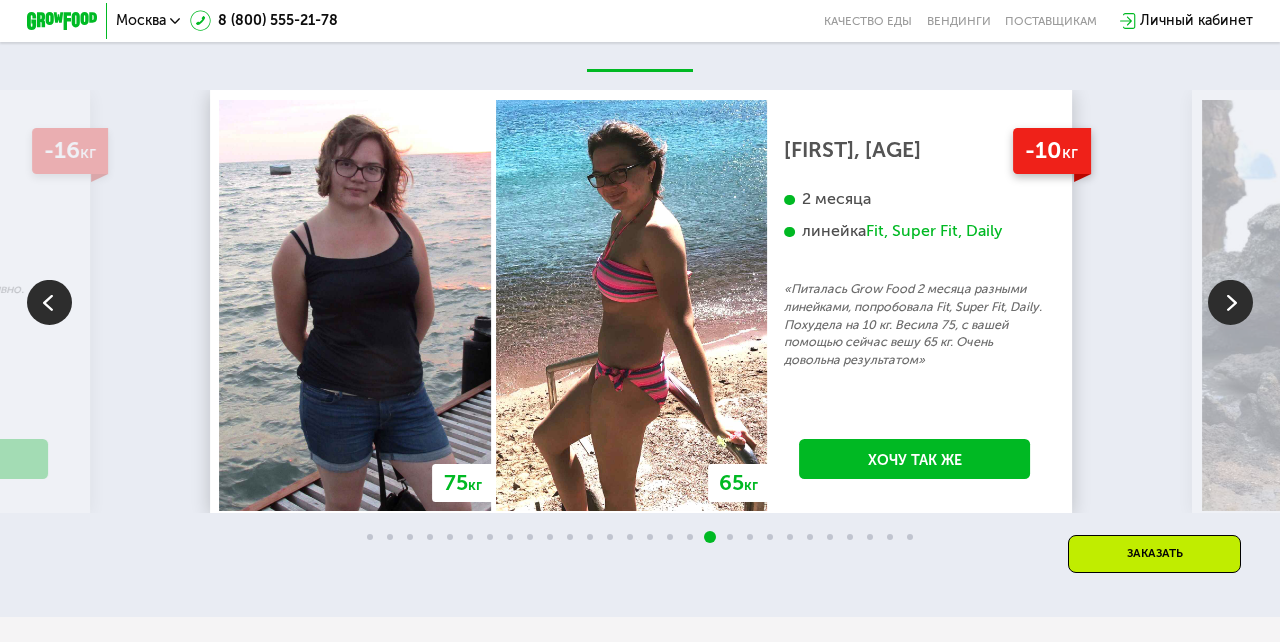 click at bounding box center [1230, 302] 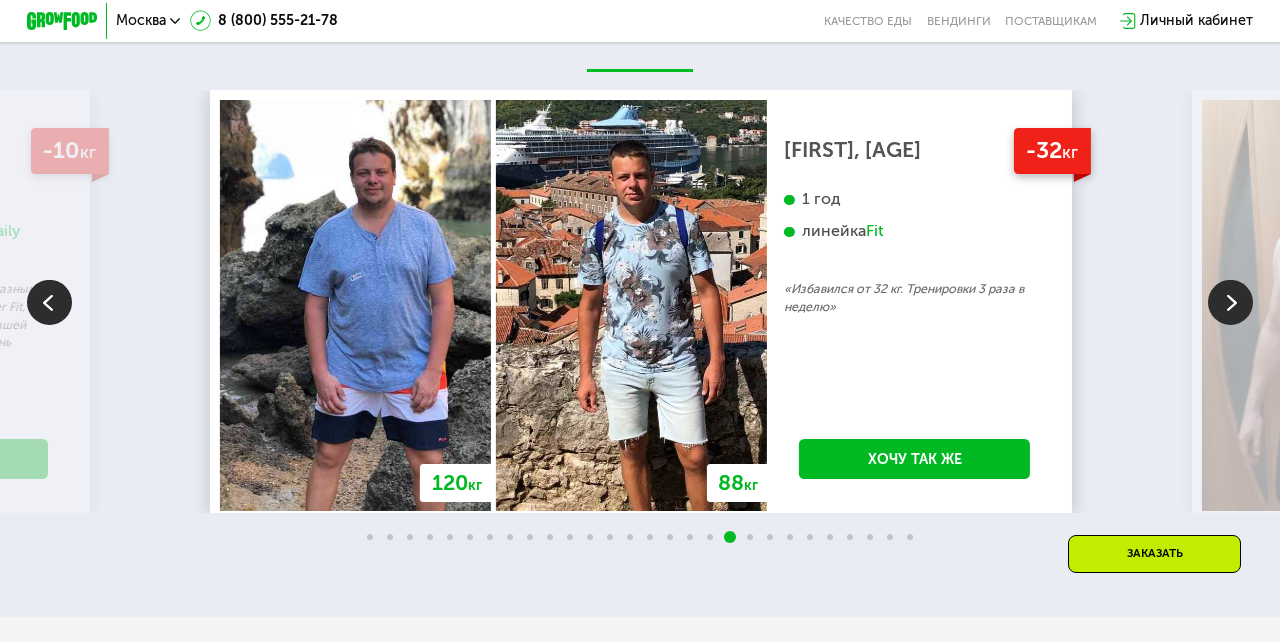click at bounding box center [1230, 302] 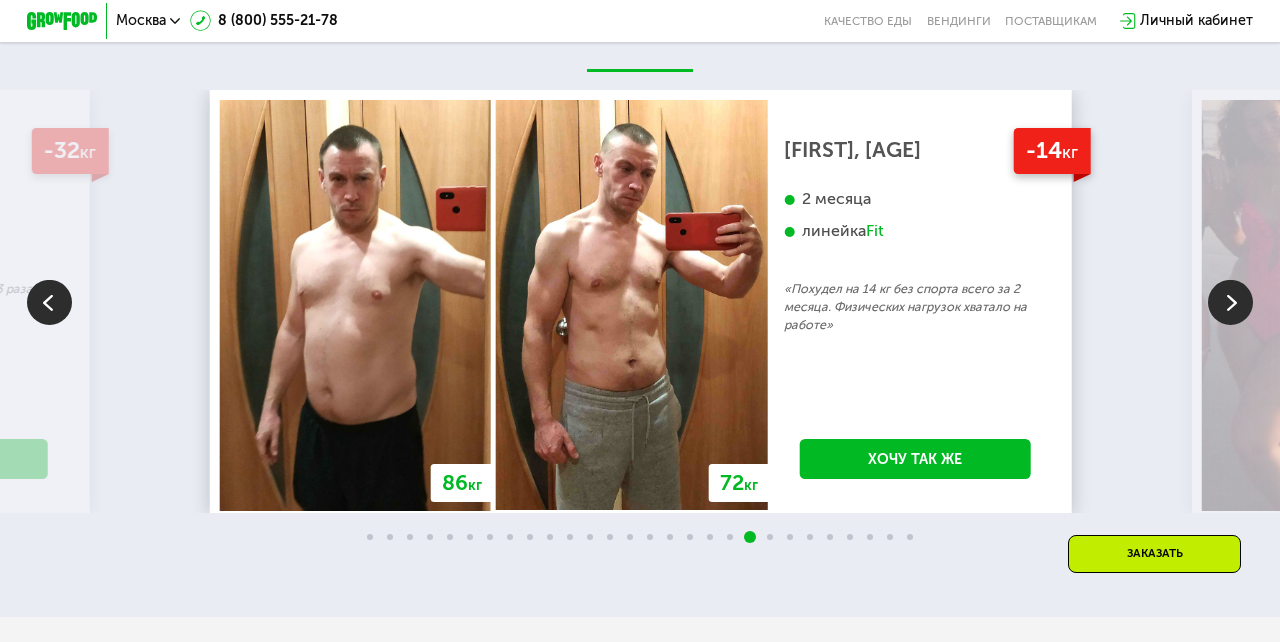 click at bounding box center (1230, 302) 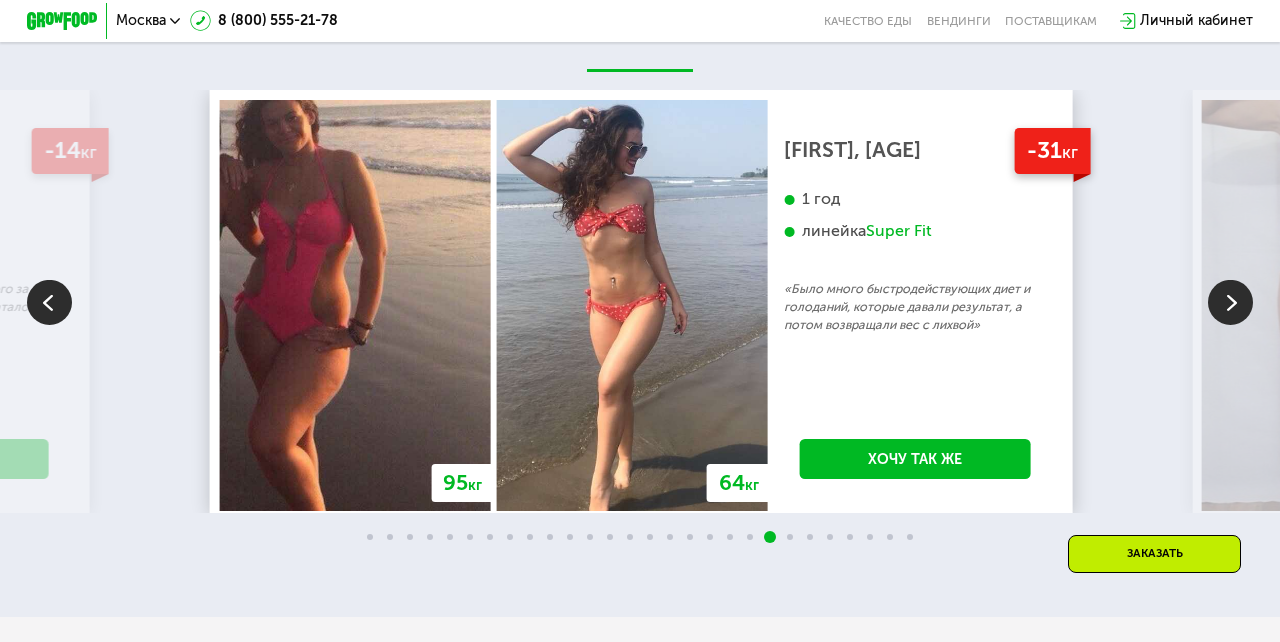click at bounding box center (1230, 302) 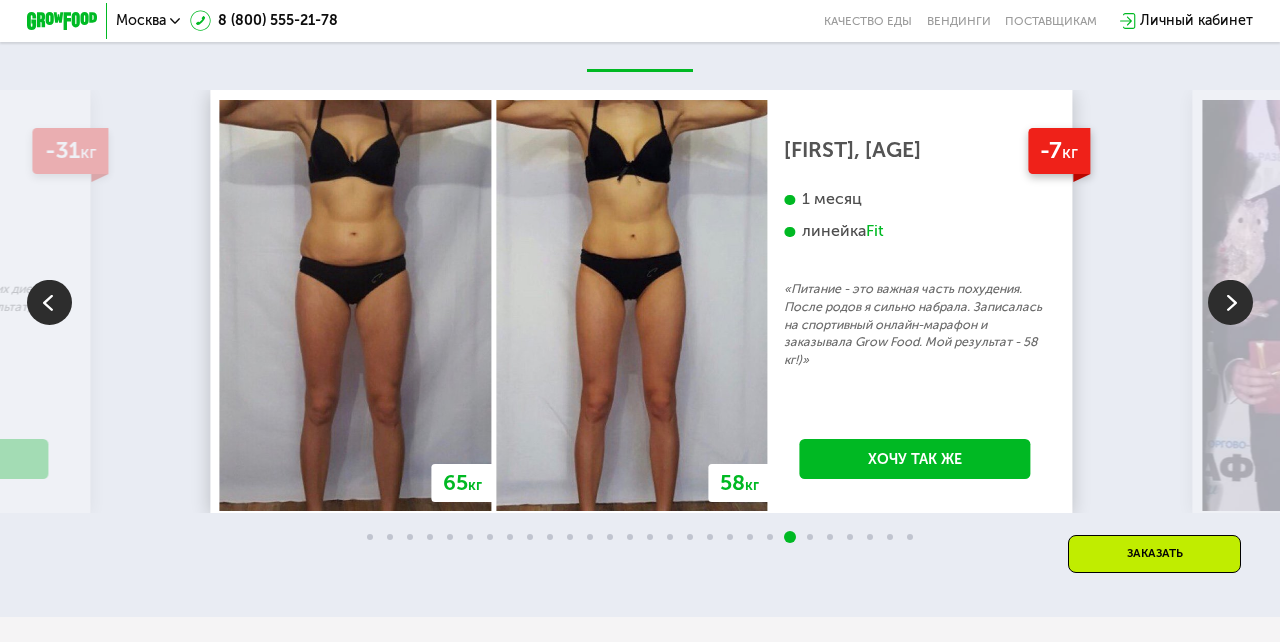 click at bounding box center [1230, 302] 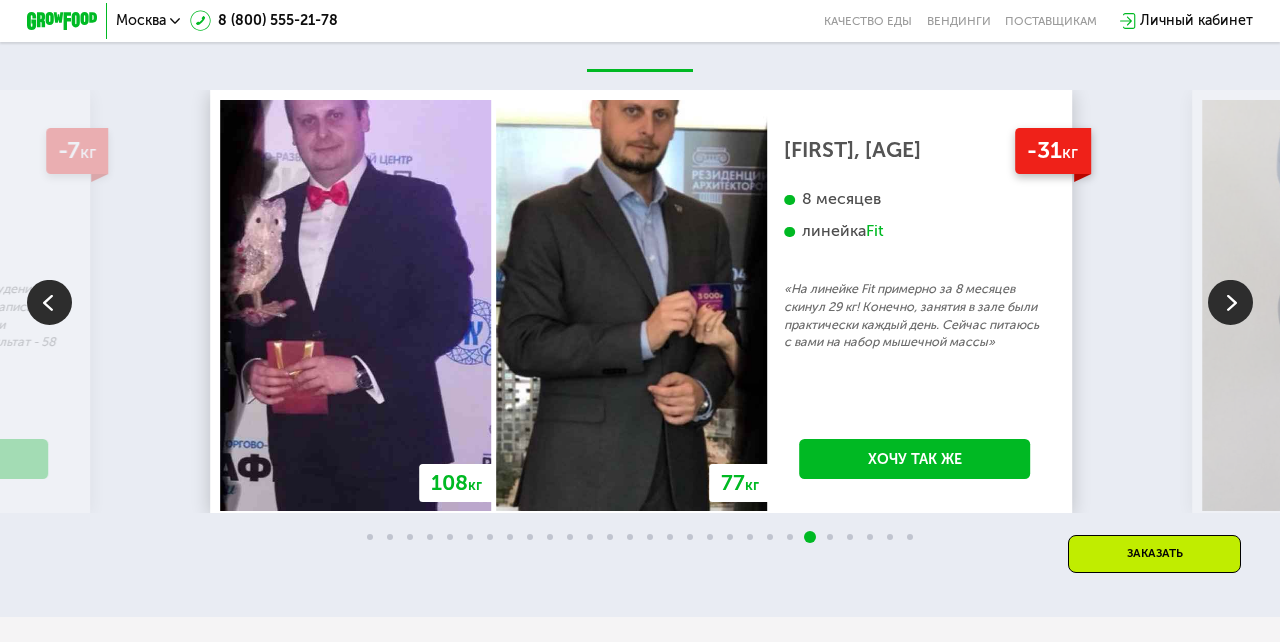 click at bounding box center [1230, 302] 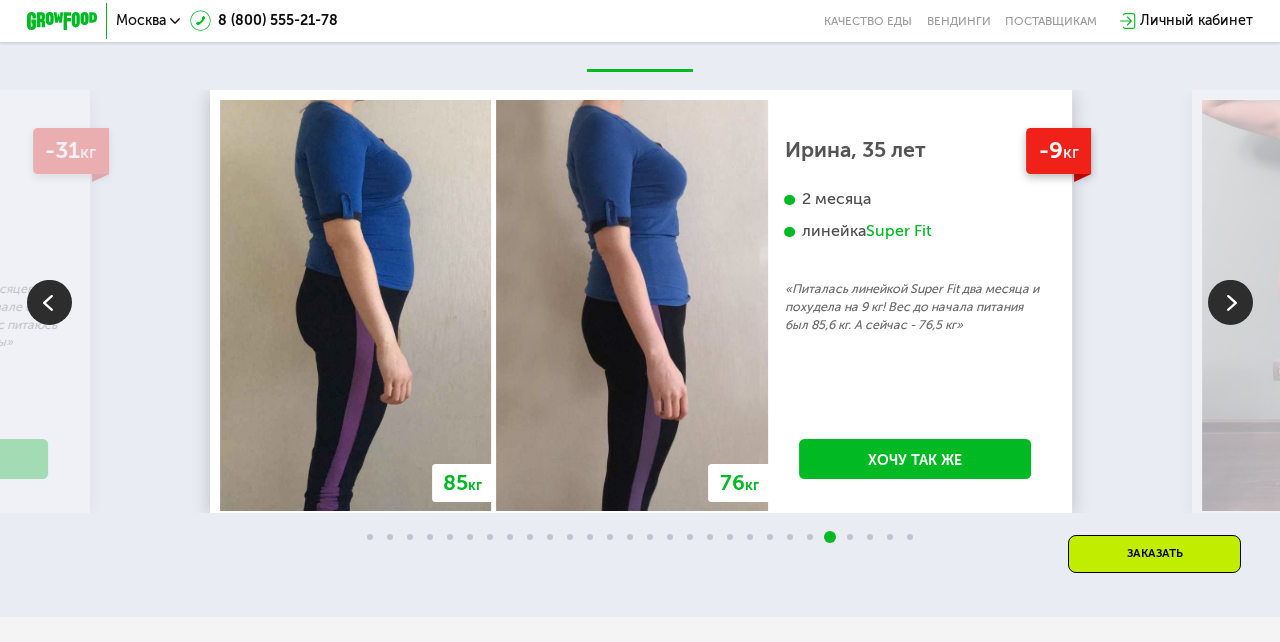 click at bounding box center (49, 302) 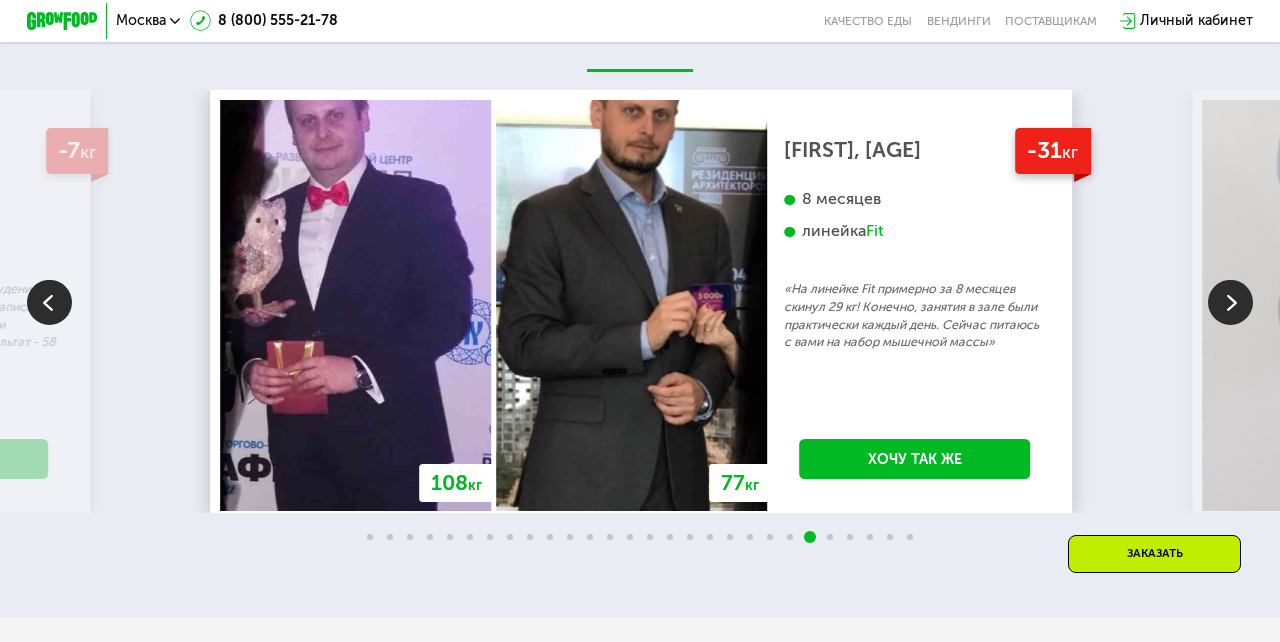 click at bounding box center [1230, 302] 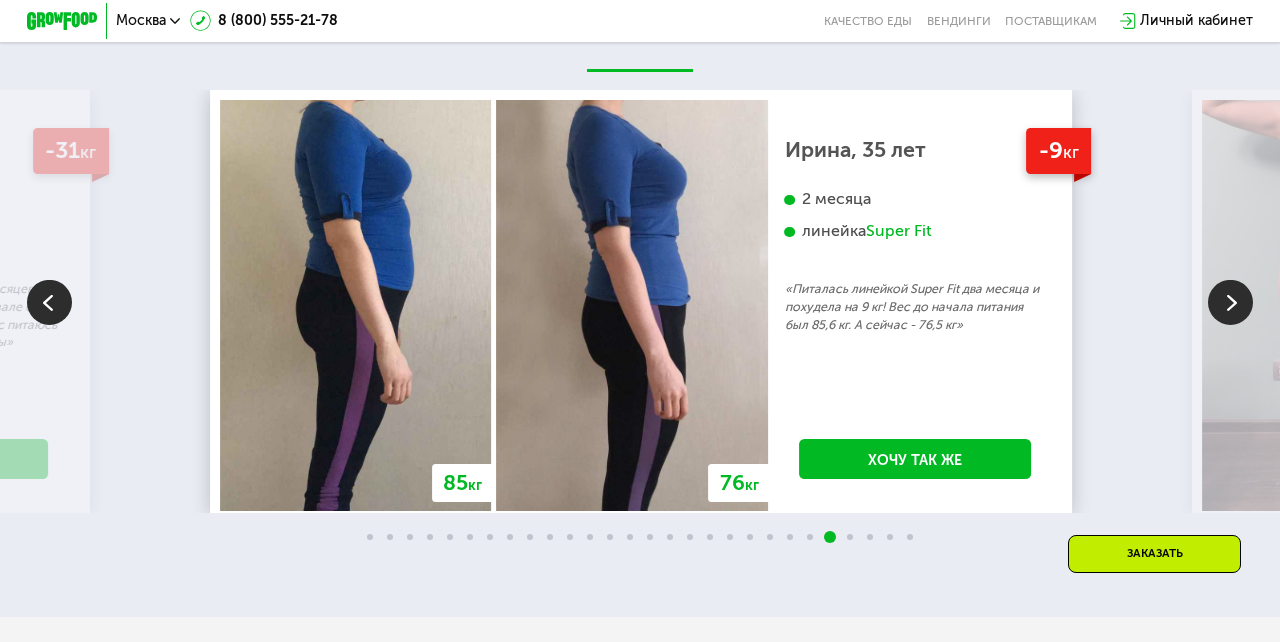 click at bounding box center (1230, 302) 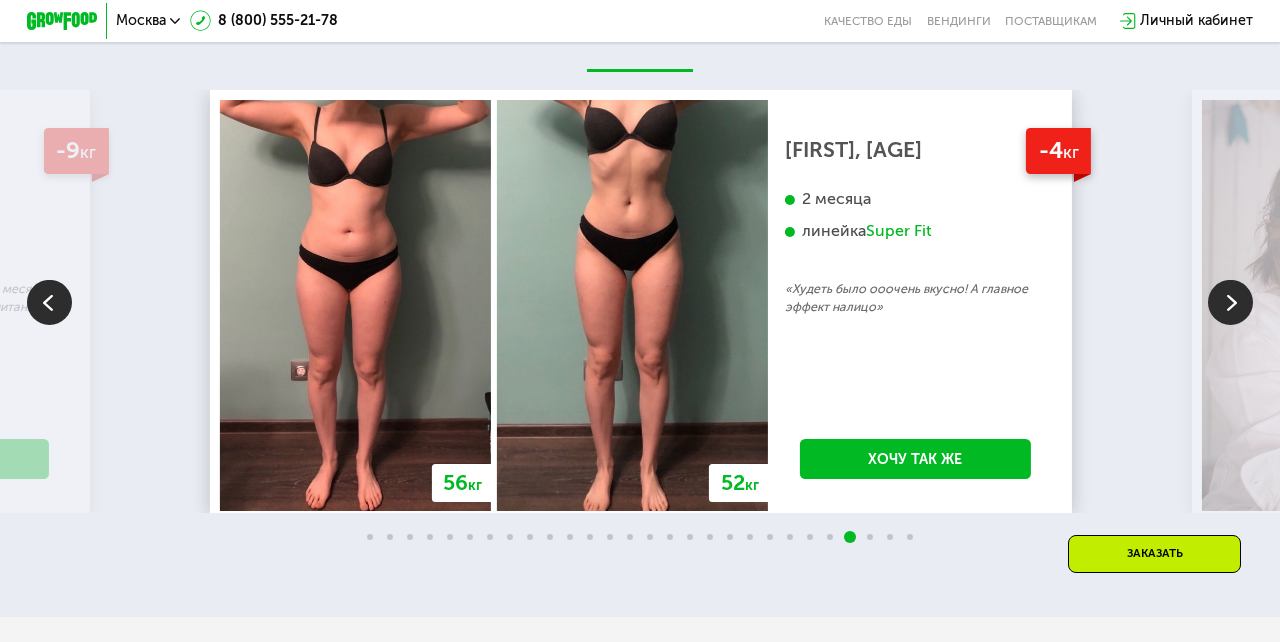 click at bounding box center [1230, 302] 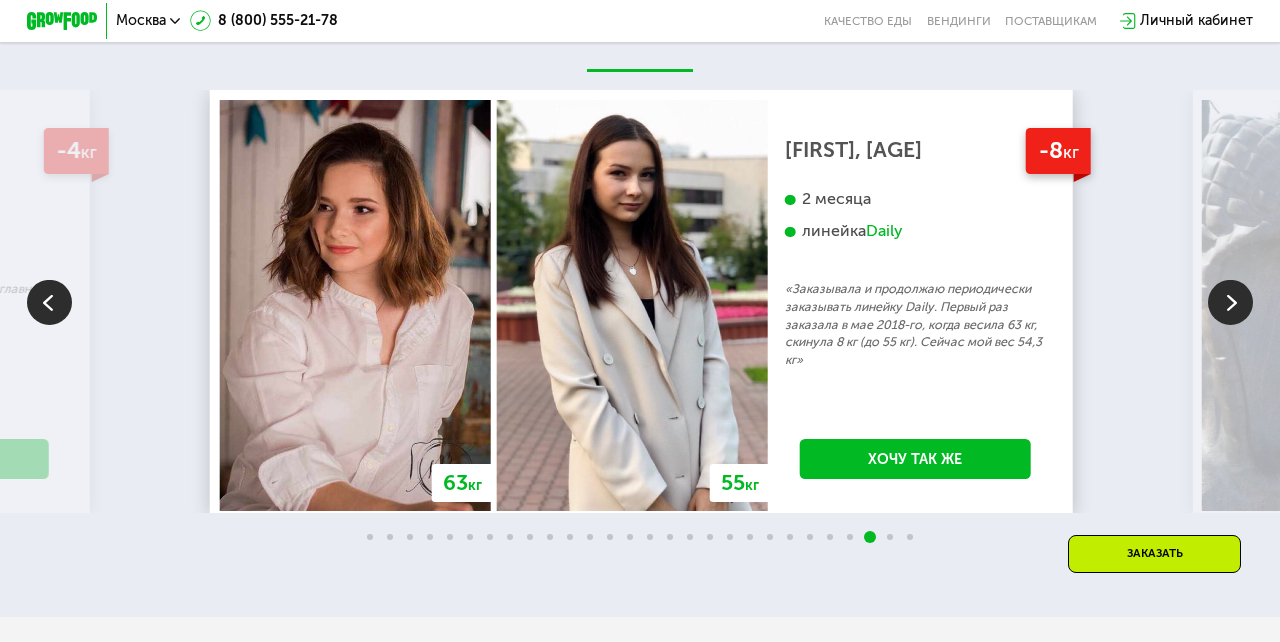 click at bounding box center (1230, 302) 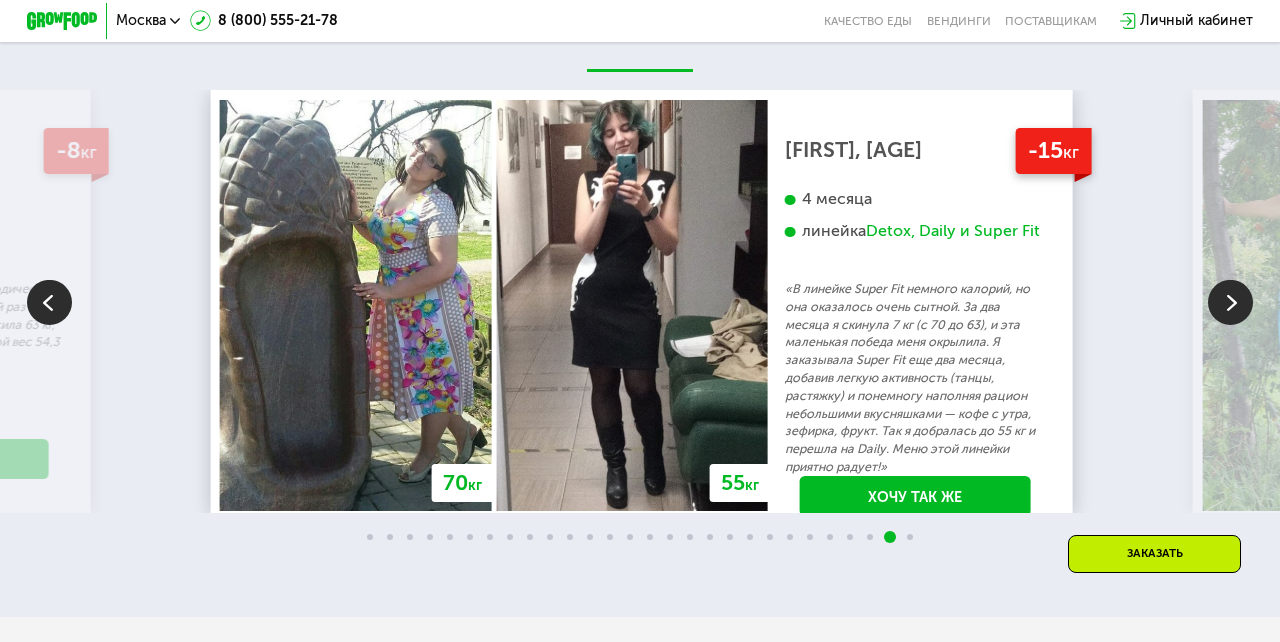 click at bounding box center [1230, 302] 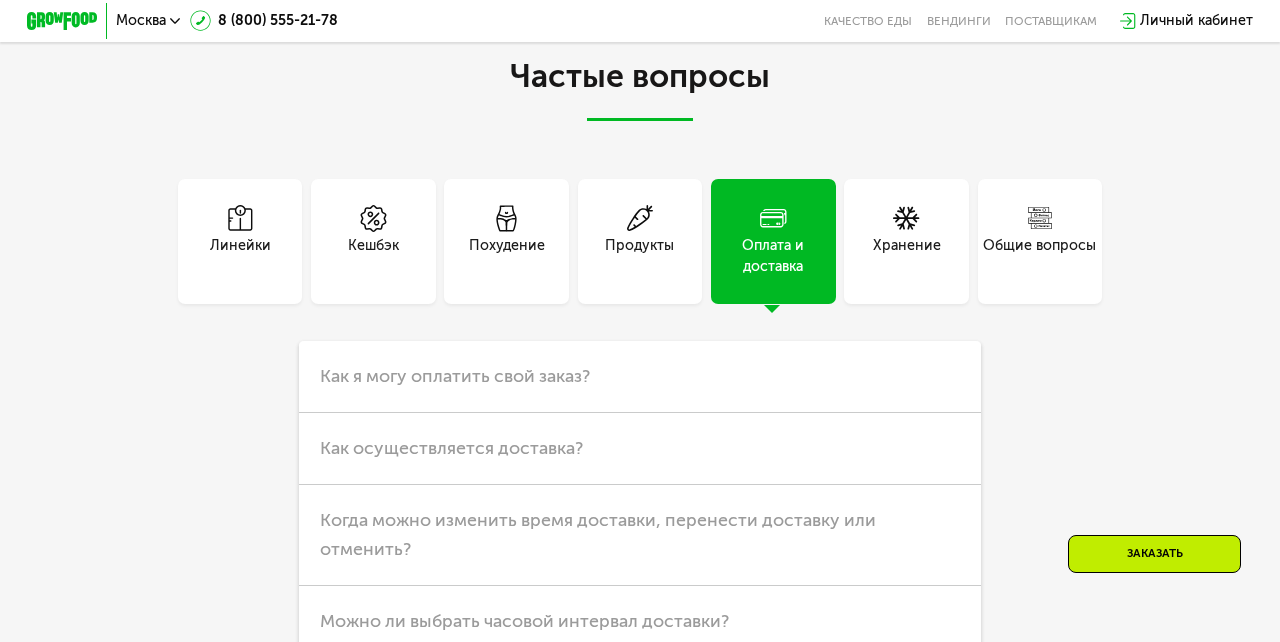 scroll, scrollTop: 4583, scrollLeft: 0, axis: vertical 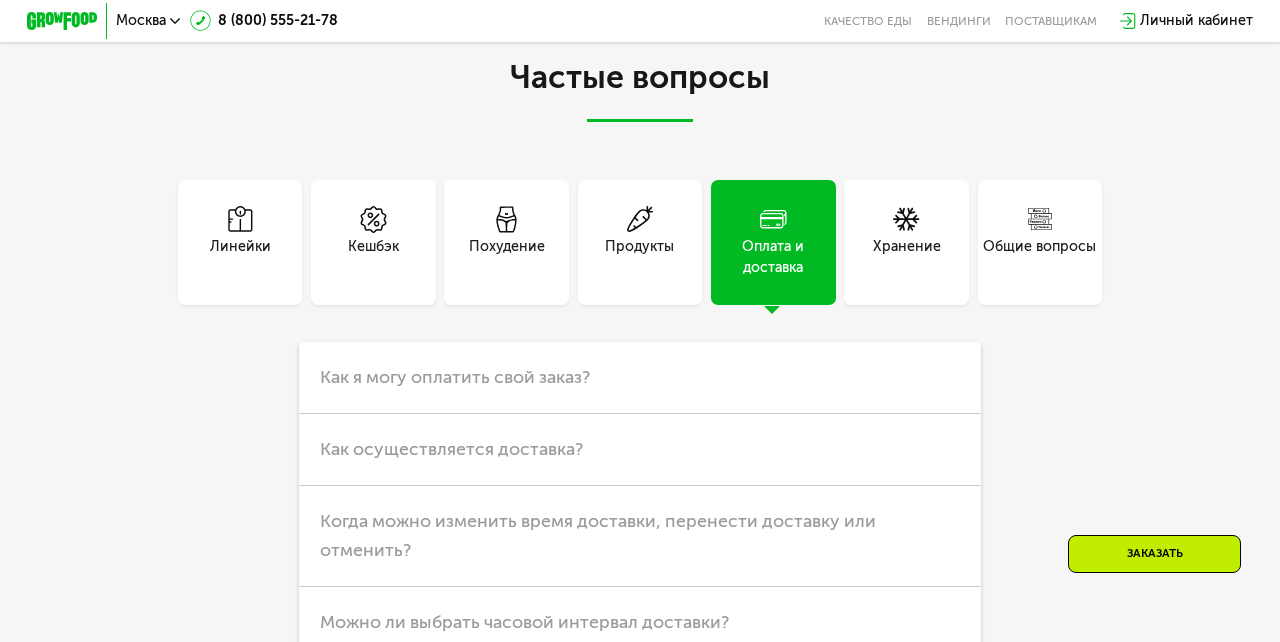 click on "Хранение" at bounding box center [907, 257] 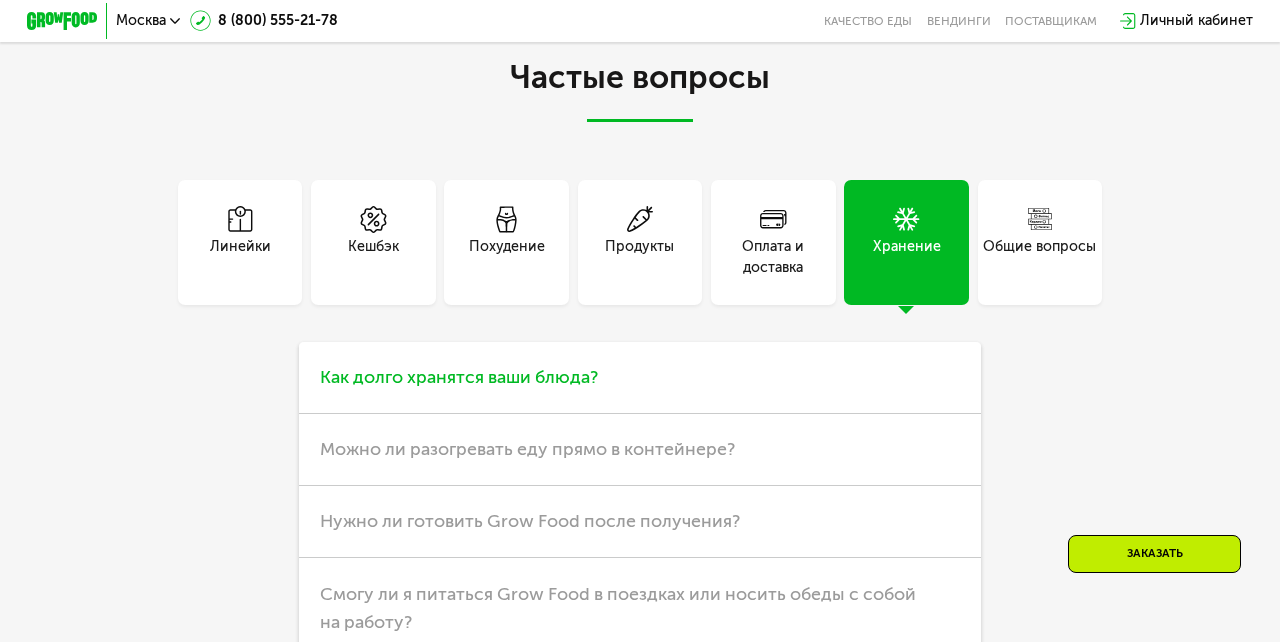 click on "Как долго хранятся ваши блюда?" at bounding box center (459, 377) 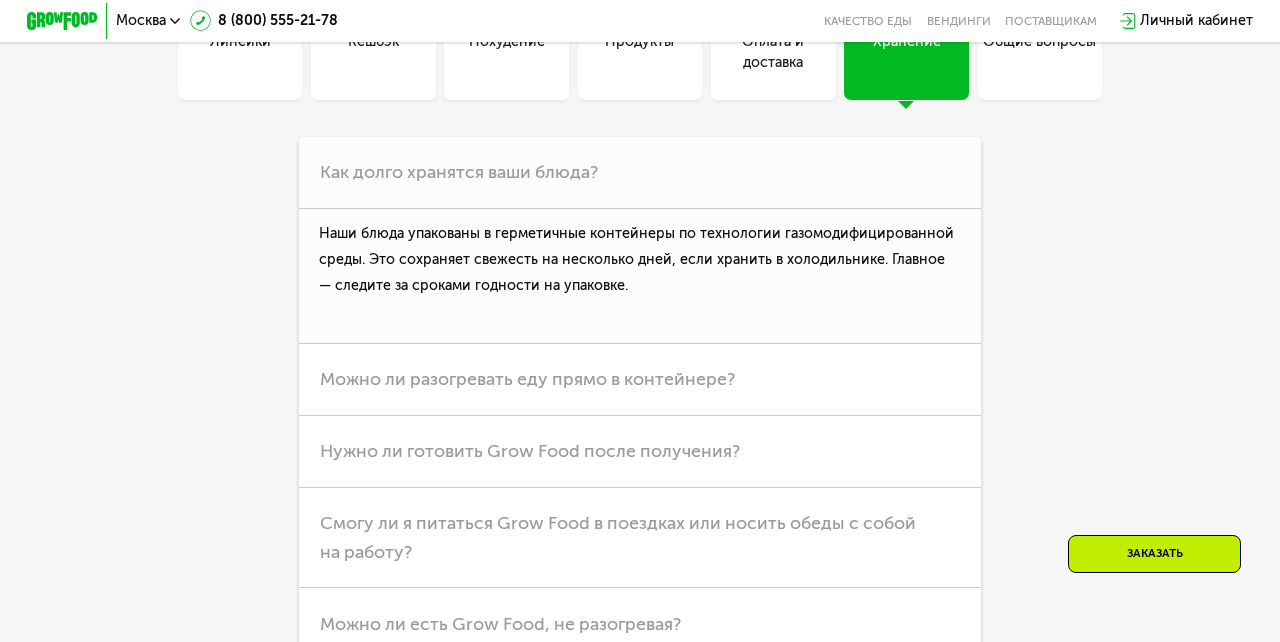 scroll, scrollTop: 4798, scrollLeft: 0, axis: vertical 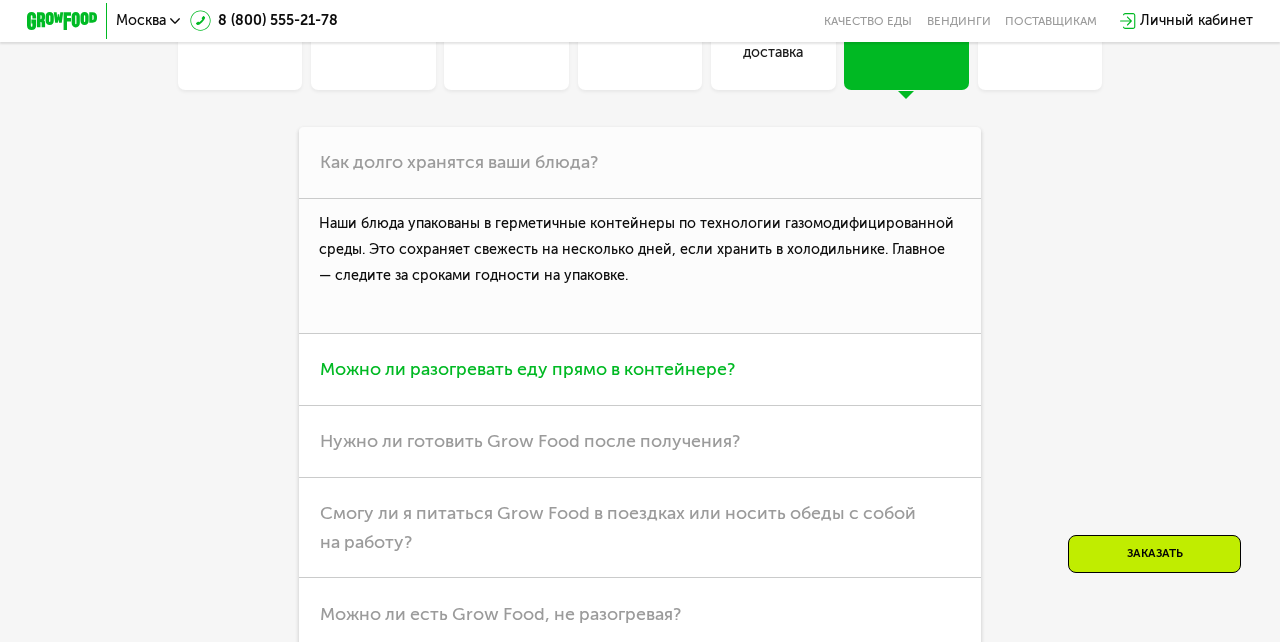 click on "Можно ли разогревать еду прямо в контейнере?" at bounding box center (527, 369) 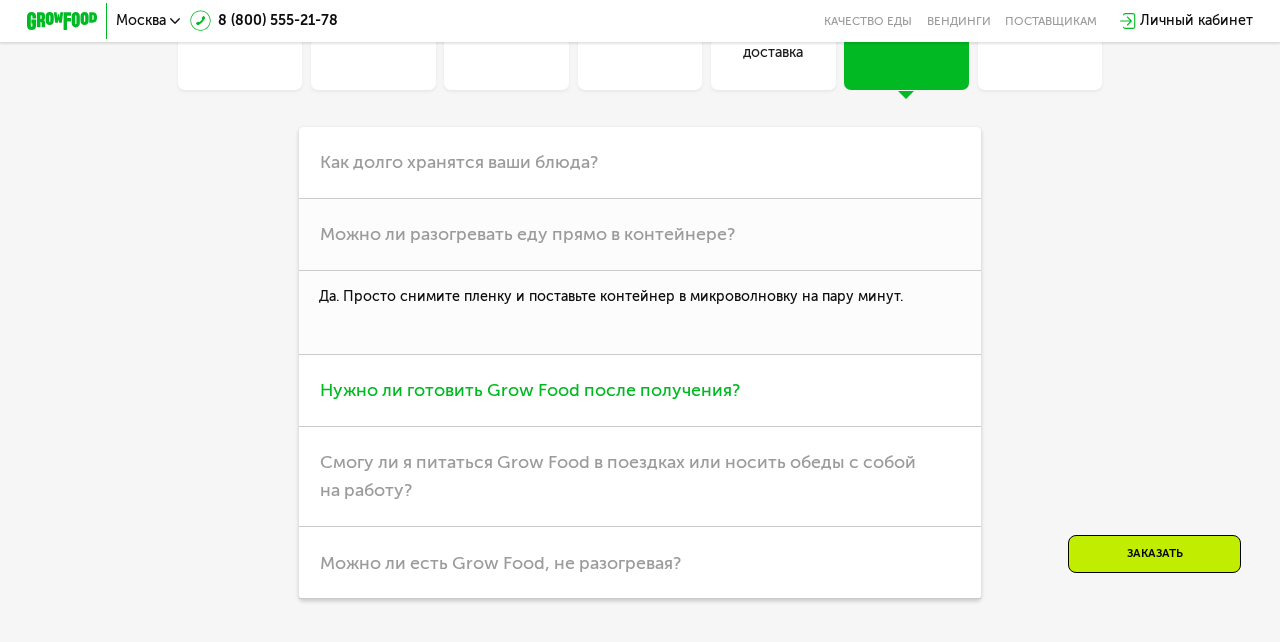 click on "Нужно ли готовить Grow Food после получения?" at bounding box center [640, 391] 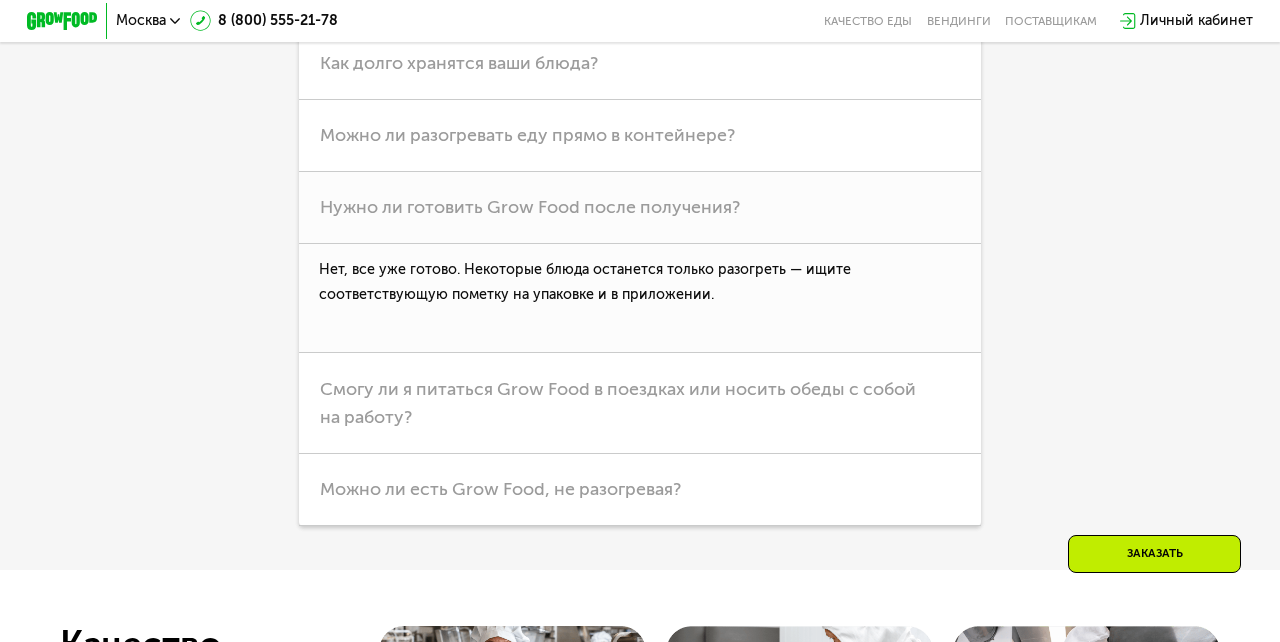 scroll, scrollTop: 4931, scrollLeft: 0, axis: vertical 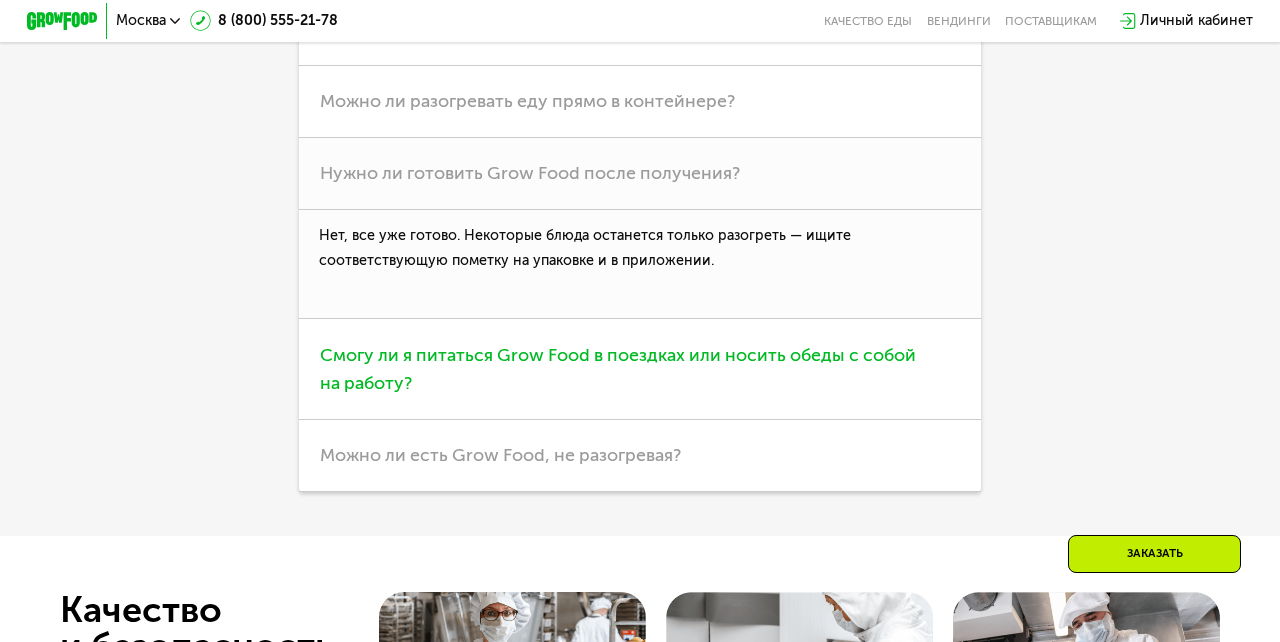 click on "Смогу ли я питаться Grow Food в поездках или носить обеды с собой на работу?" at bounding box center (640, 369) 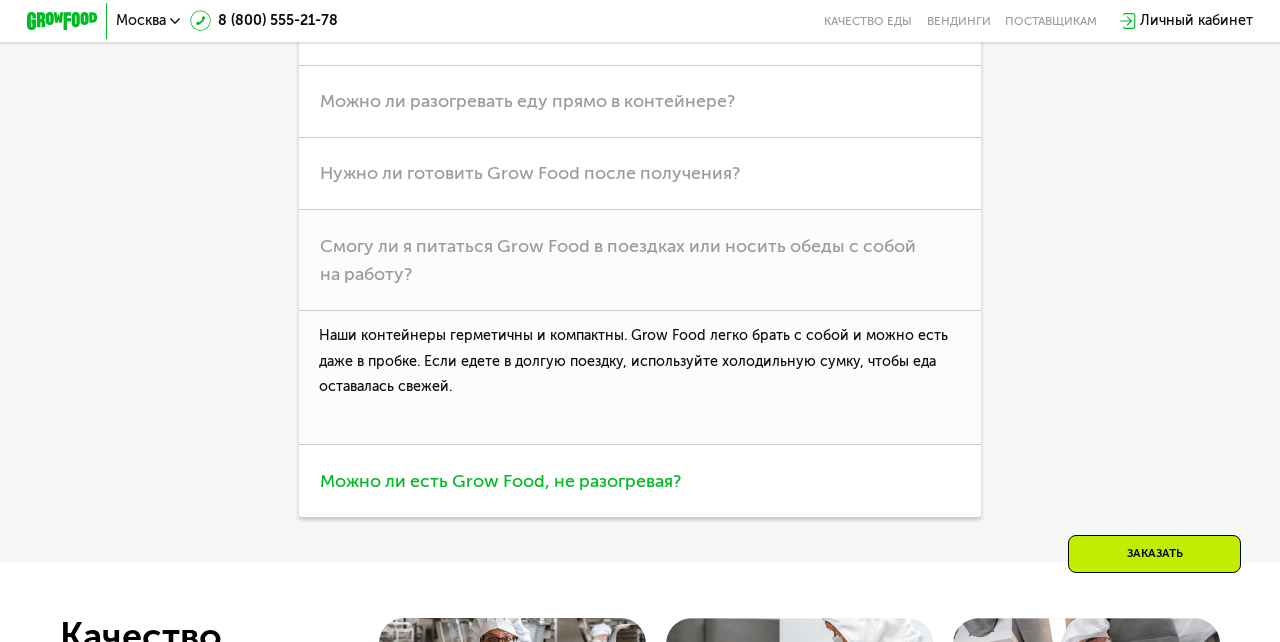 click on "Можно ли есть Grow Food, не разогревая?" at bounding box center (640, 481) 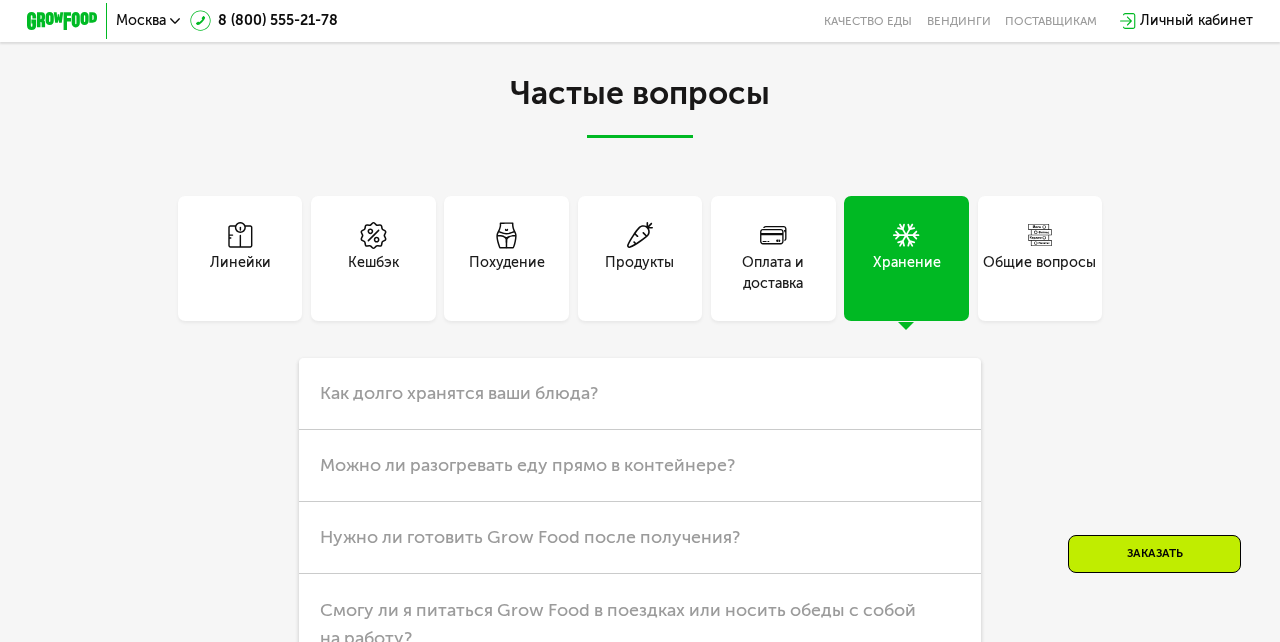 scroll, scrollTop: 4547, scrollLeft: 0, axis: vertical 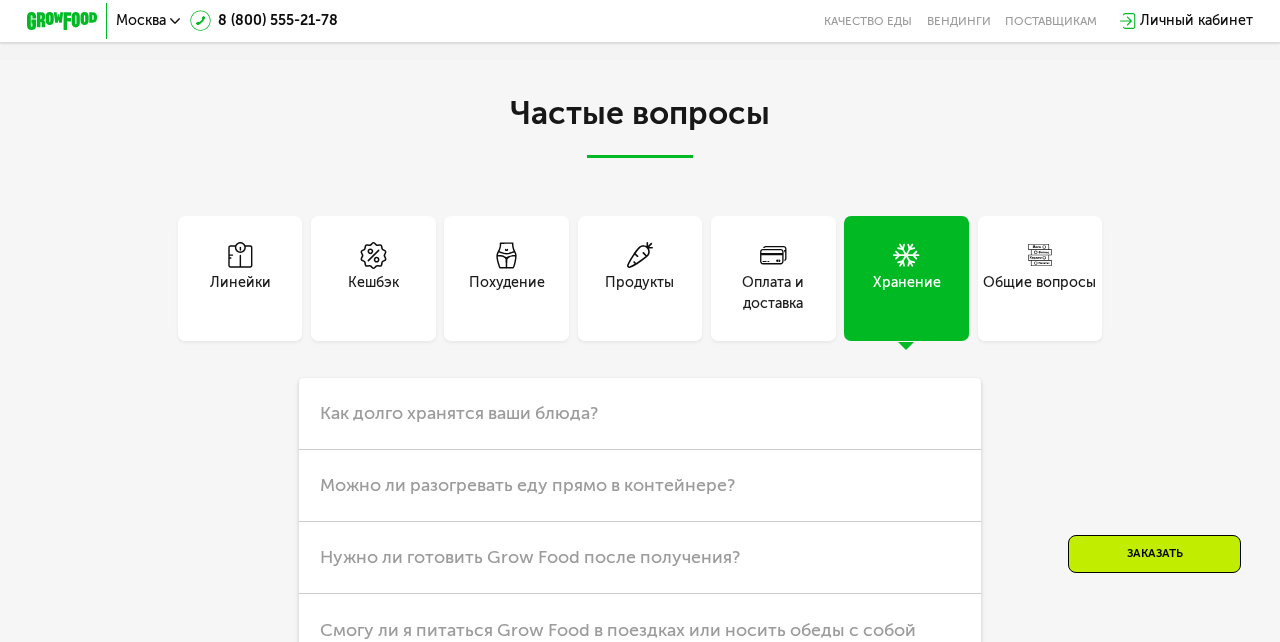 click on "Похудение" at bounding box center [507, 293] 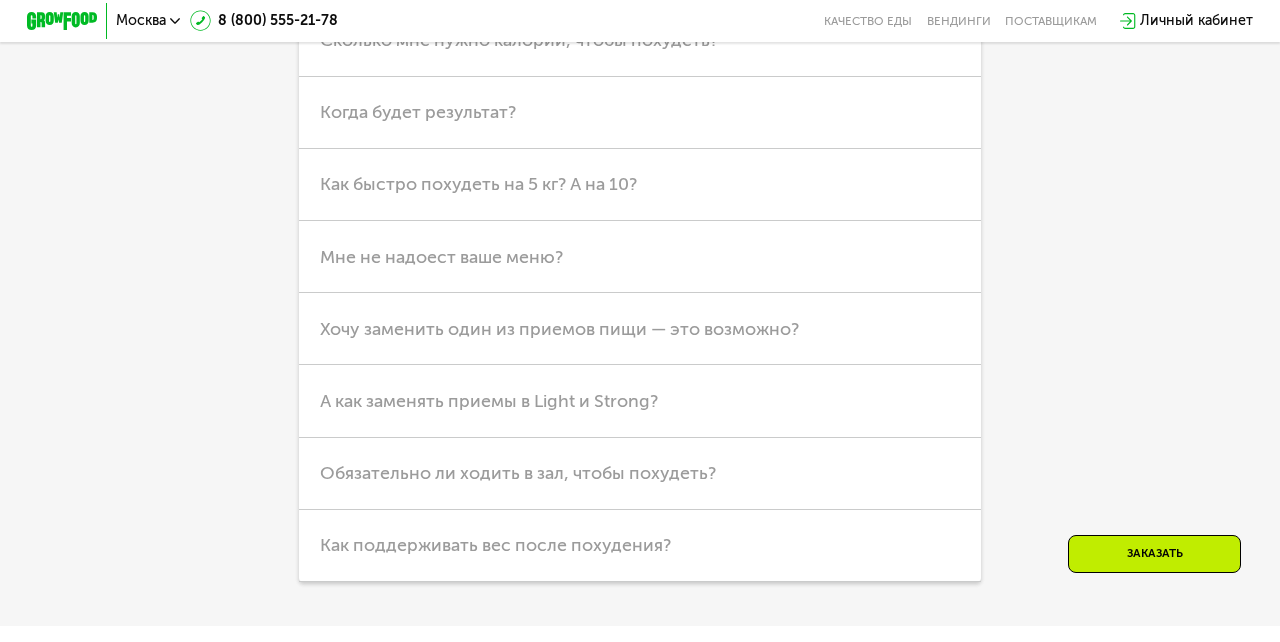 scroll, scrollTop: 4921, scrollLeft: 0, axis: vertical 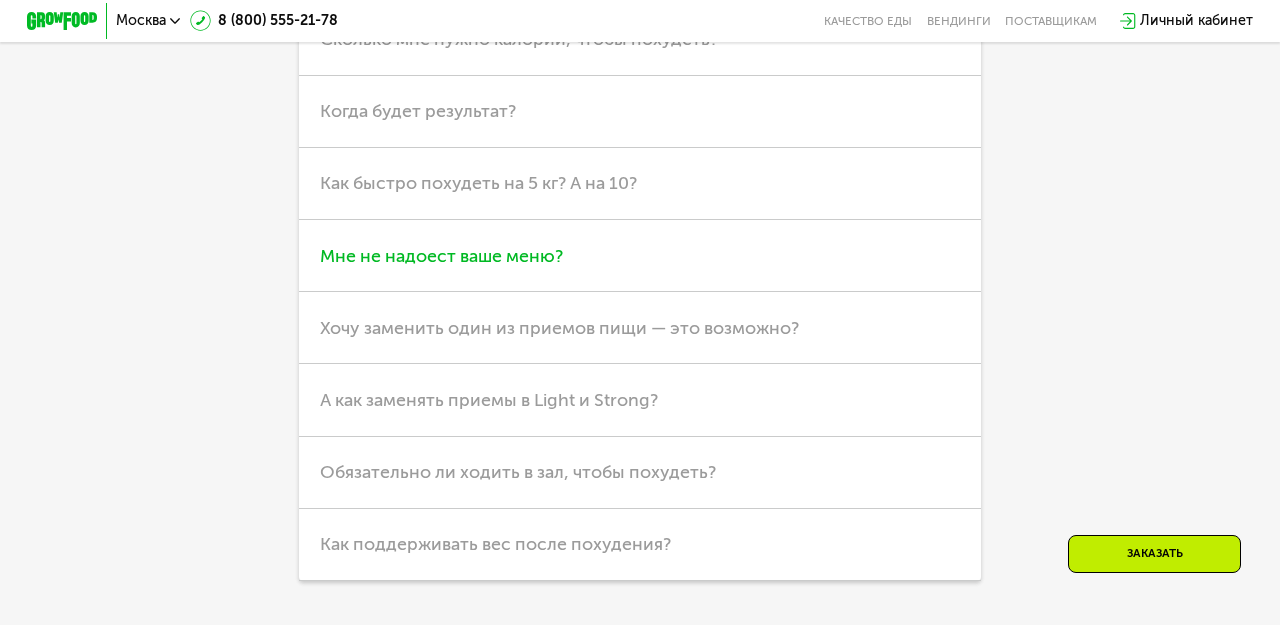 click on "Мне не надоест ваше меню?" at bounding box center (441, 256) 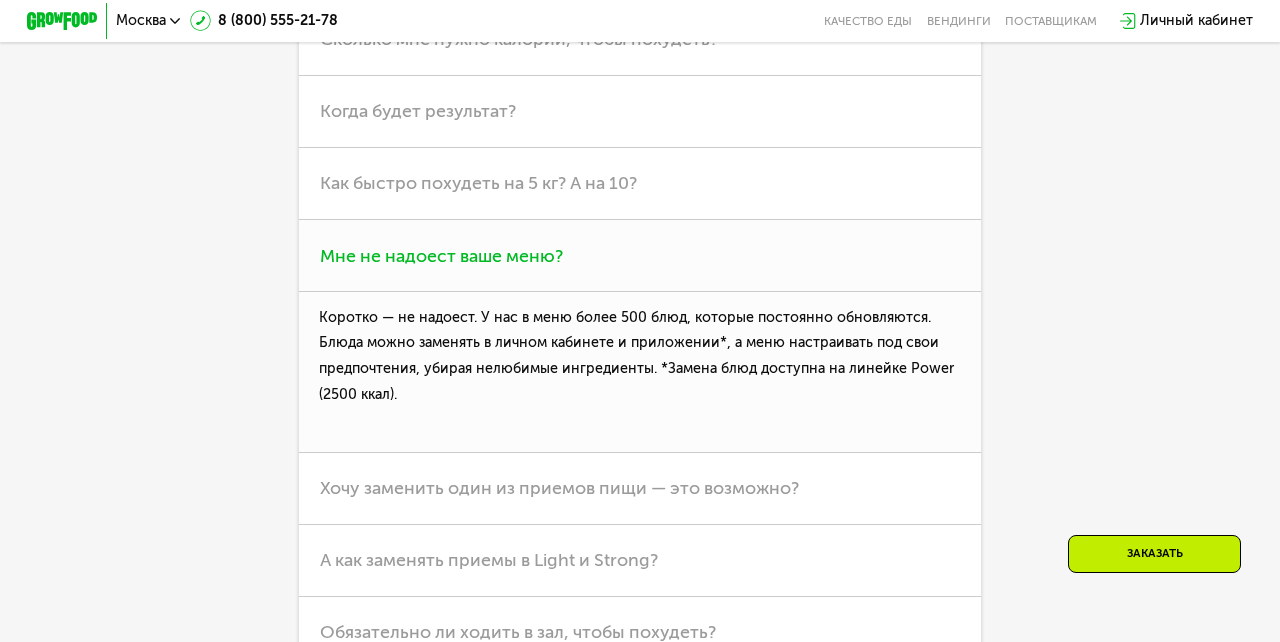 click on "Мне не надоест ваше меню?" at bounding box center (441, 256) 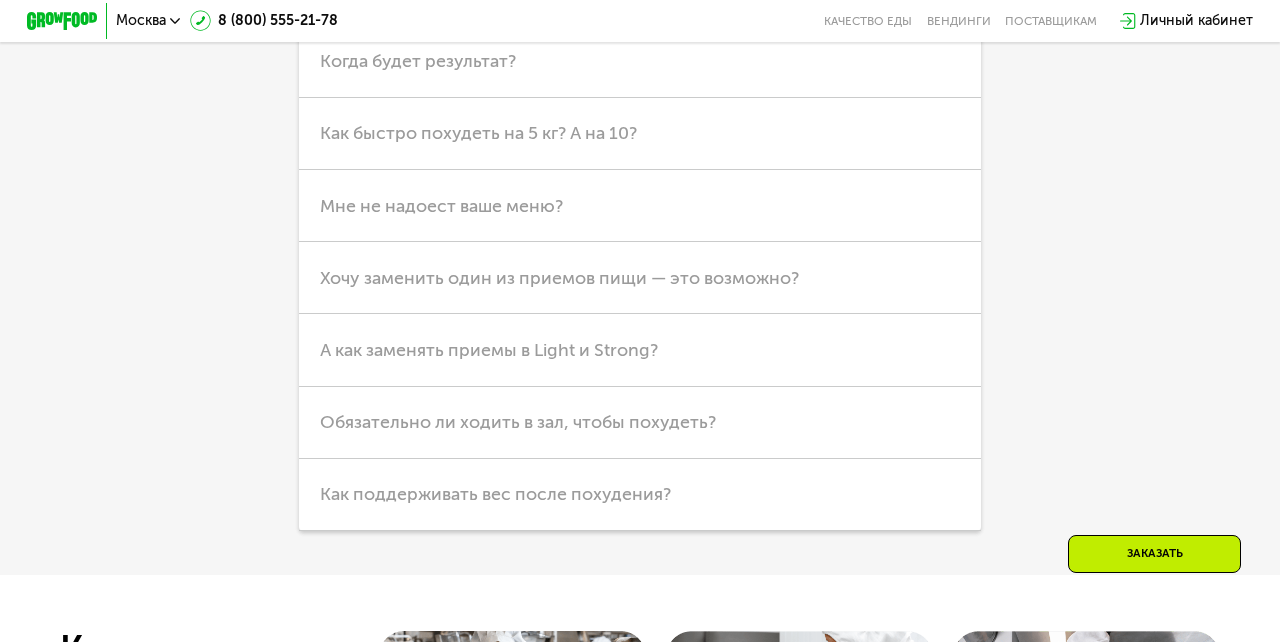 scroll, scrollTop: 4975, scrollLeft: 0, axis: vertical 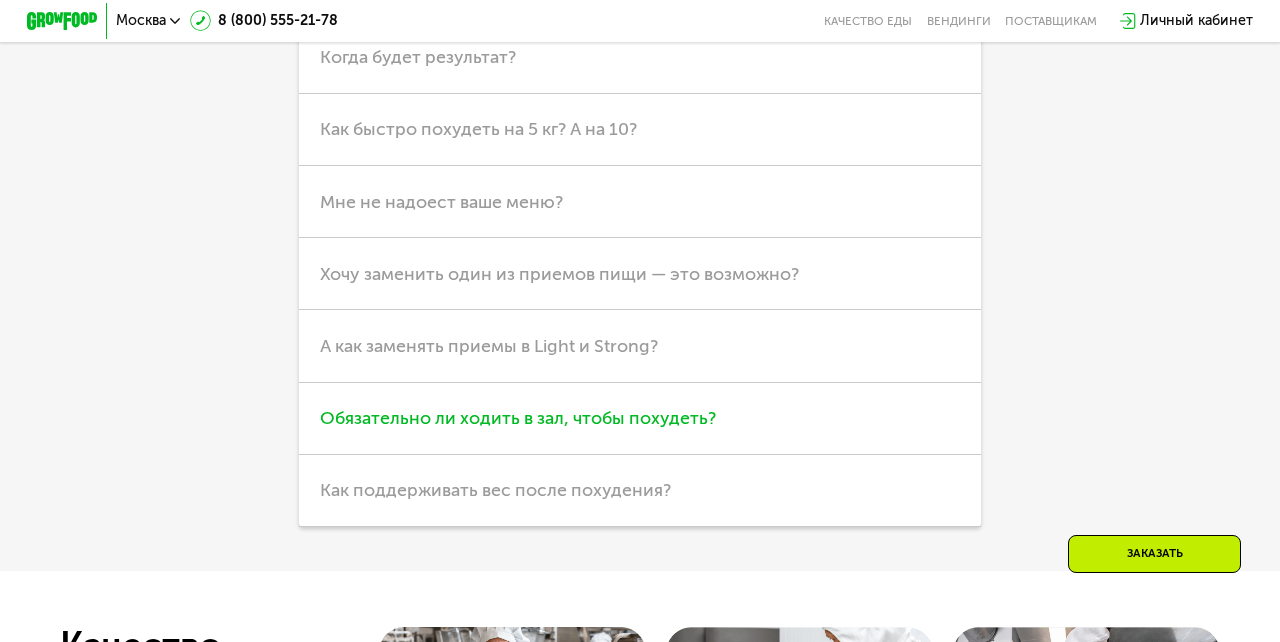click on "Обязательно ли ходить в зал, чтобы похудеть?" at bounding box center (518, 418) 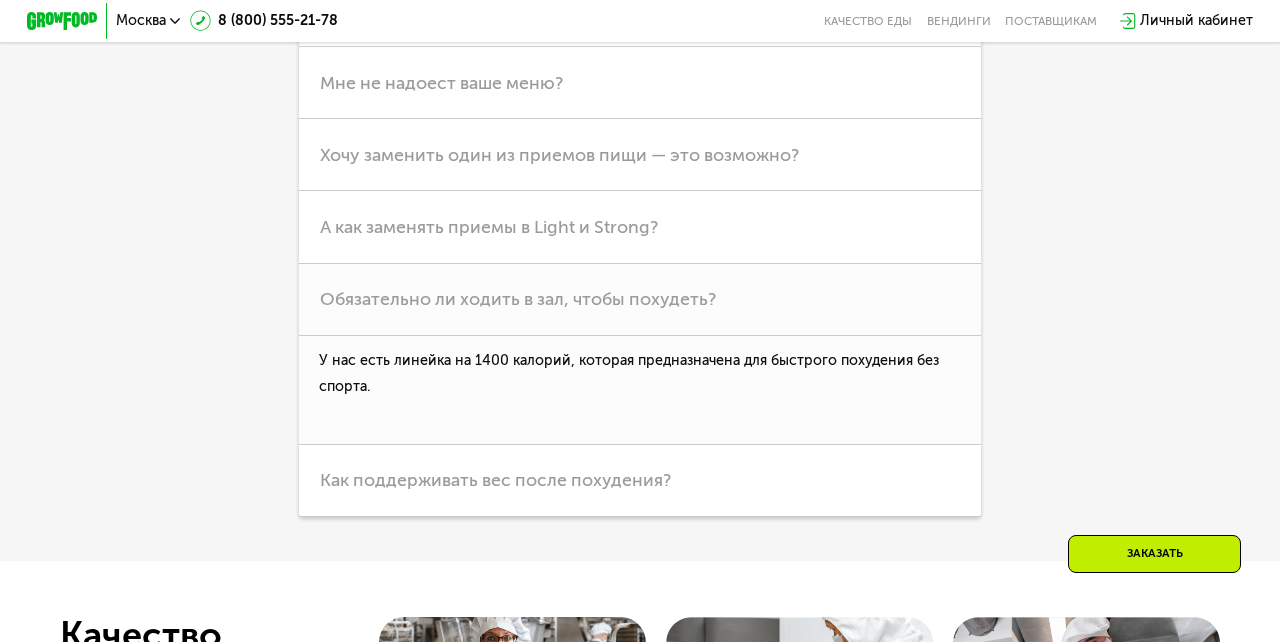 scroll, scrollTop: 5098, scrollLeft: 0, axis: vertical 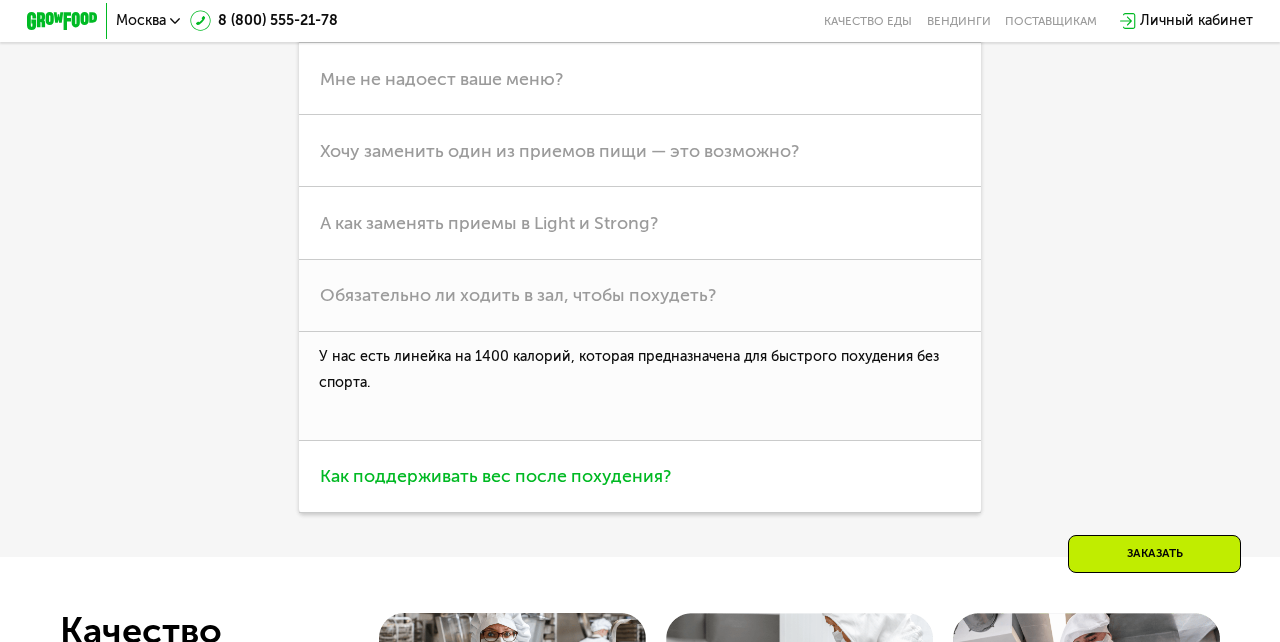 click on "Как поддерживать вес после похудения?" at bounding box center (495, 476) 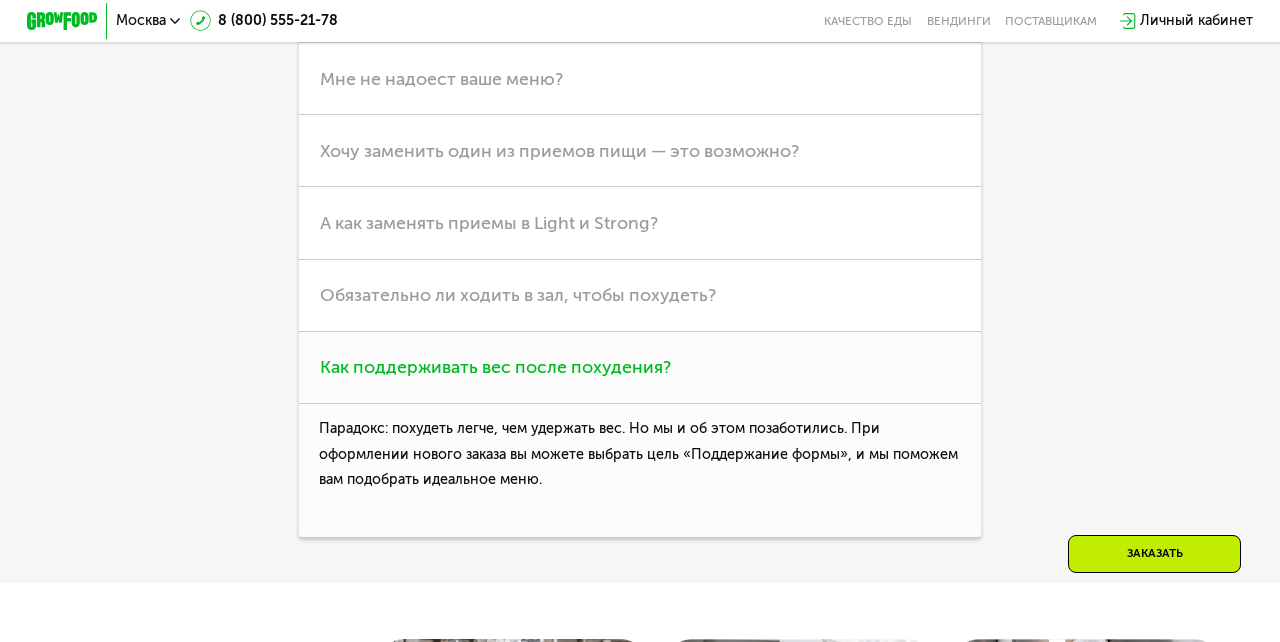 click on "Как поддерживать вес после похудения?" at bounding box center [495, 367] 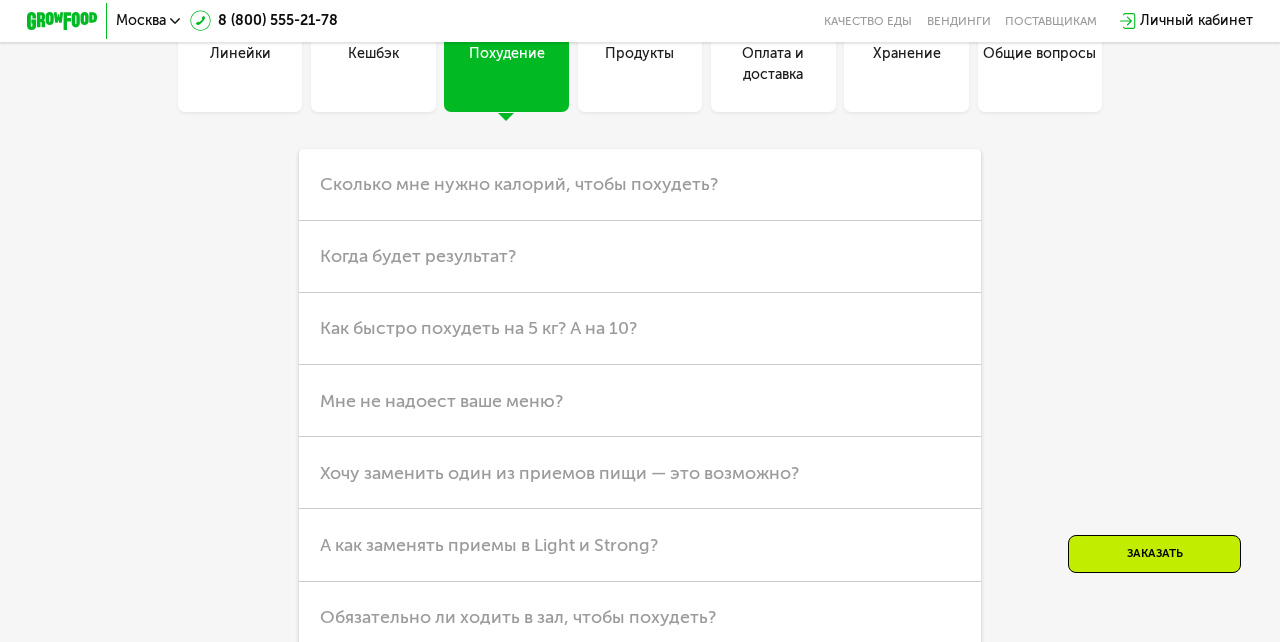 scroll, scrollTop: 4775, scrollLeft: 0, axis: vertical 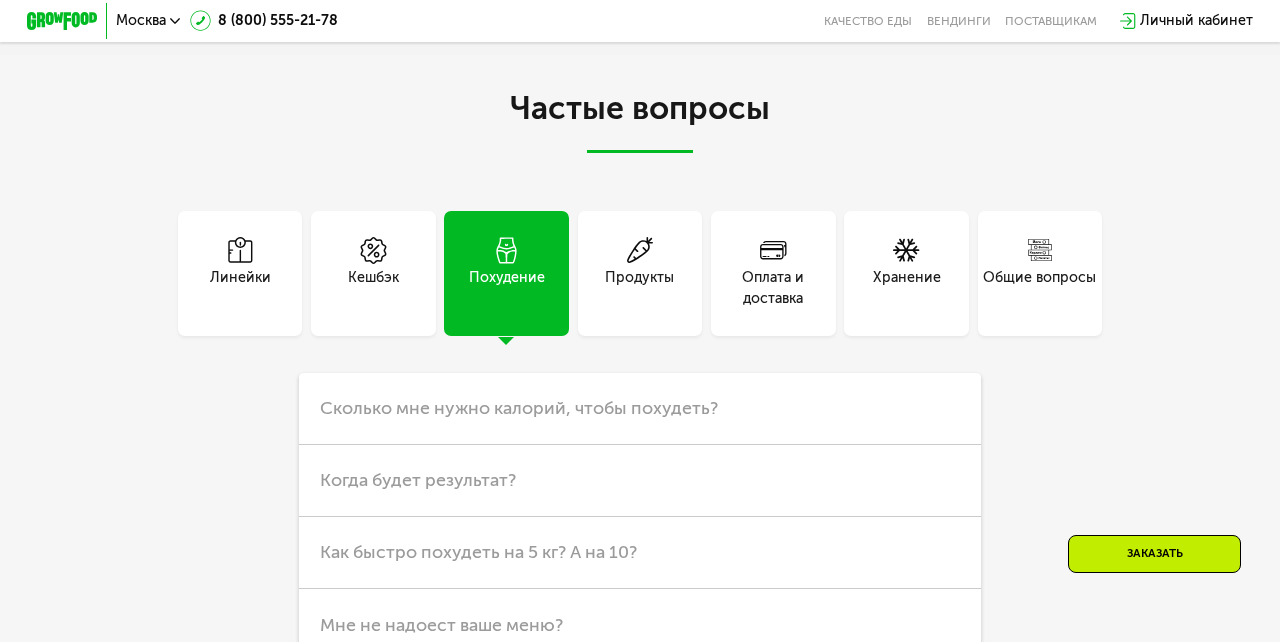 click on "Кешбэк" at bounding box center (373, 288) 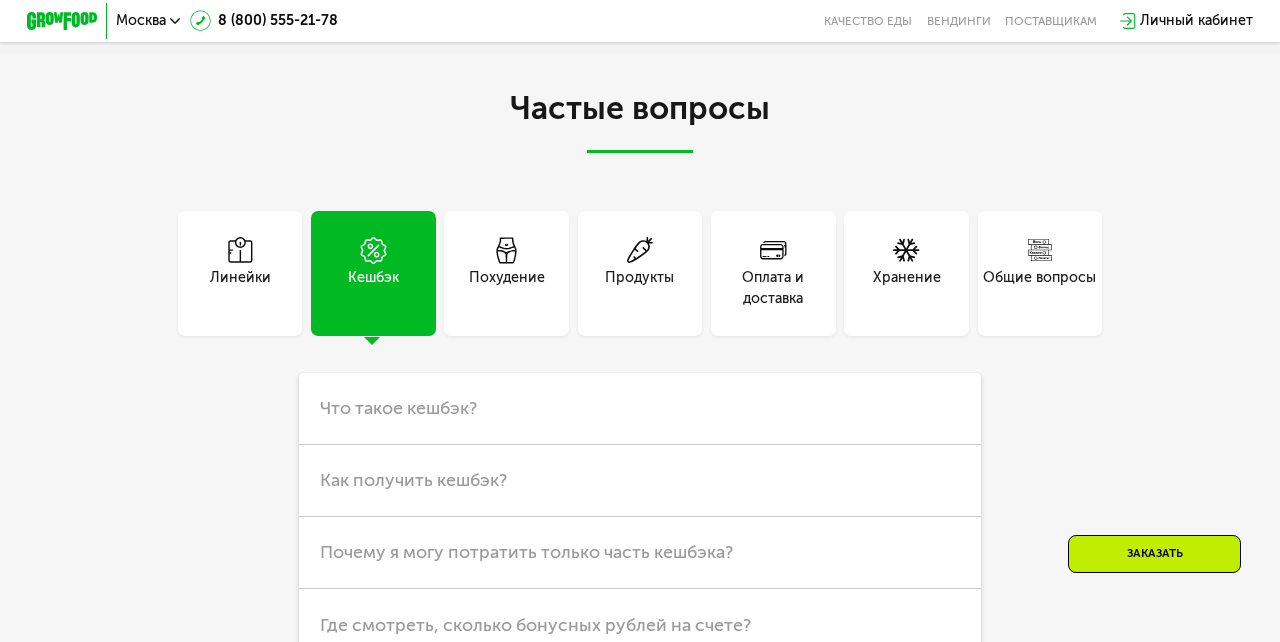 scroll, scrollTop: 4720, scrollLeft: 0, axis: vertical 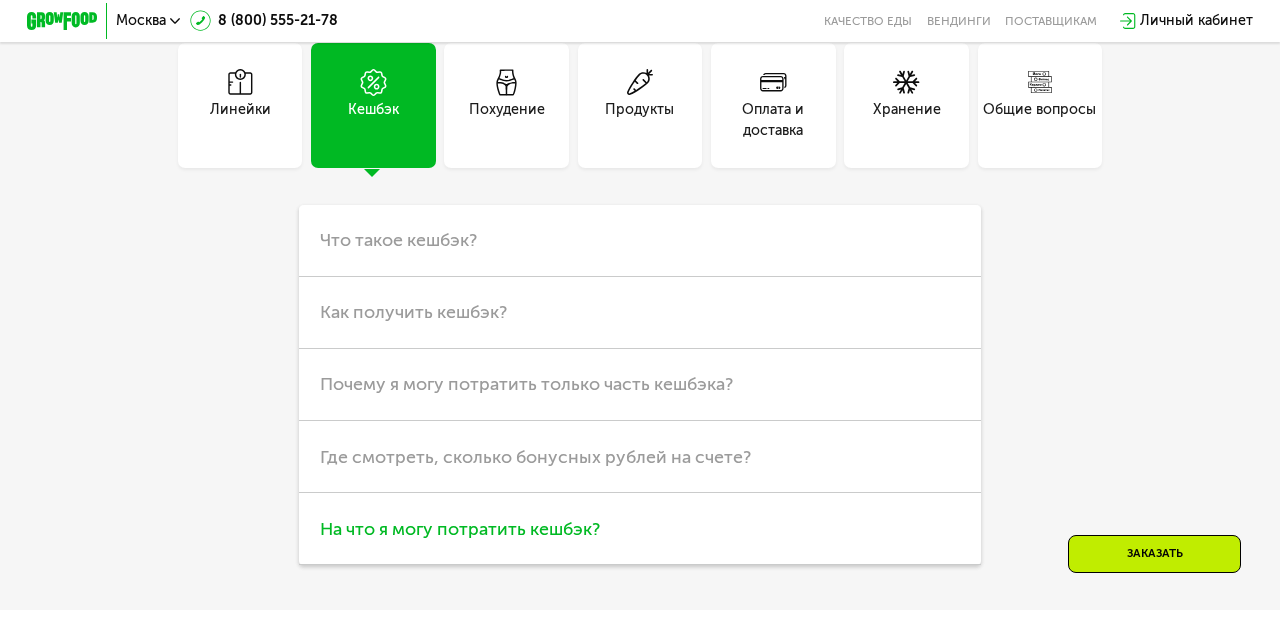 click on "На что я могу потратить кешбэк?" at bounding box center (640, 529) 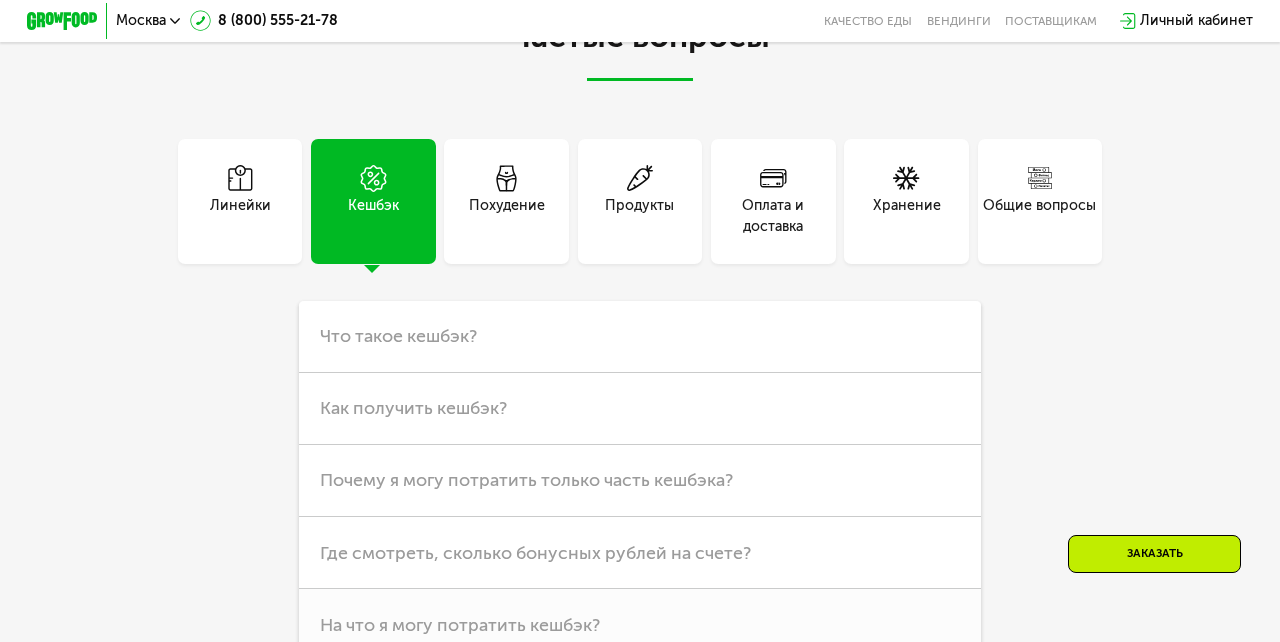 scroll, scrollTop: 4623, scrollLeft: 0, axis: vertical 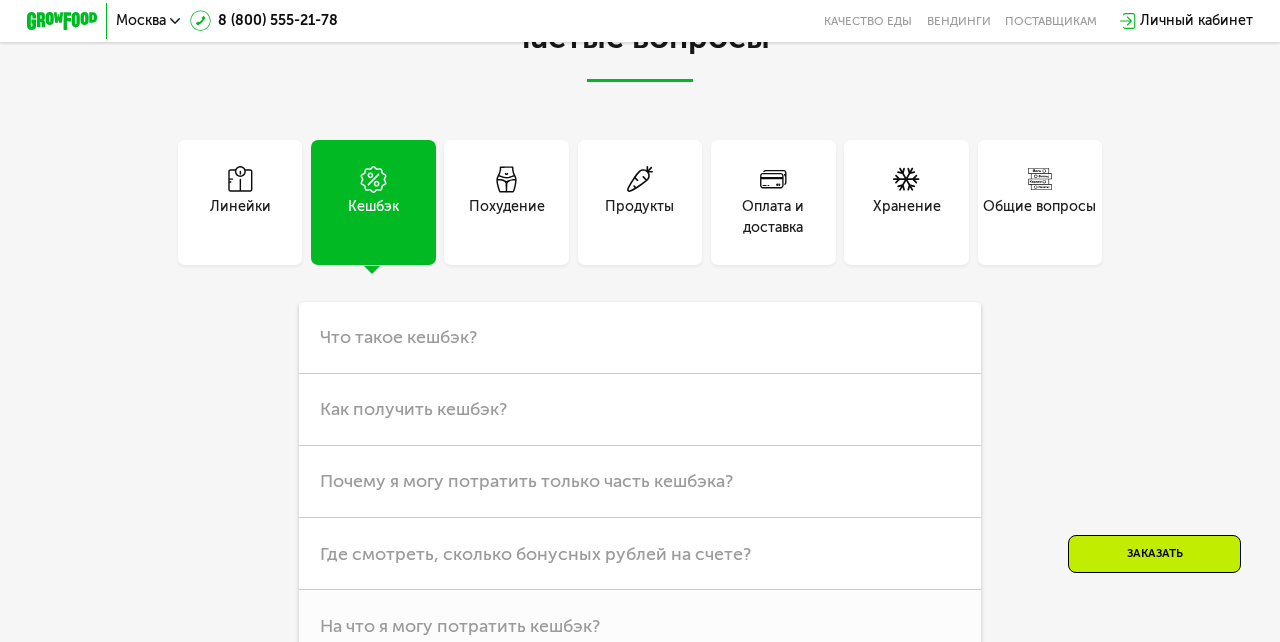 click on "Линейки" at bounding box center [240, 217] 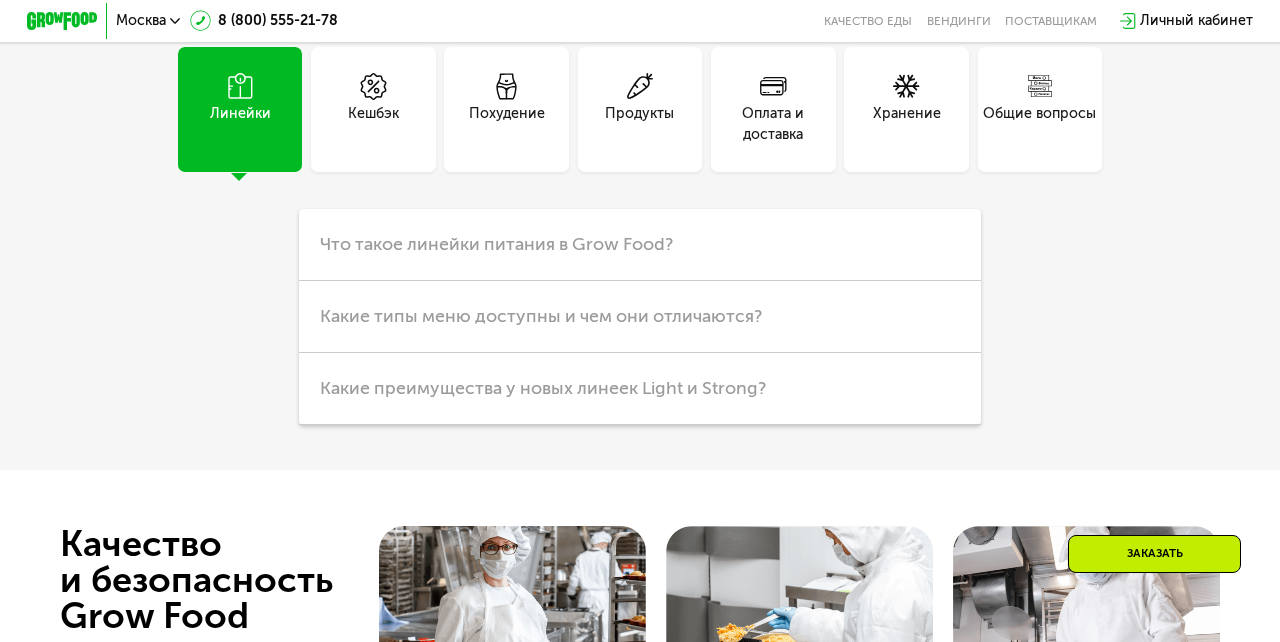 scroll, scrollTop: 4718, scrollLeft: 0, axis: vertical 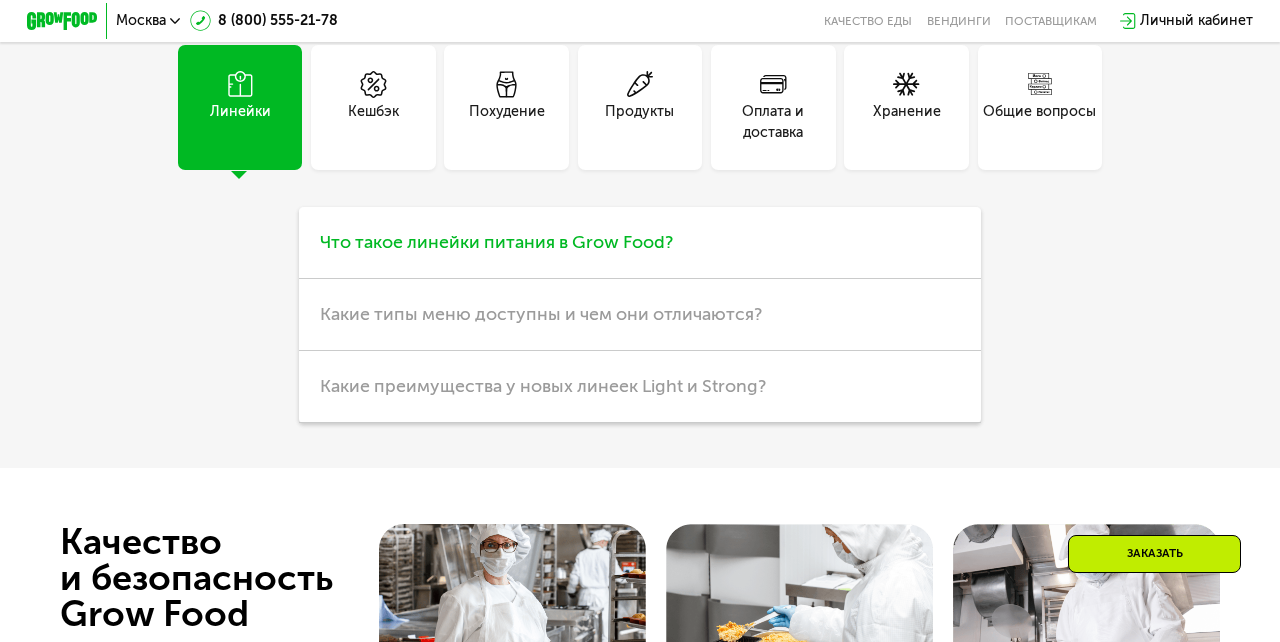 click on "Что такое линейки питания в Grow Food?" at bounding box center (496, 242) 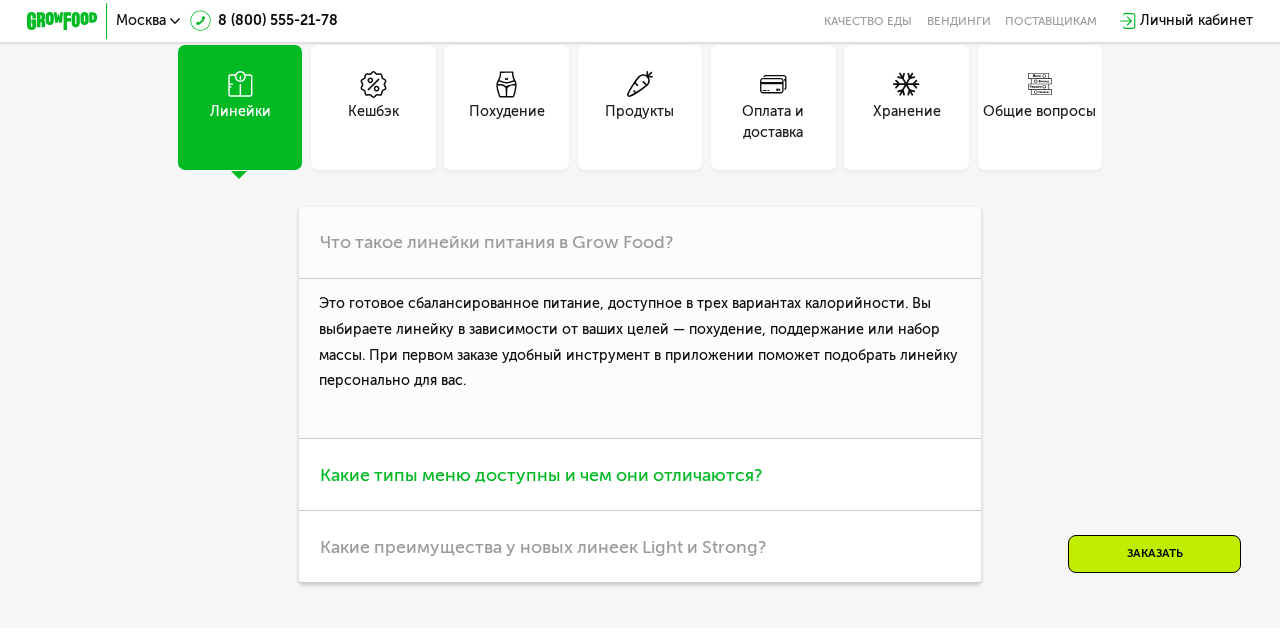 click on "Какие типы меню доступны и чем они отличаются?" at bounding box center (640, 475) 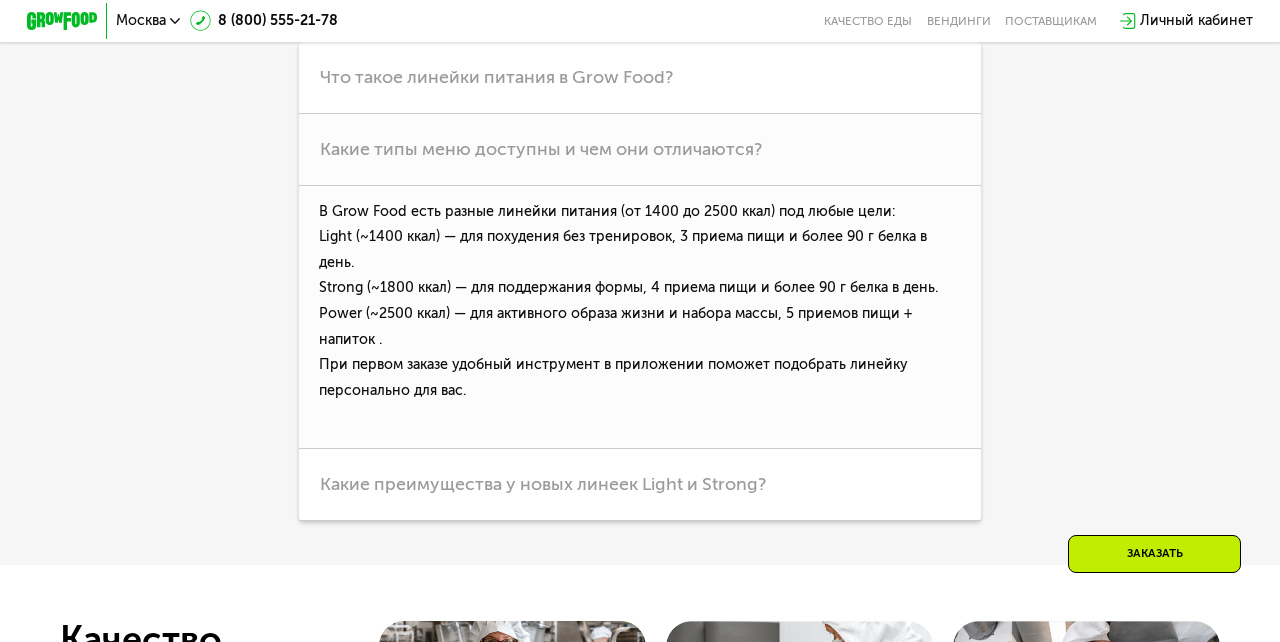 scroll, scrollTop: 4891, scrollLeft: 0, axis: vertical 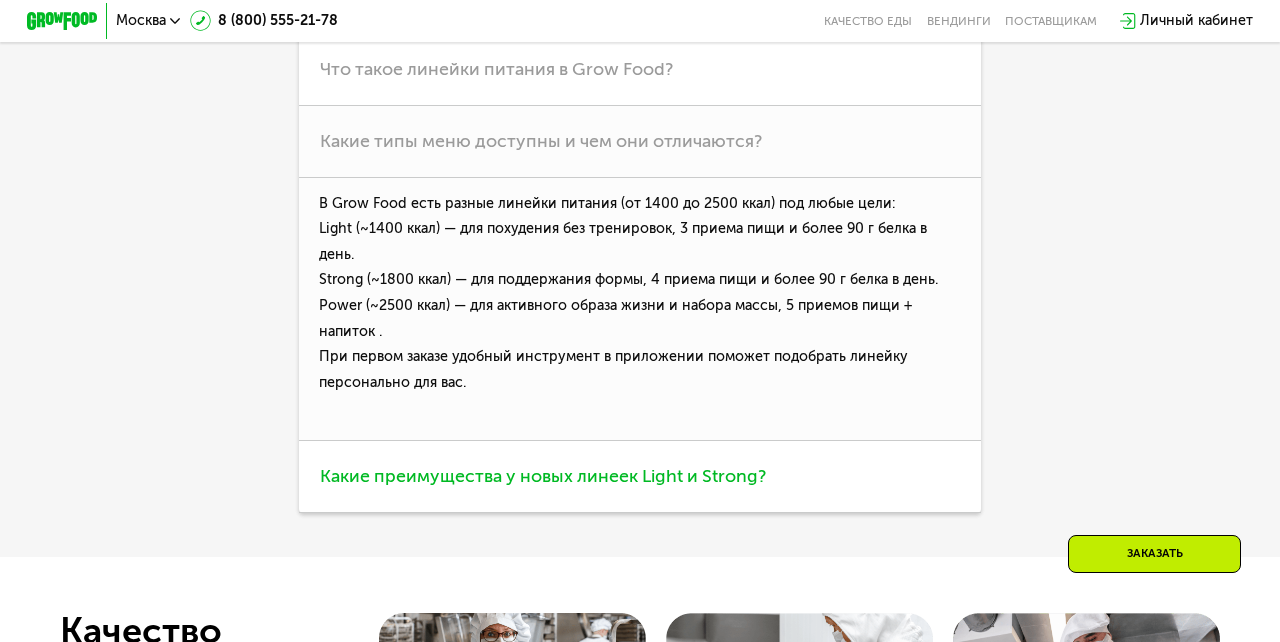 click on "Какие преимущества у новых линеек Light и Strong?" at bounding box center [543, 476] 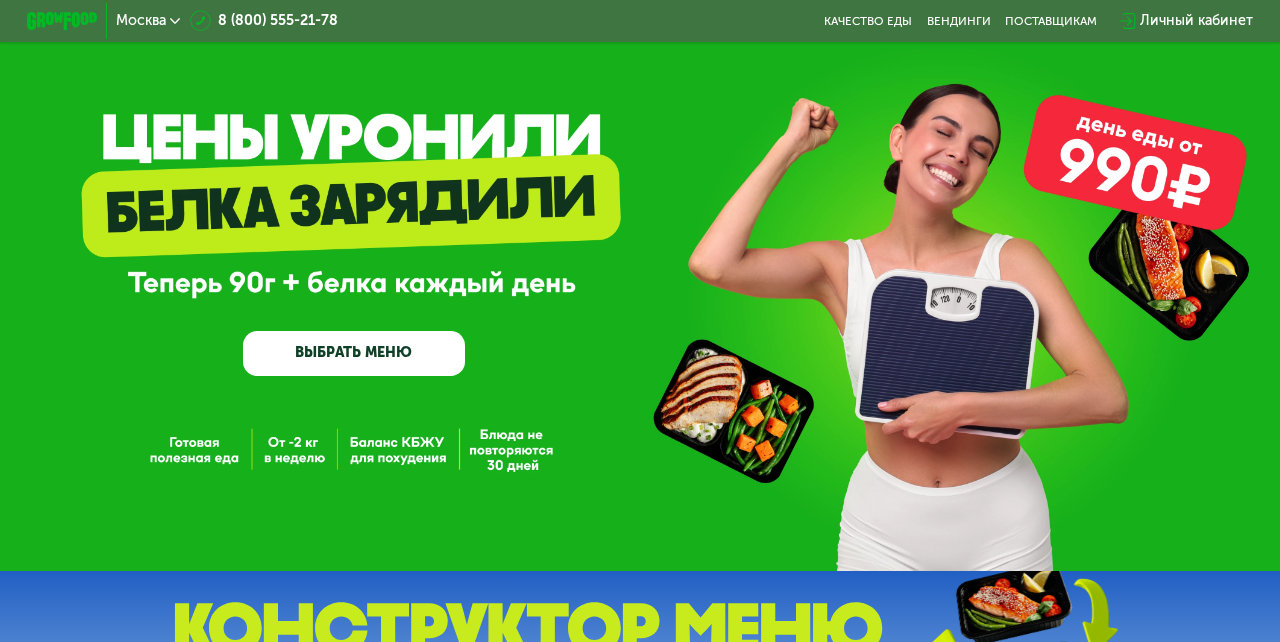 scroll, scrollTop: 32, scrollLeft: 0, axis: vertical 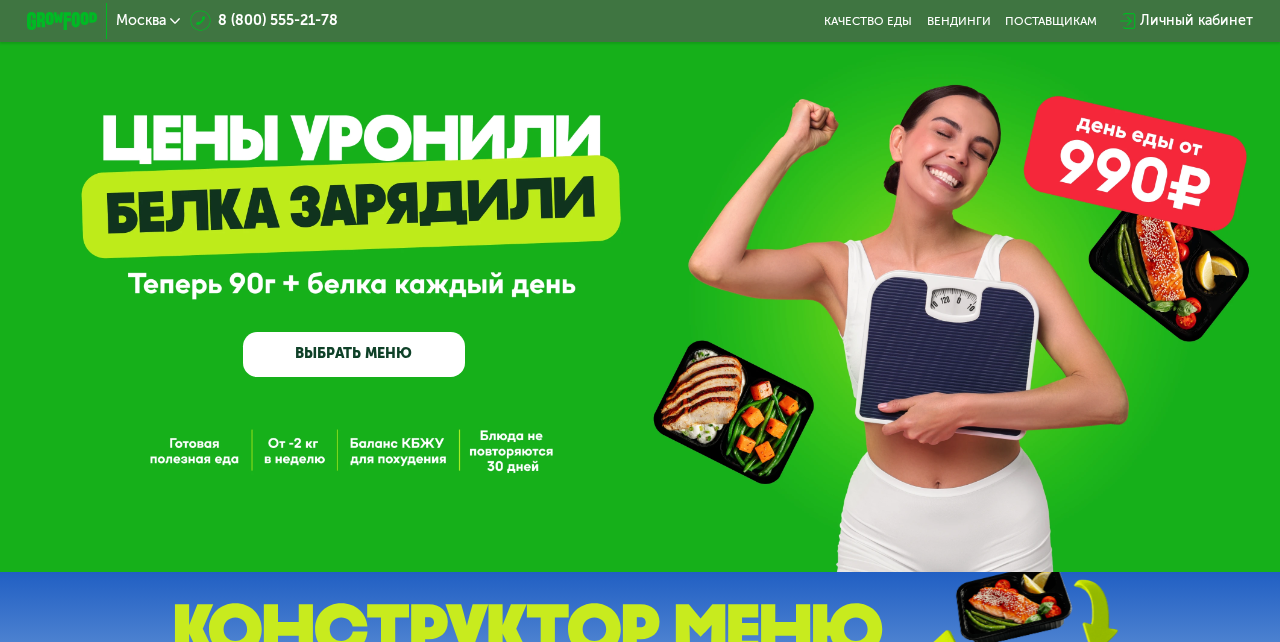 click on "ВЫБРАТЬ МЕНЮ" at bounding box center [353, 354] 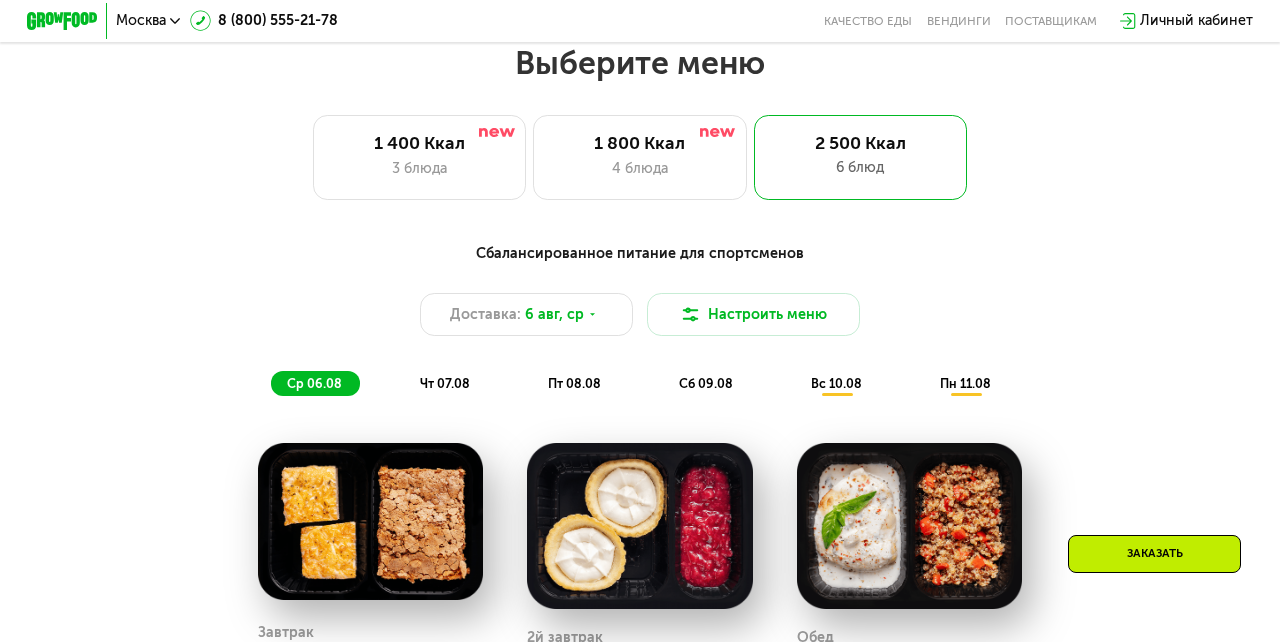 scroll, scrollTop: 910, scrollLeft: 0, axis: vertical 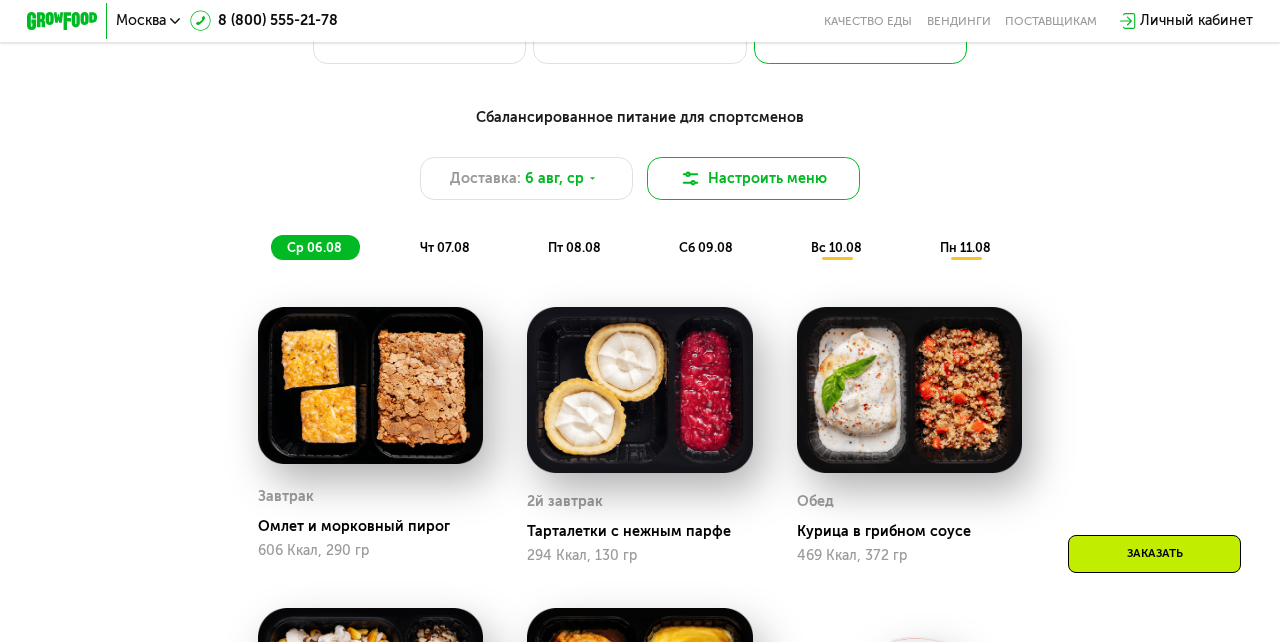 click on "Настроить меню" at bounding box center [753, 178] 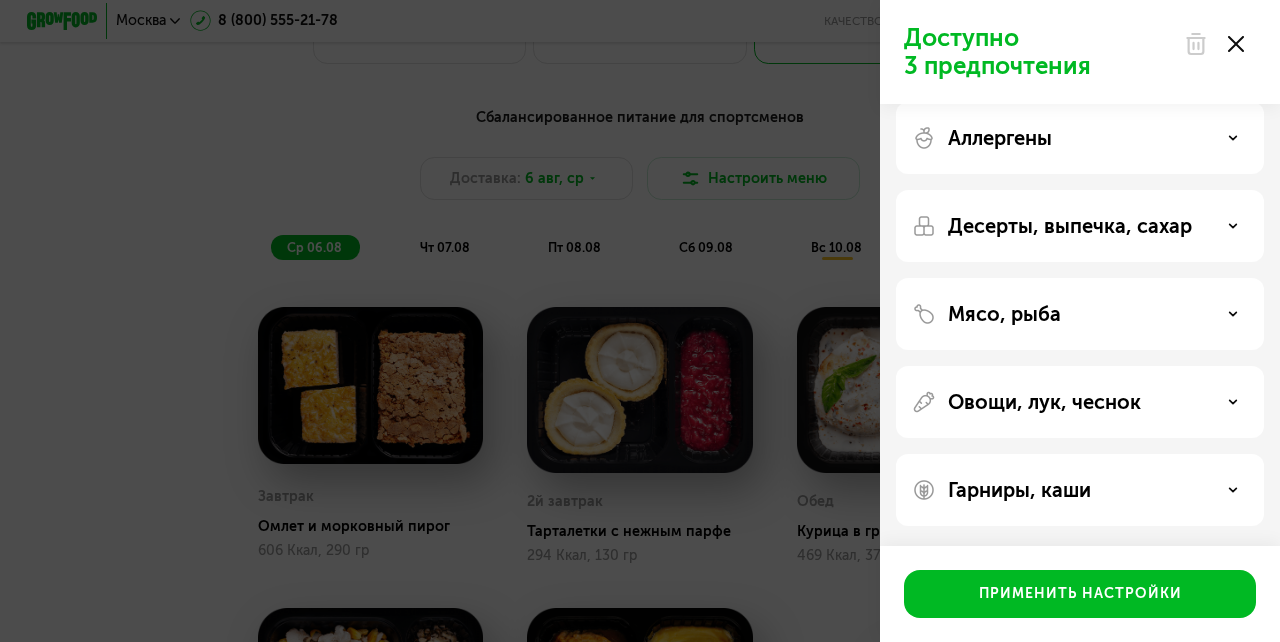 scroll, scrollTop: 0, scrollLeft: 0, axis: both 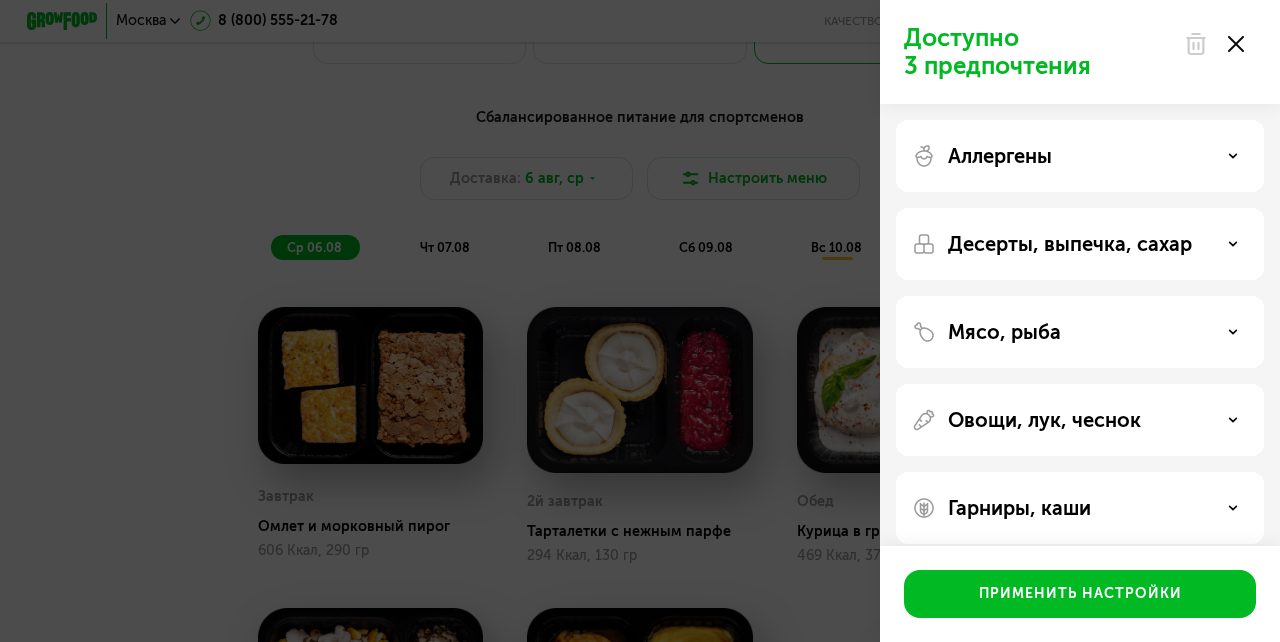 click 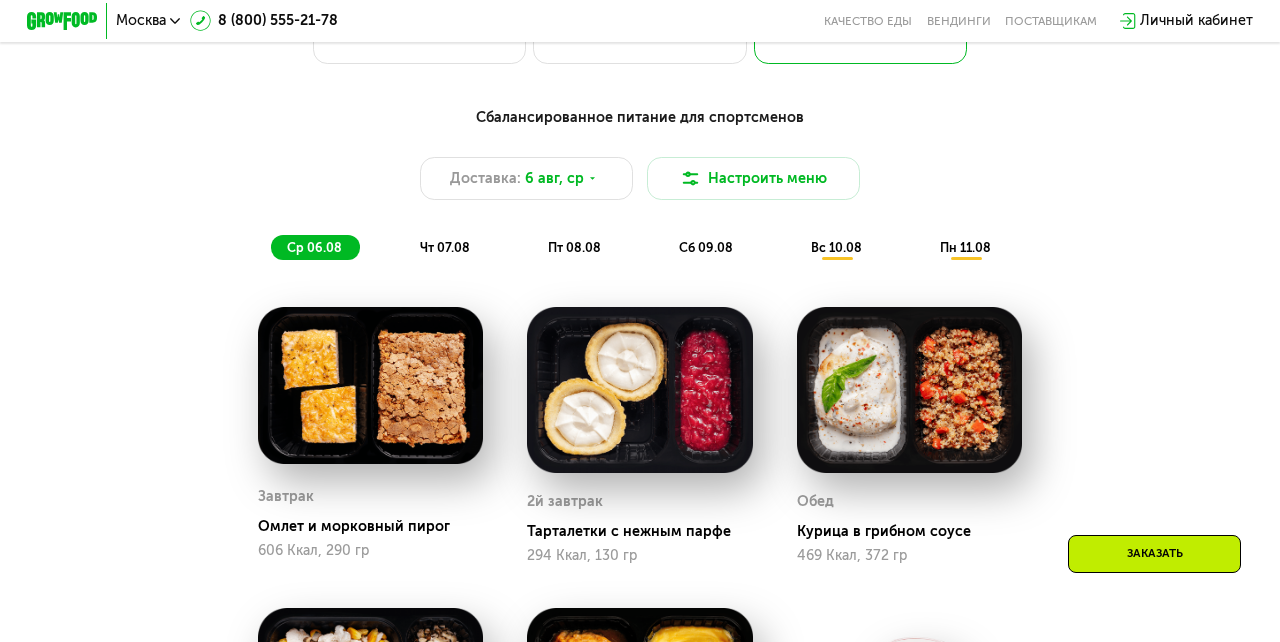 click on "чт 07.08" 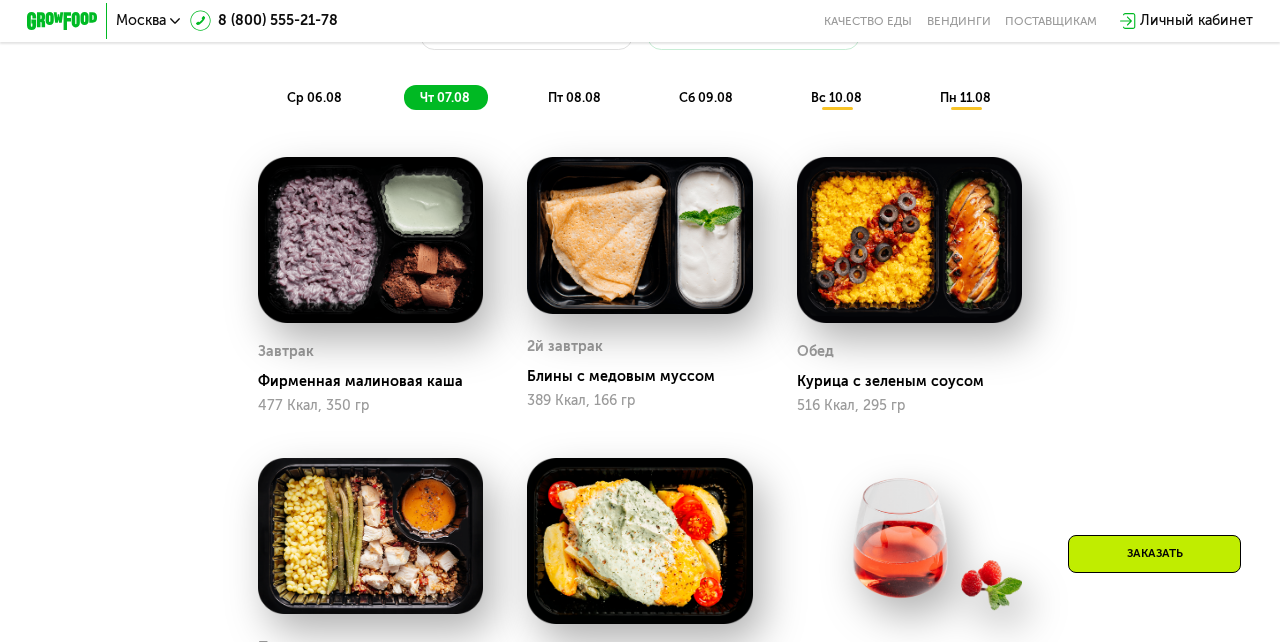 scroll, scrollTop: 1053, scrollLeft: 0, axis: vertical 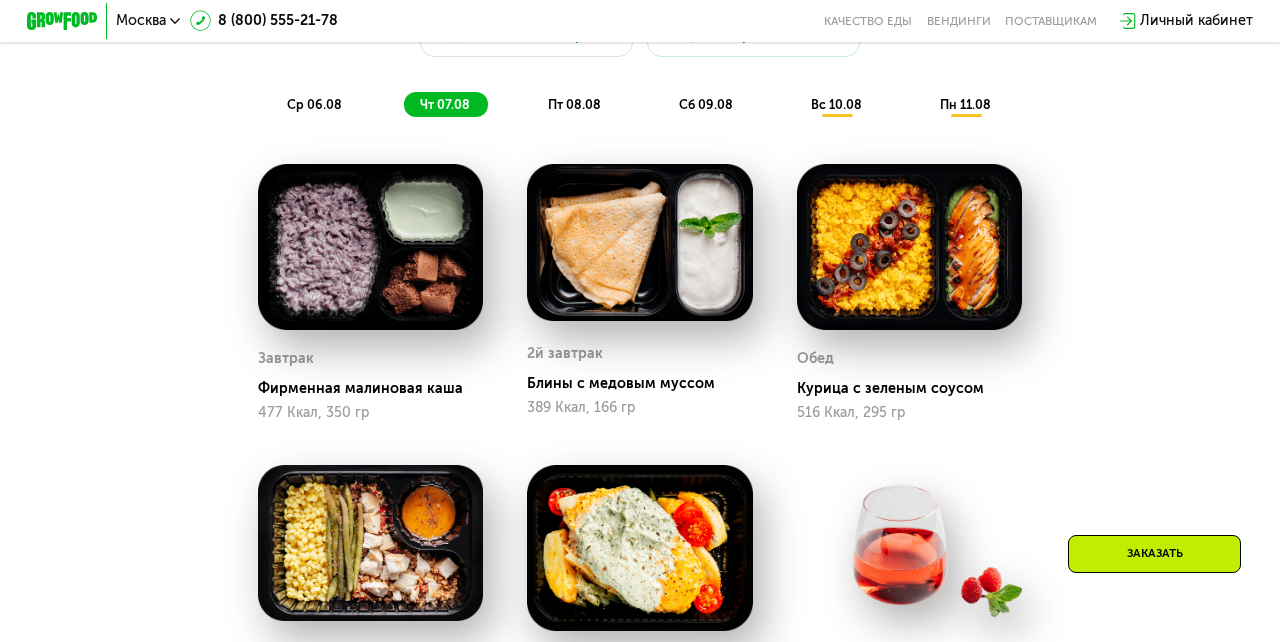 click on "пт 08.08" at bounding box center (574, 104) 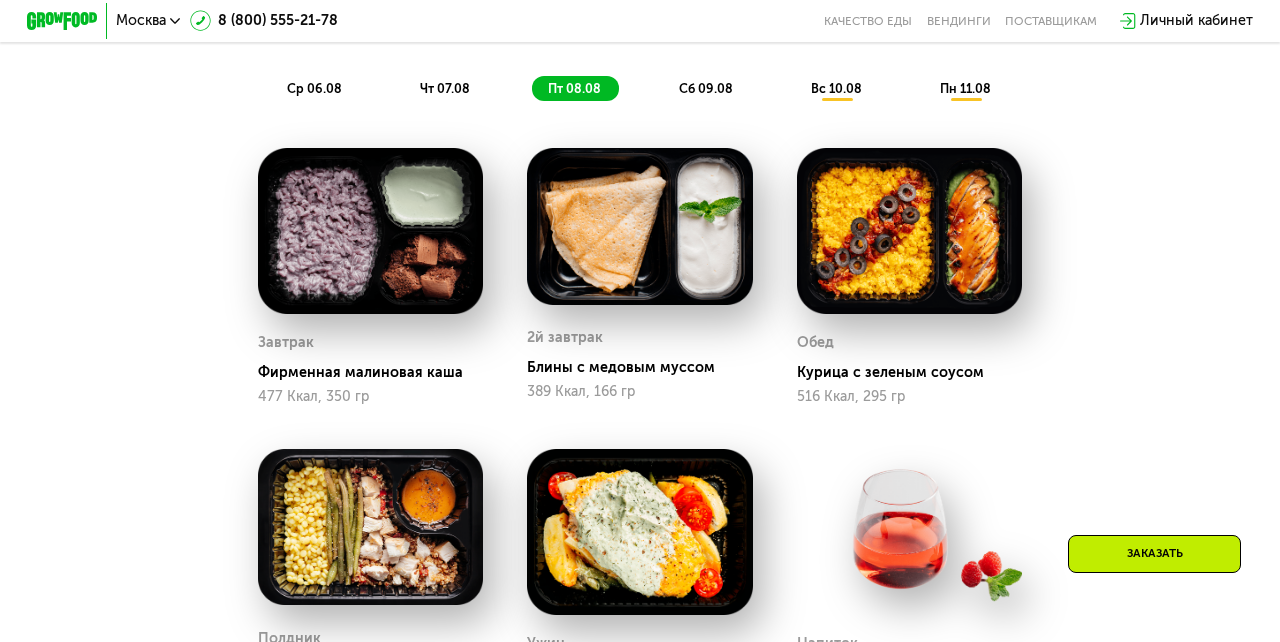 scroll, scrollTop: 1015, scrollLeft: 0, axis: vertical 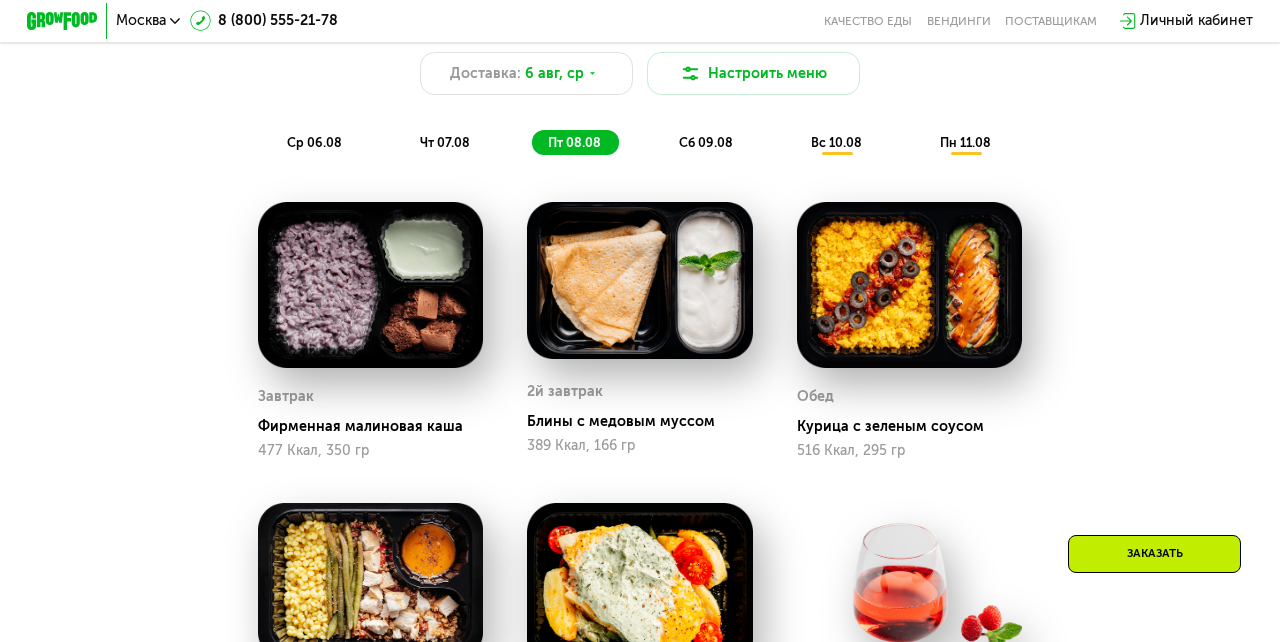 click on "чт 07.08" at bounding box center (445, 142) 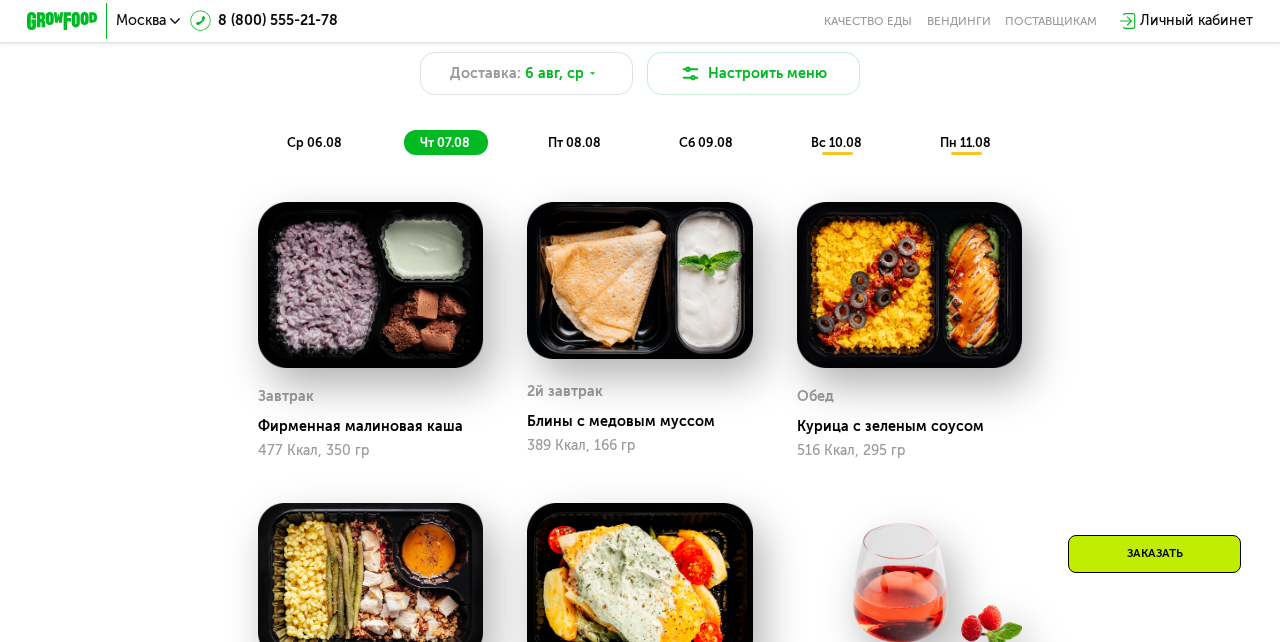 click on "пт 08.08" at bounding box center [574, 142] 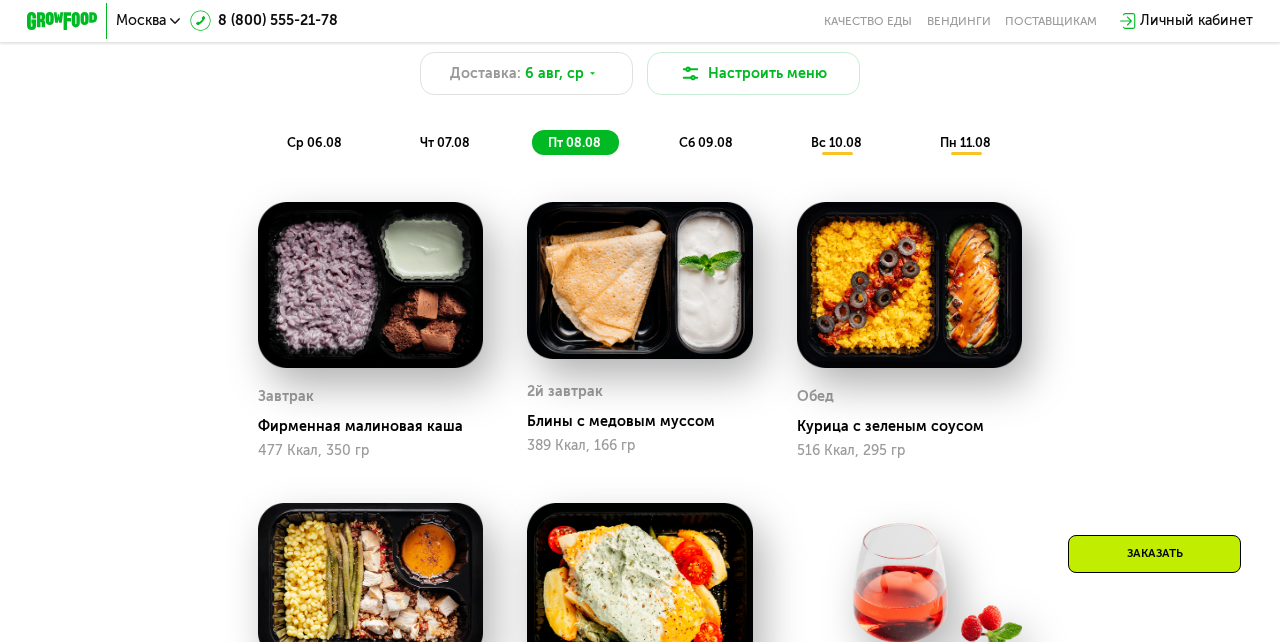 click on "сб 09.08" at bounding box center [706, 142] 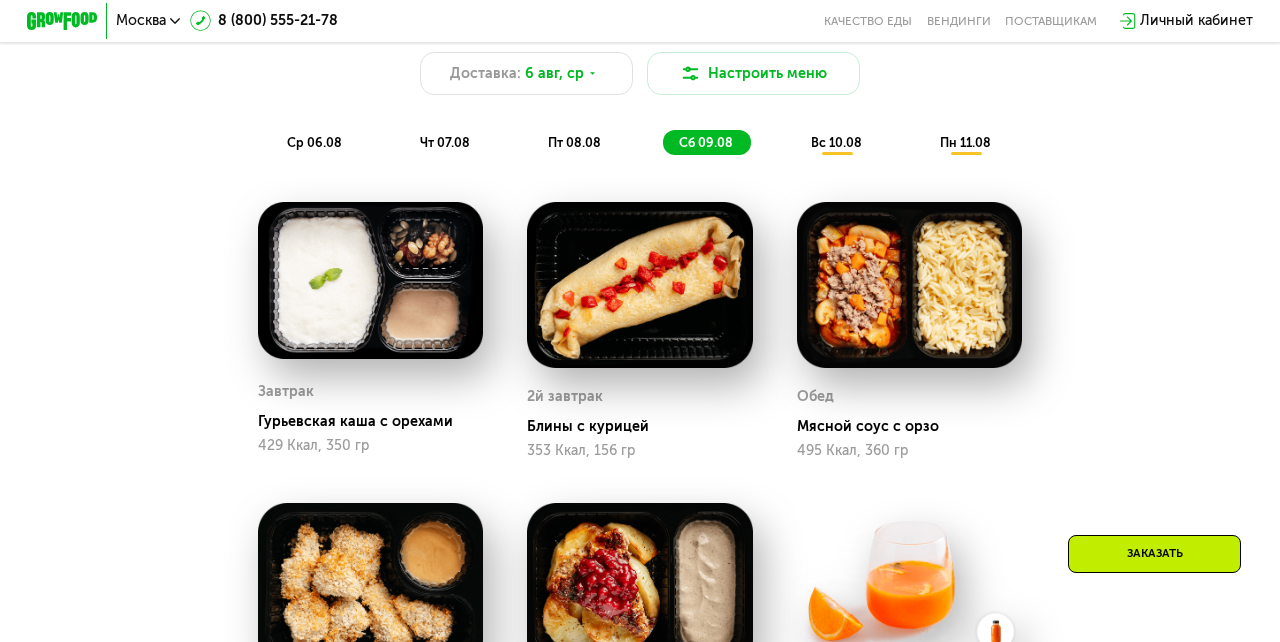 click on "пт 08.08" at bounding box center [574, 142] 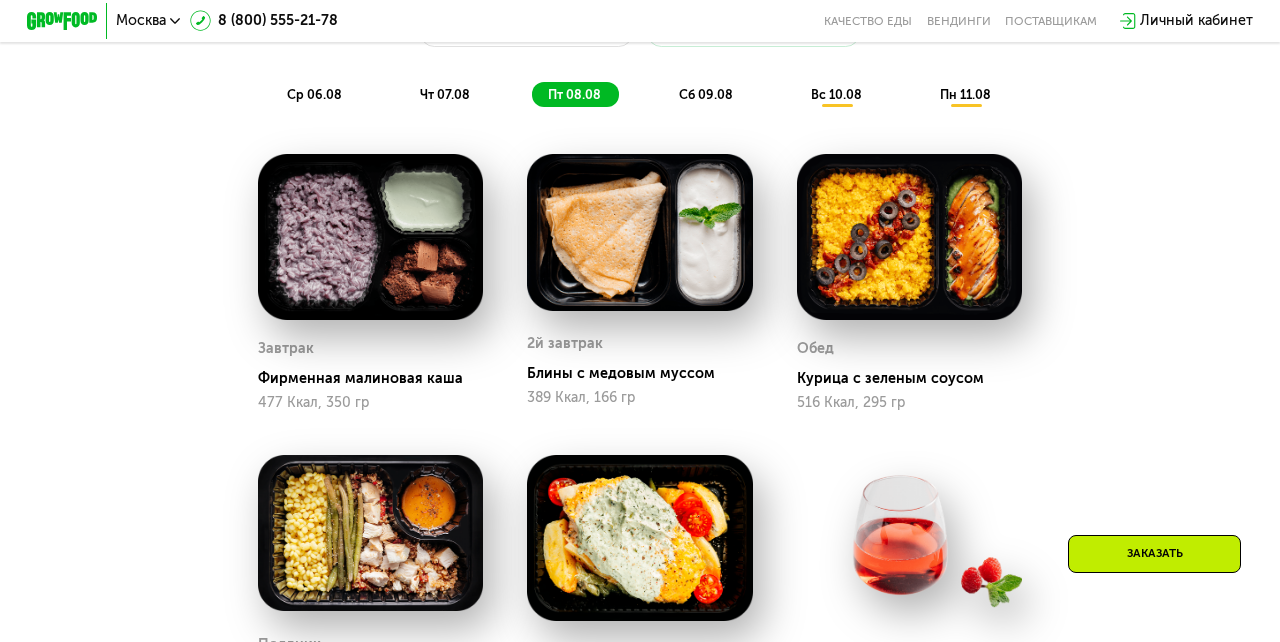 scroll, scrollTop: 1062, scrollLeft: 0, axis: vertical 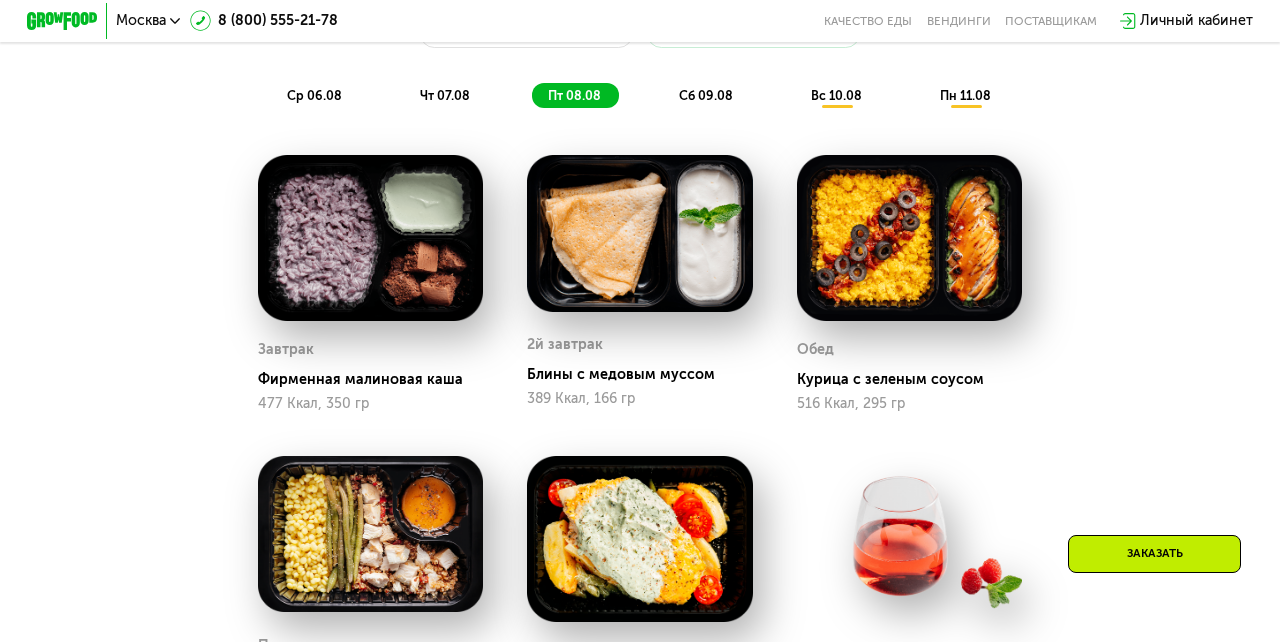 click on "чт 07.08" at bounding box center [445, 95] 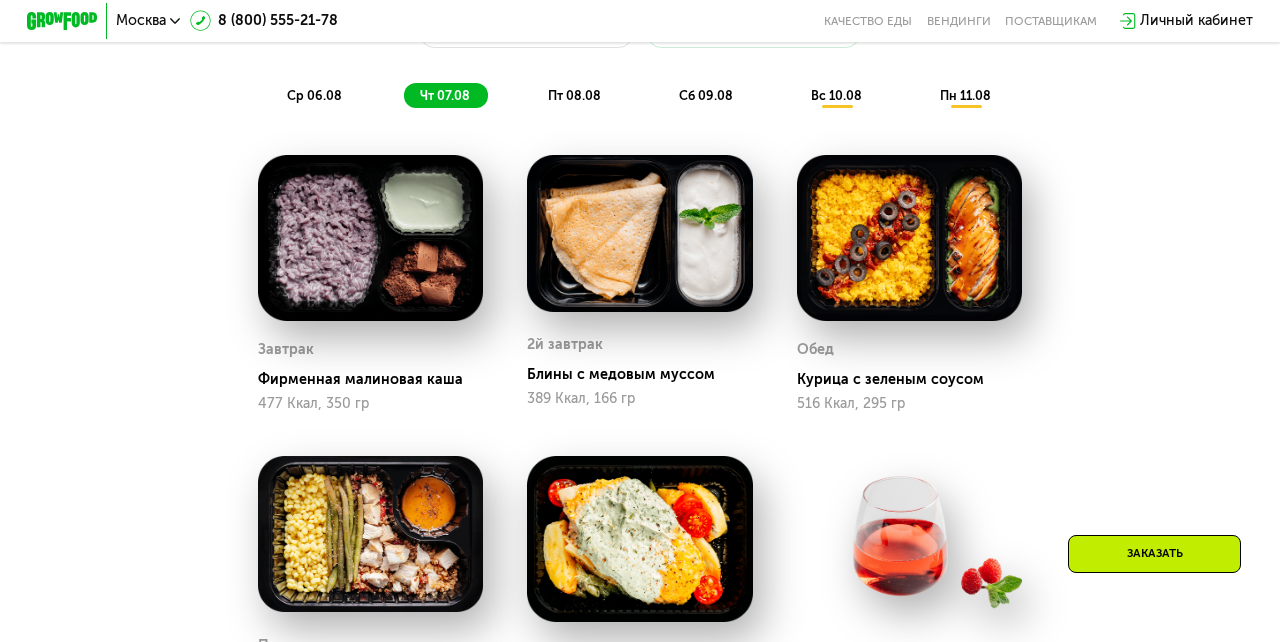 click on "пт 08.08" at bounding box center (574, 95) 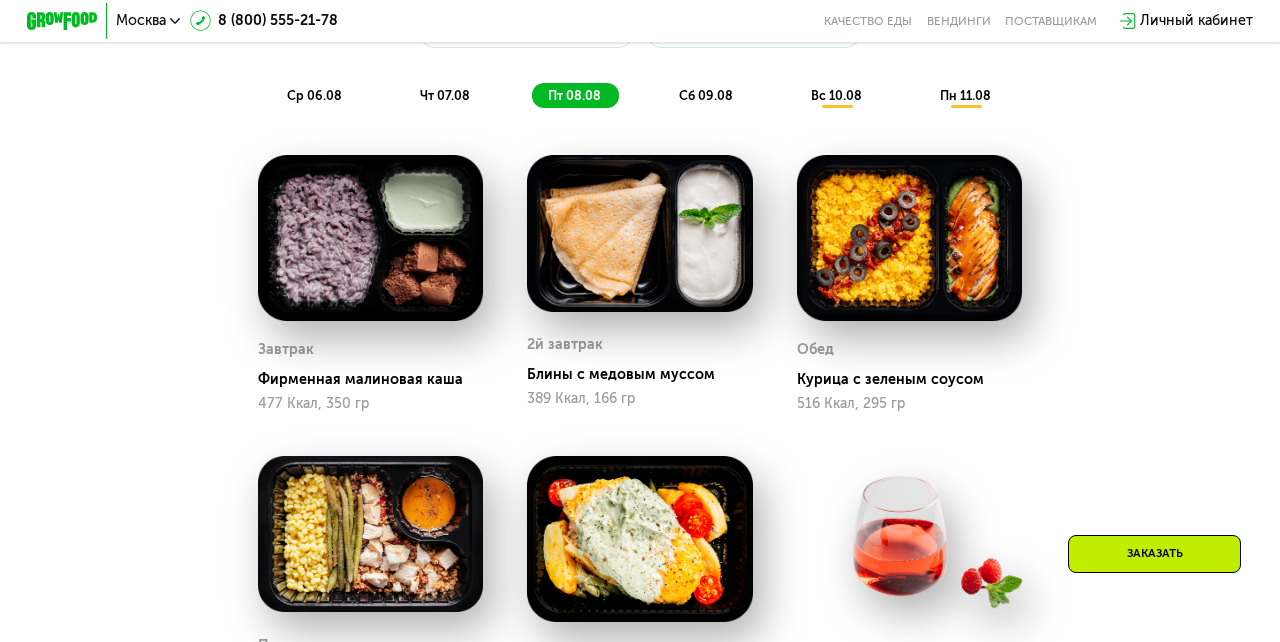 click on "сб 09.08" at bounding box center (706, 95) 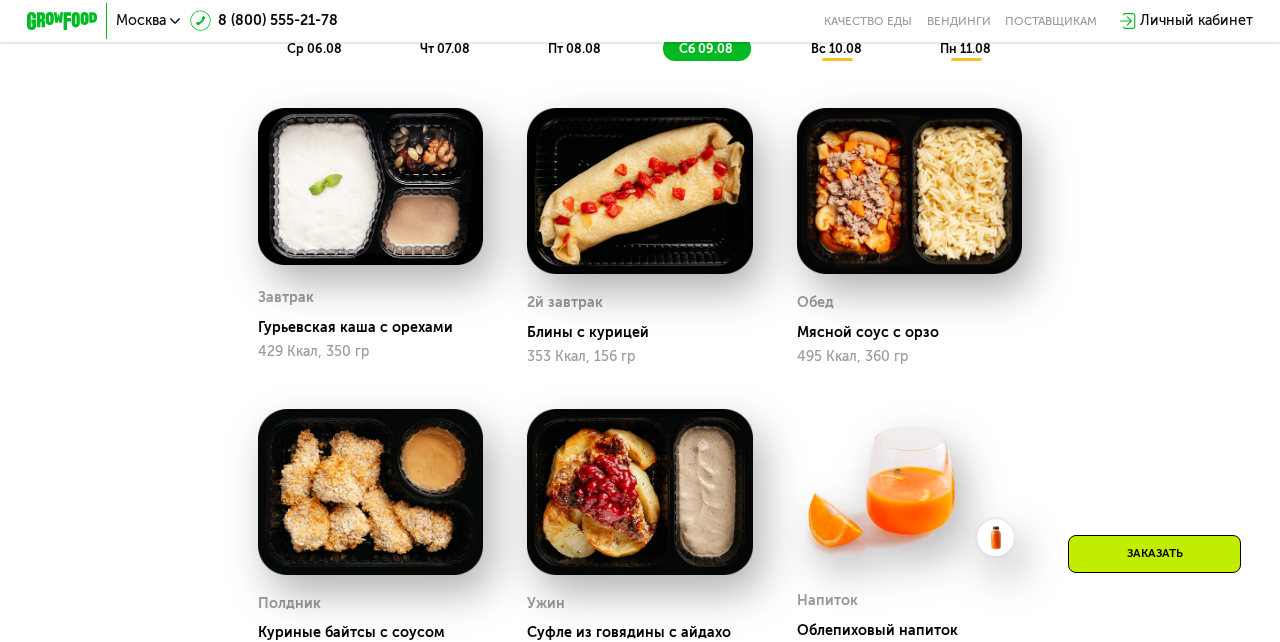scroll, scrollTop: 1103, scrollLeft: 0, axis: vertical 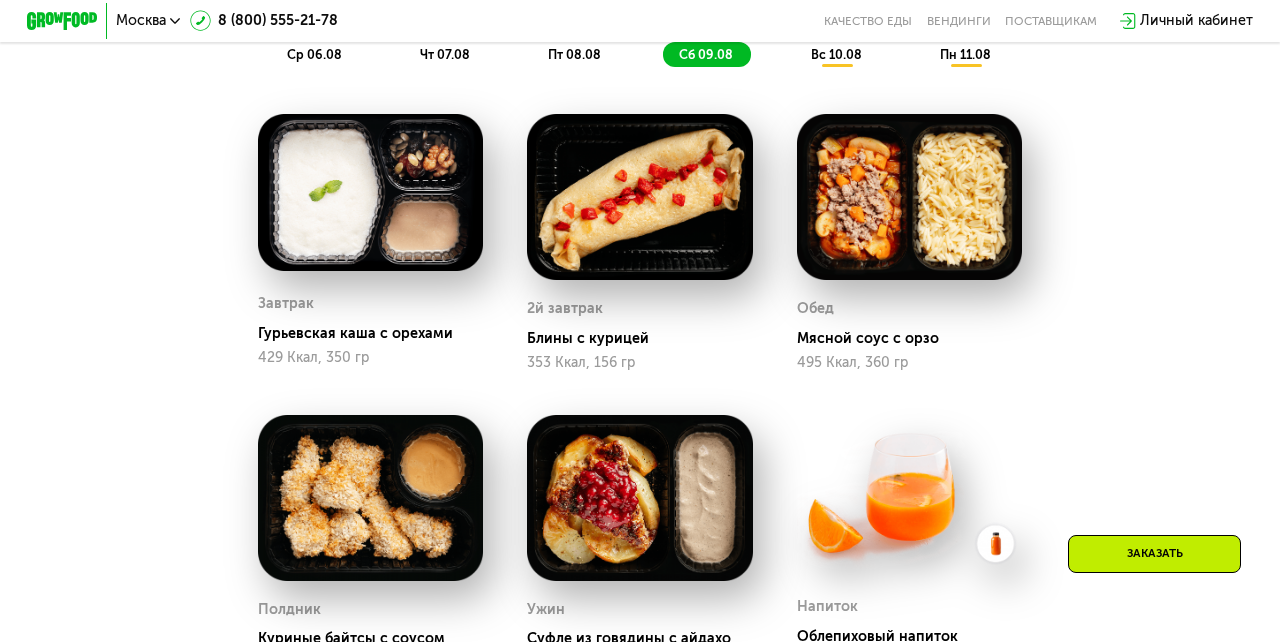 click on "вс 10.08" at bounding box center [836, 54] 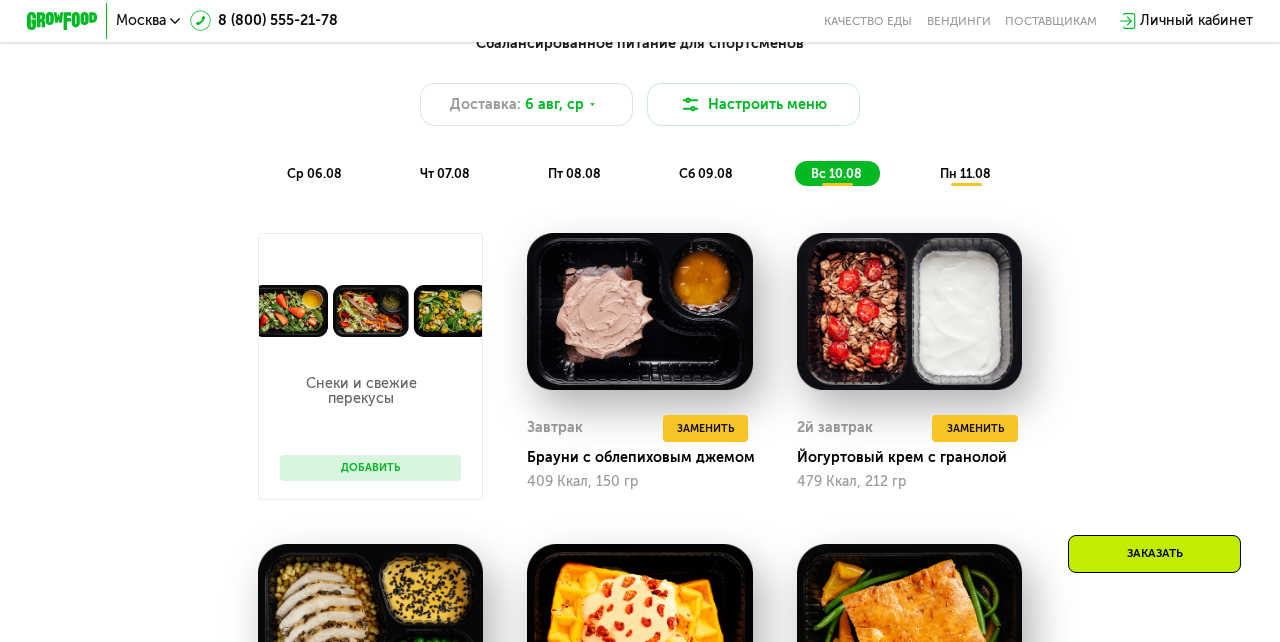 scroll, scrollTop: 985, scrollLeft: 0, axis: vertical 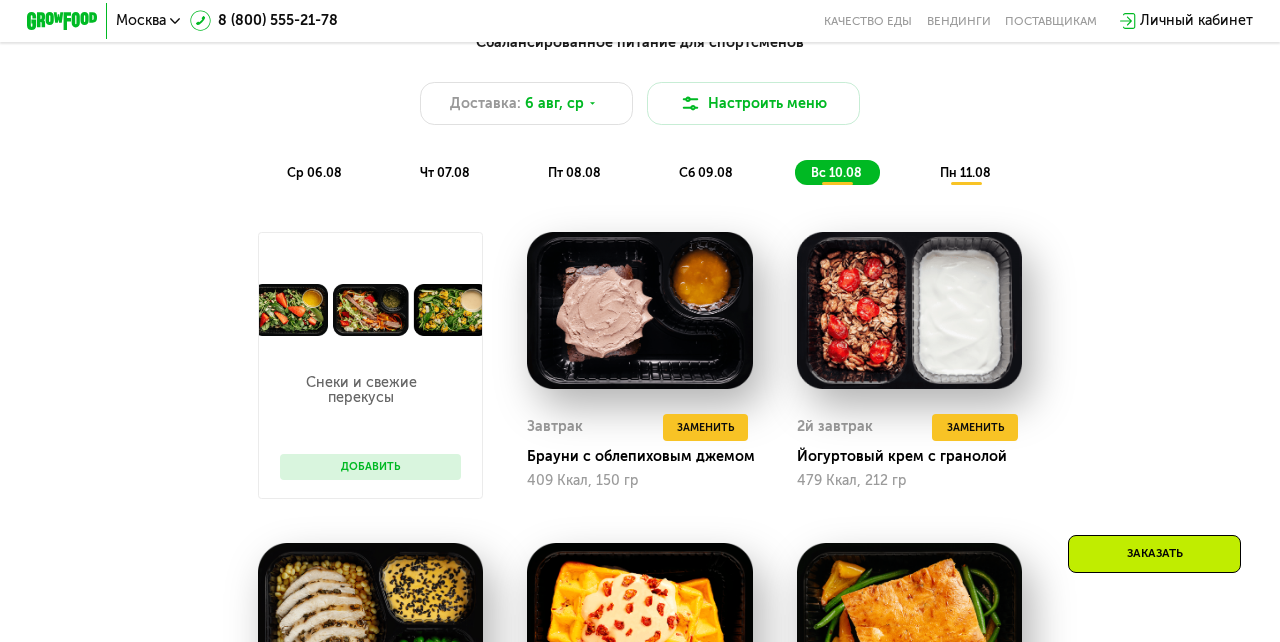 click on "Добавить" at bounding box center (370, 467) 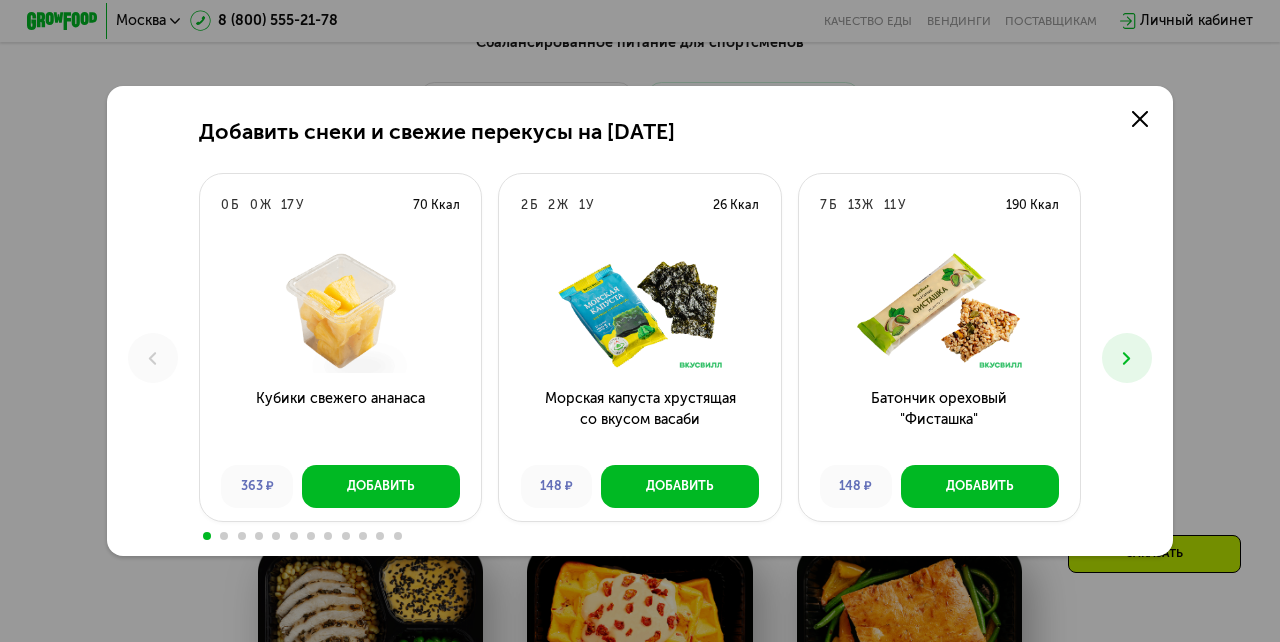 click 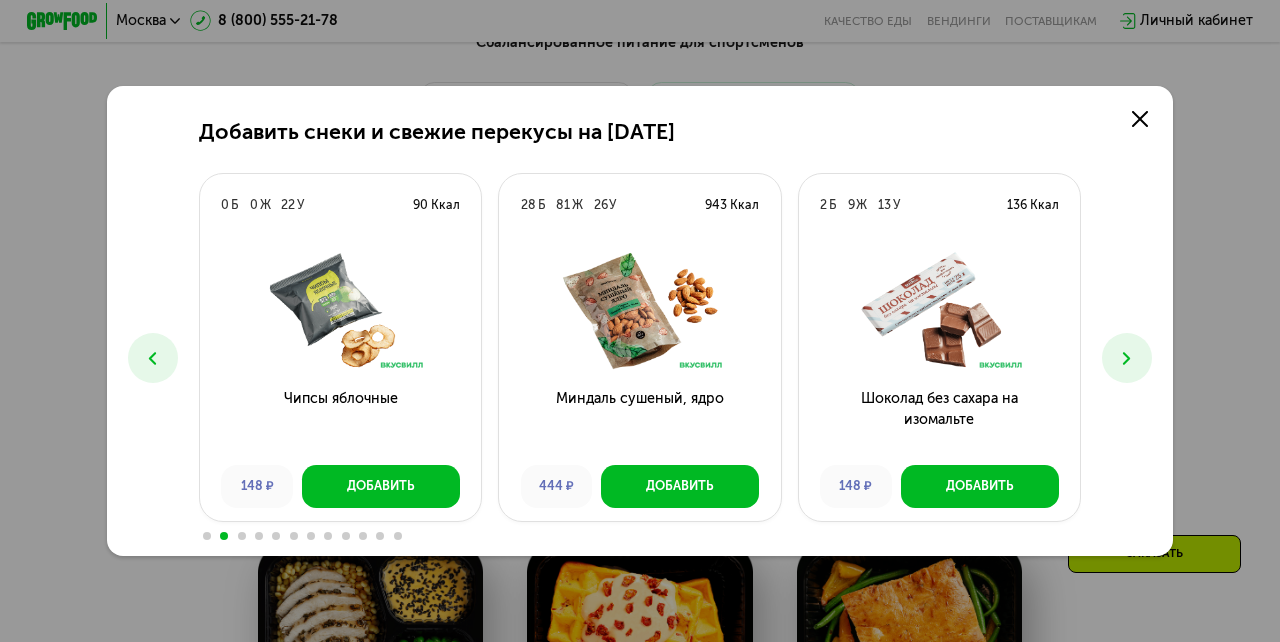 click 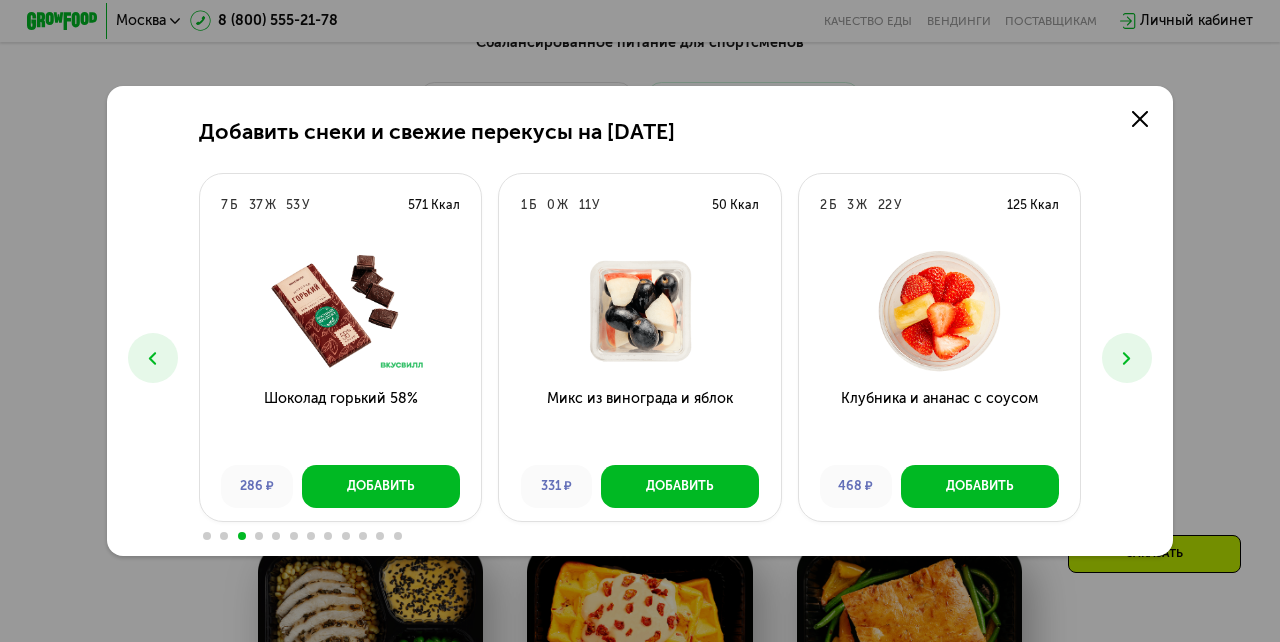 click 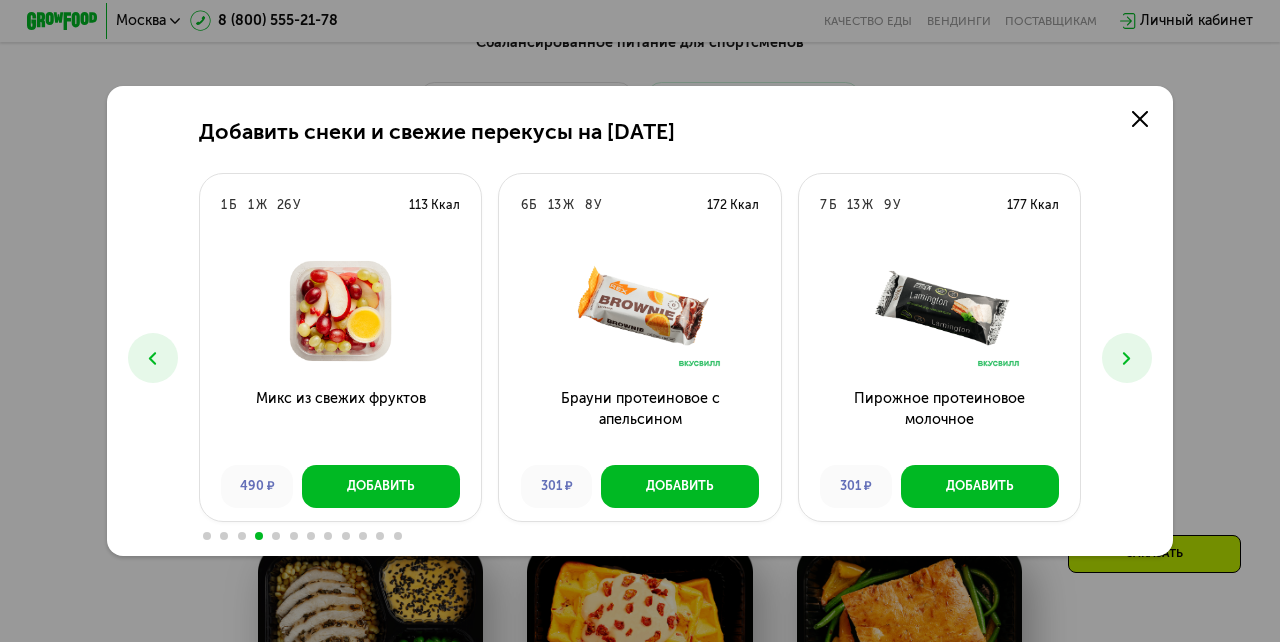 click 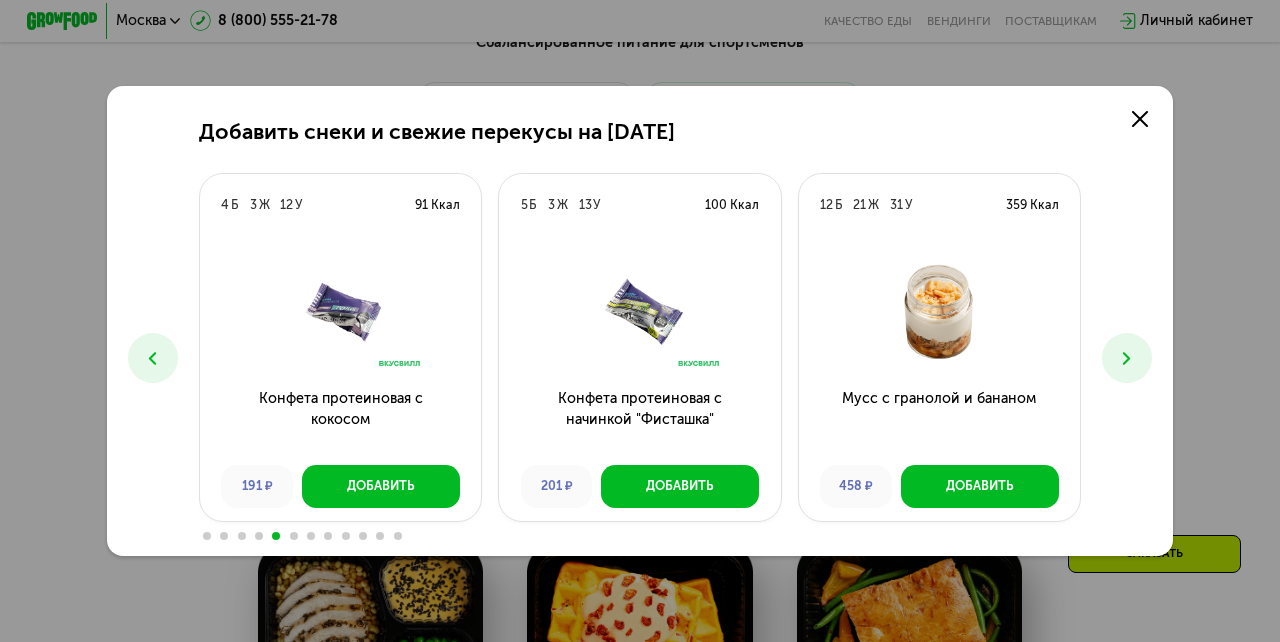 click 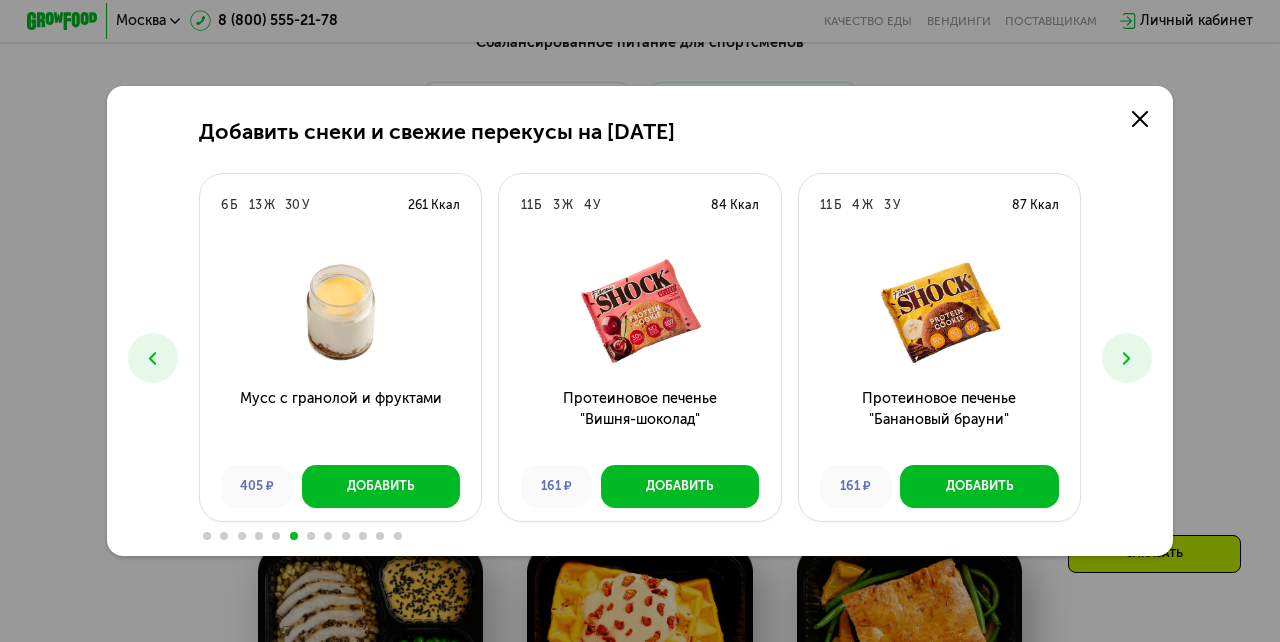 click 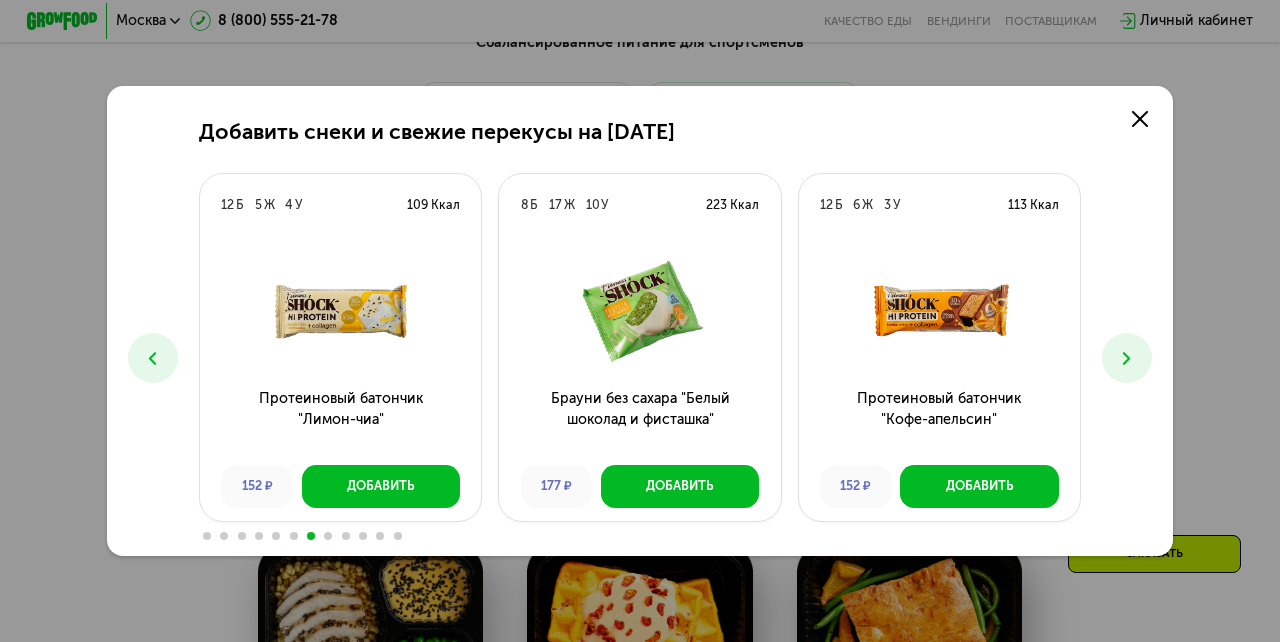 click 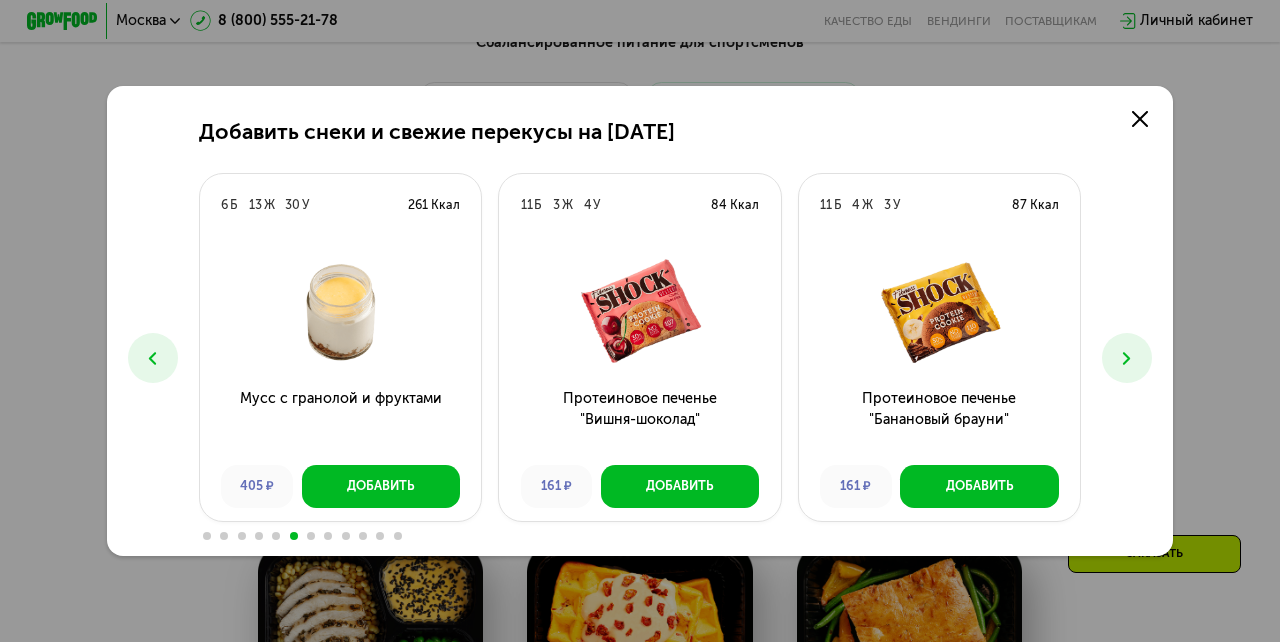 click 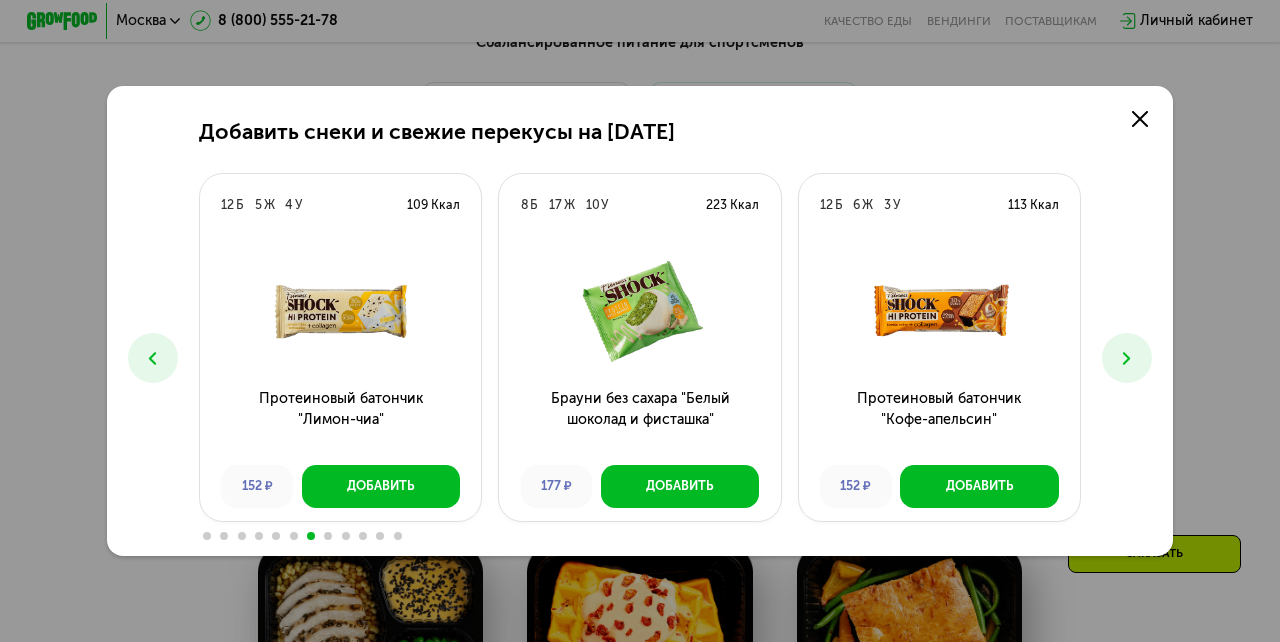 click 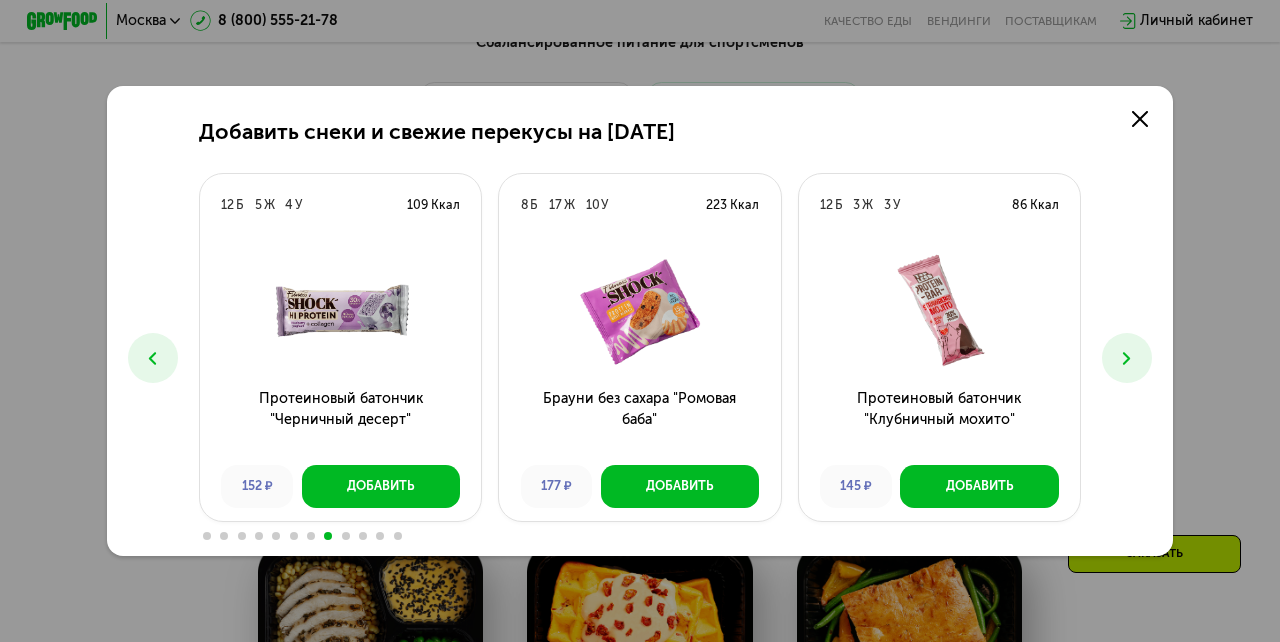 click 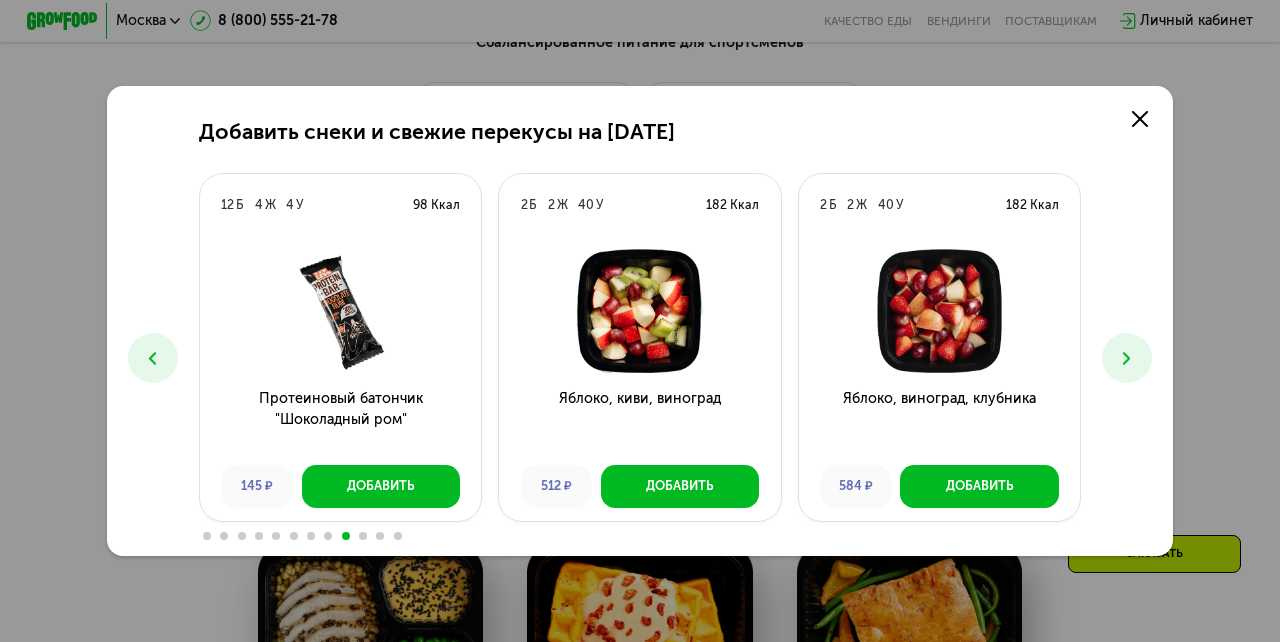 click at bounding box center [153, 358] 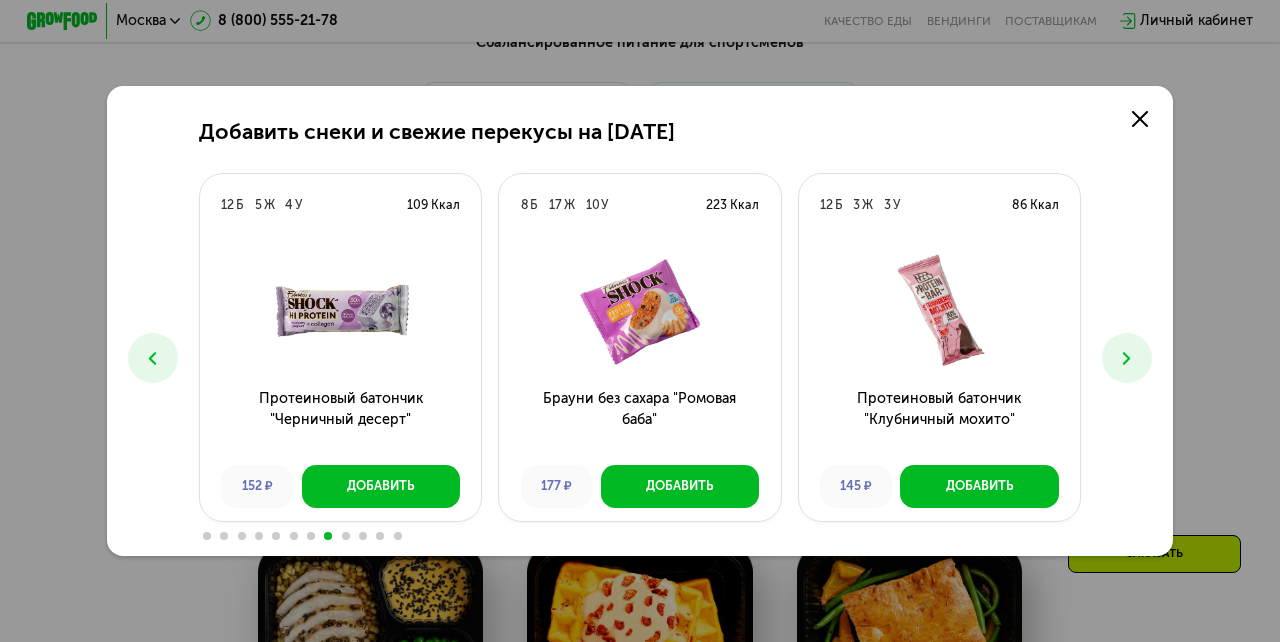 click 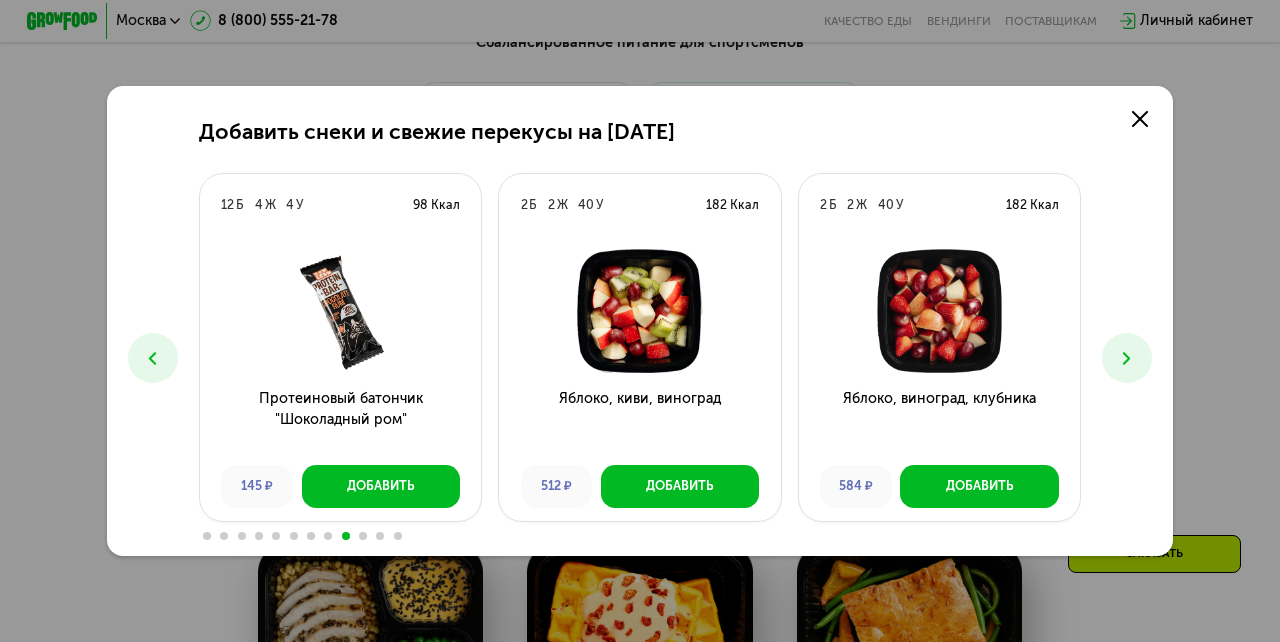 click 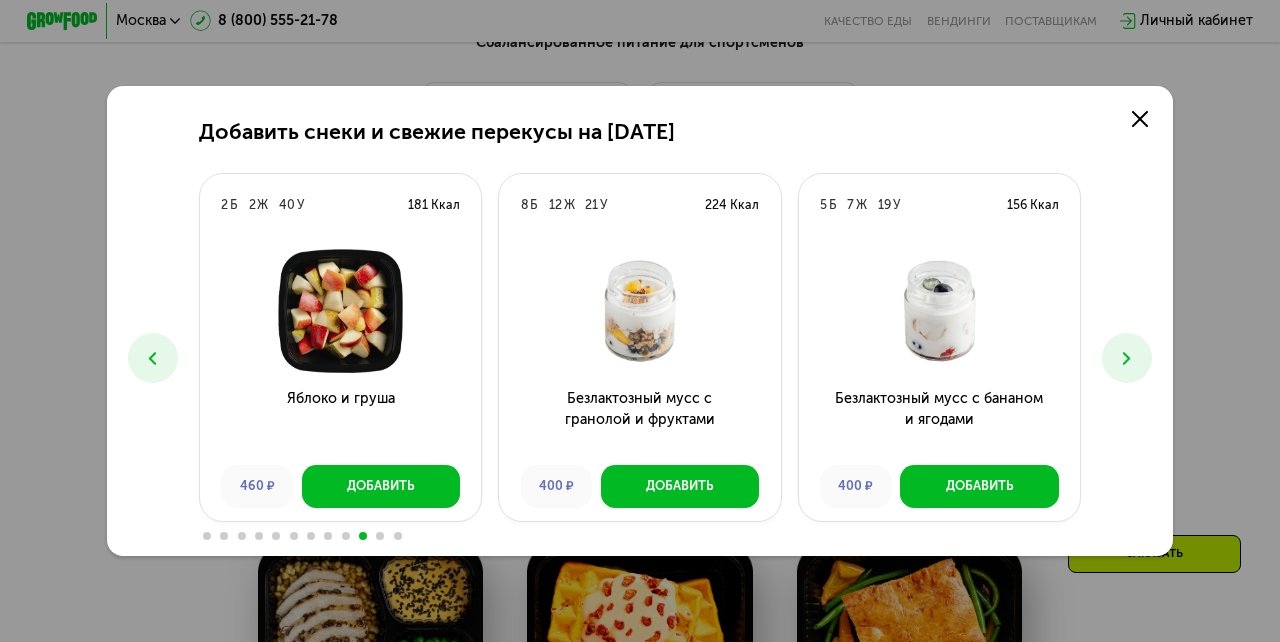 click 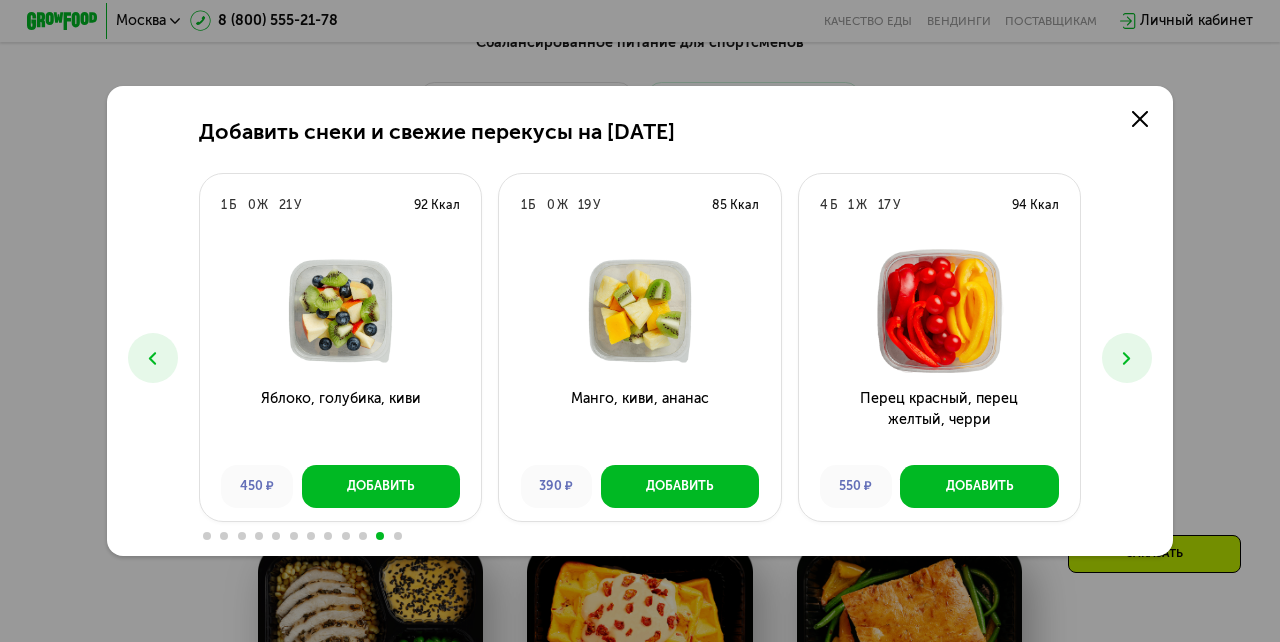 click 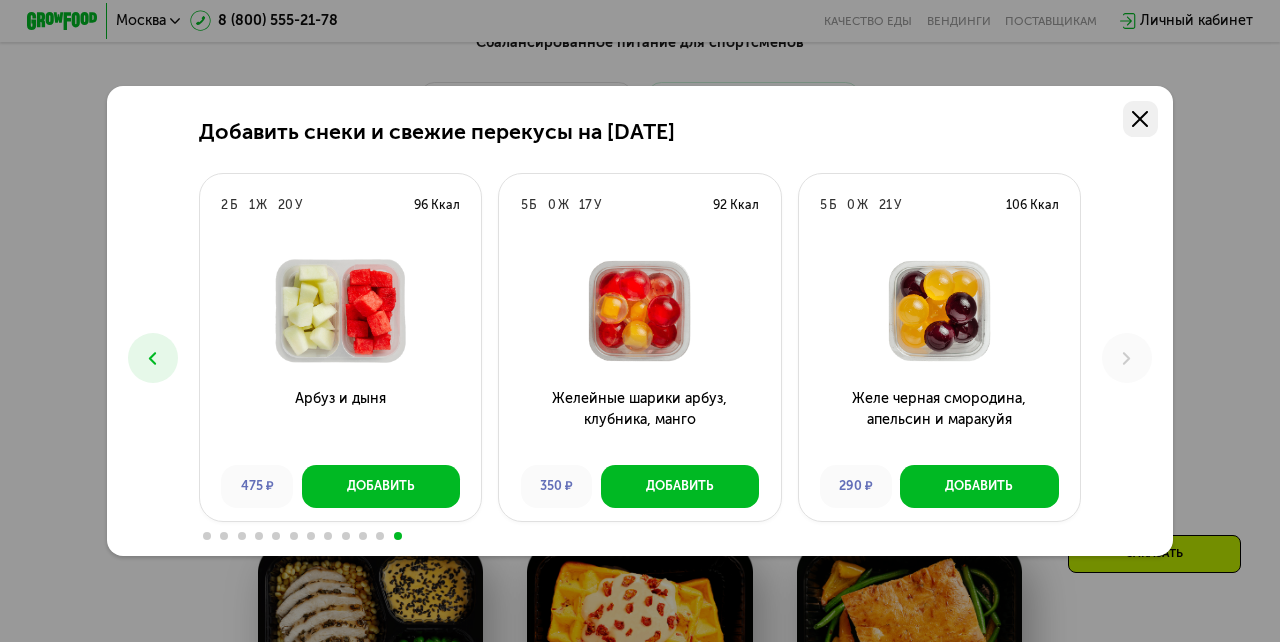 click 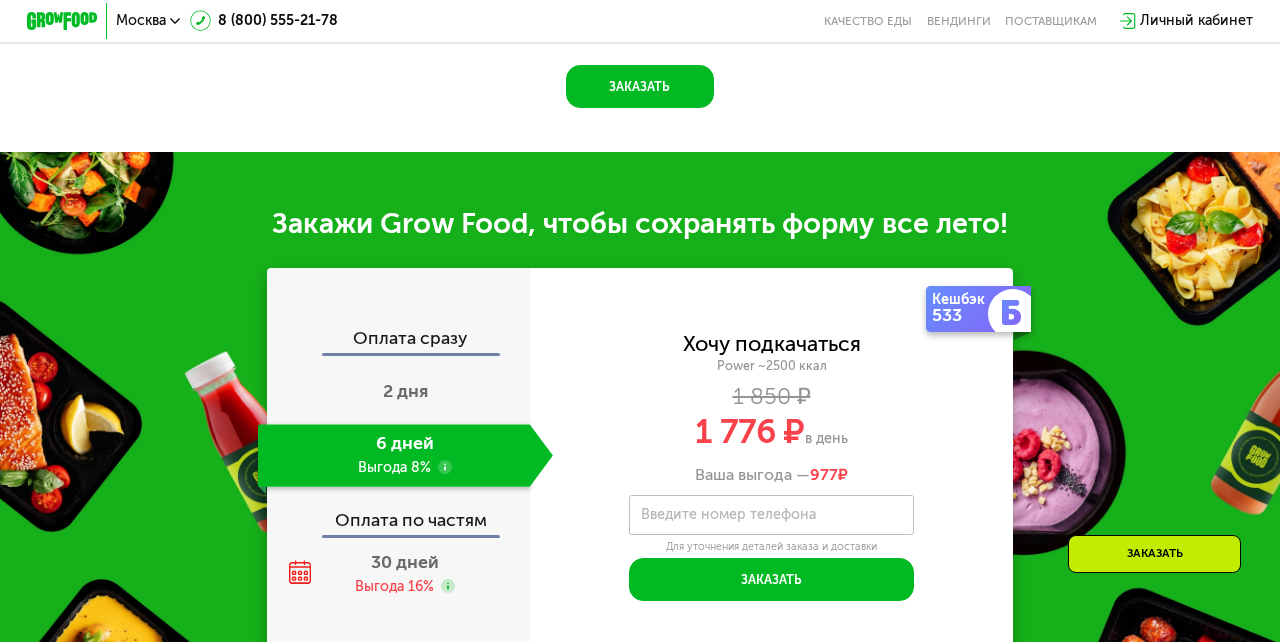 scroll, scrollTop: 2045, scrollLeft: 0, axis: vertical 